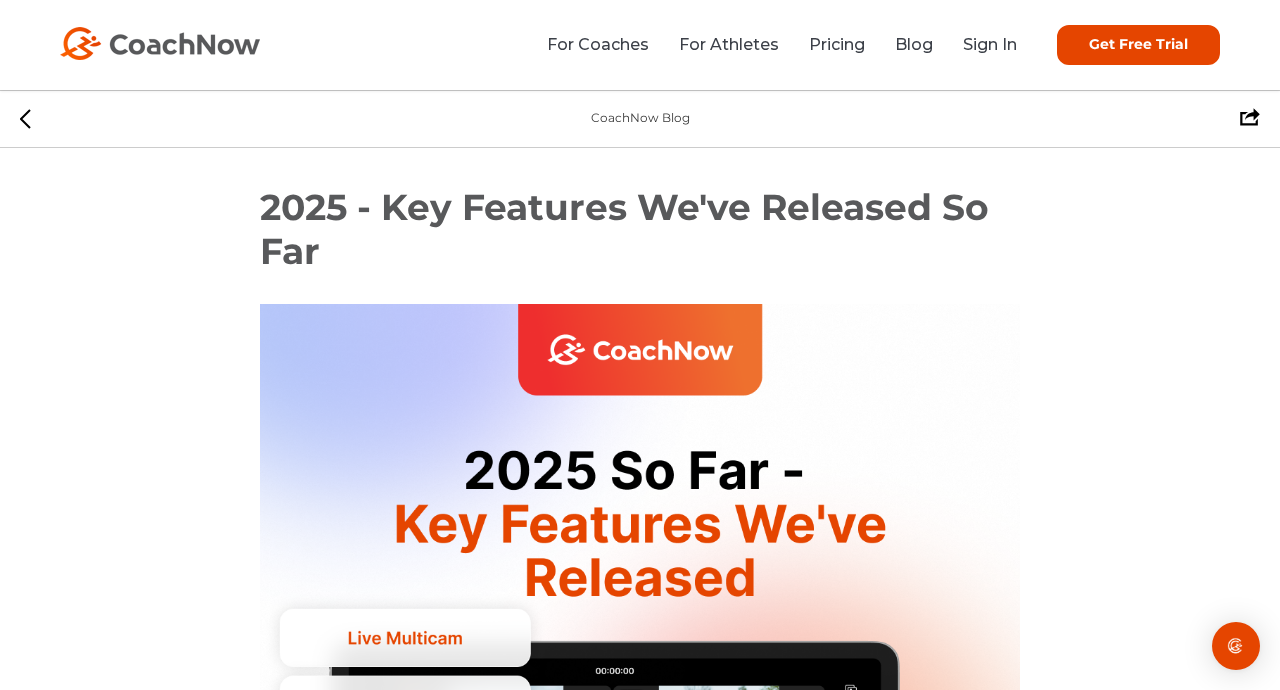 scroll, scrollTop: 1908, scrollLeft: 0, axis: vertical 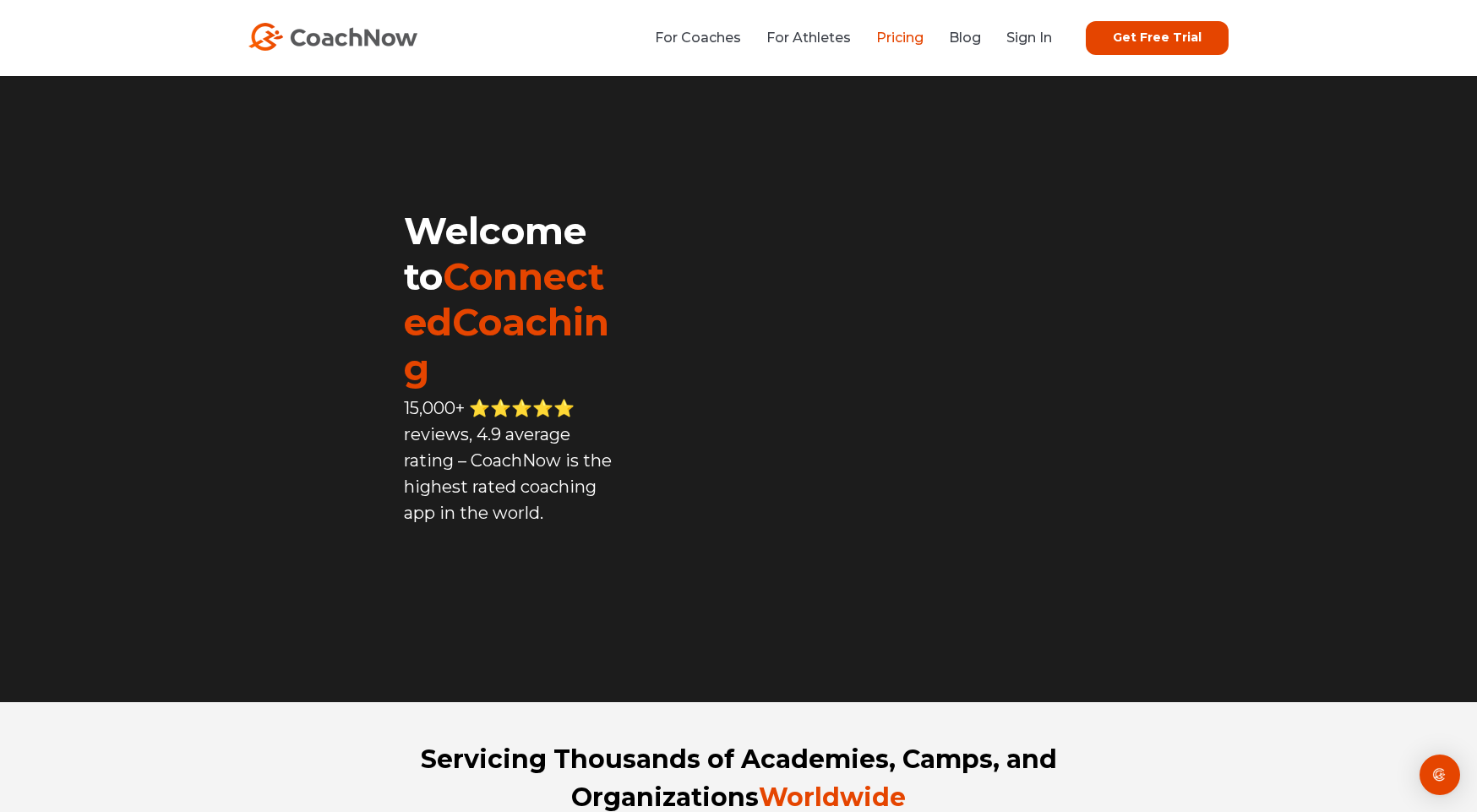 click on "Pricing" at bounding box center [900, 37] 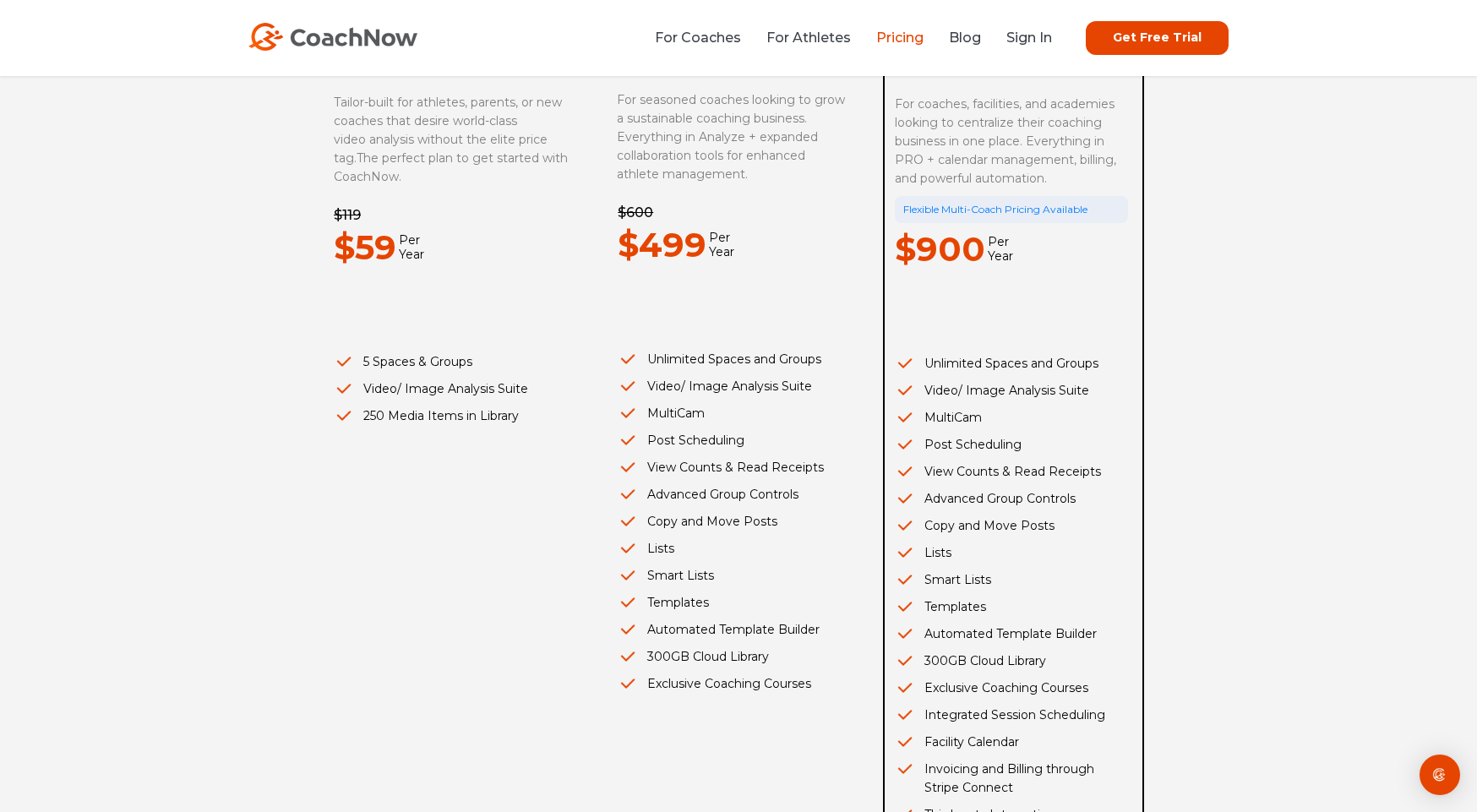 scroll, scrollTop: 190, scrollLeft: 0, axis: vertical 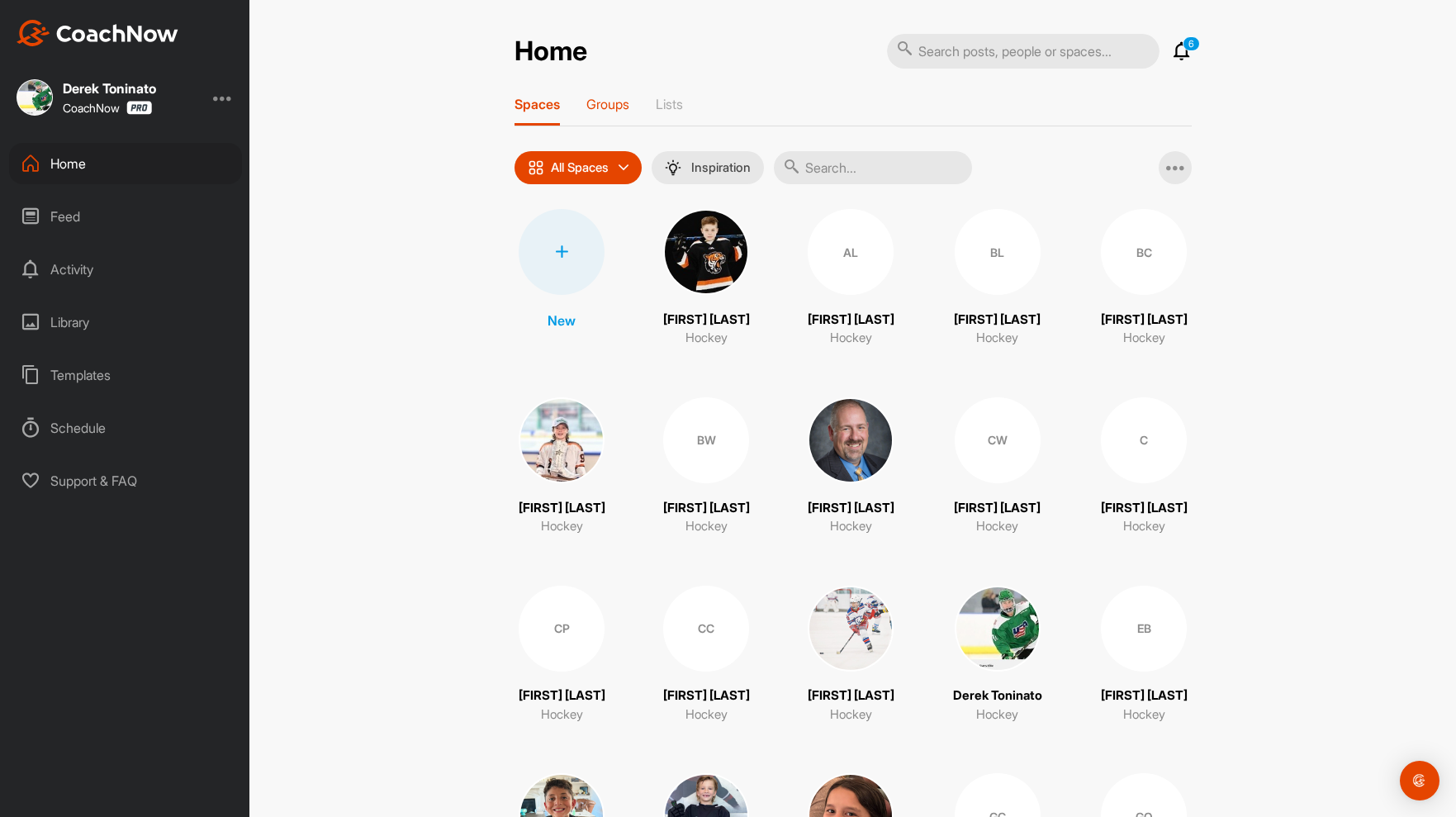 click on "Groups" at bounding box center (608, 104) 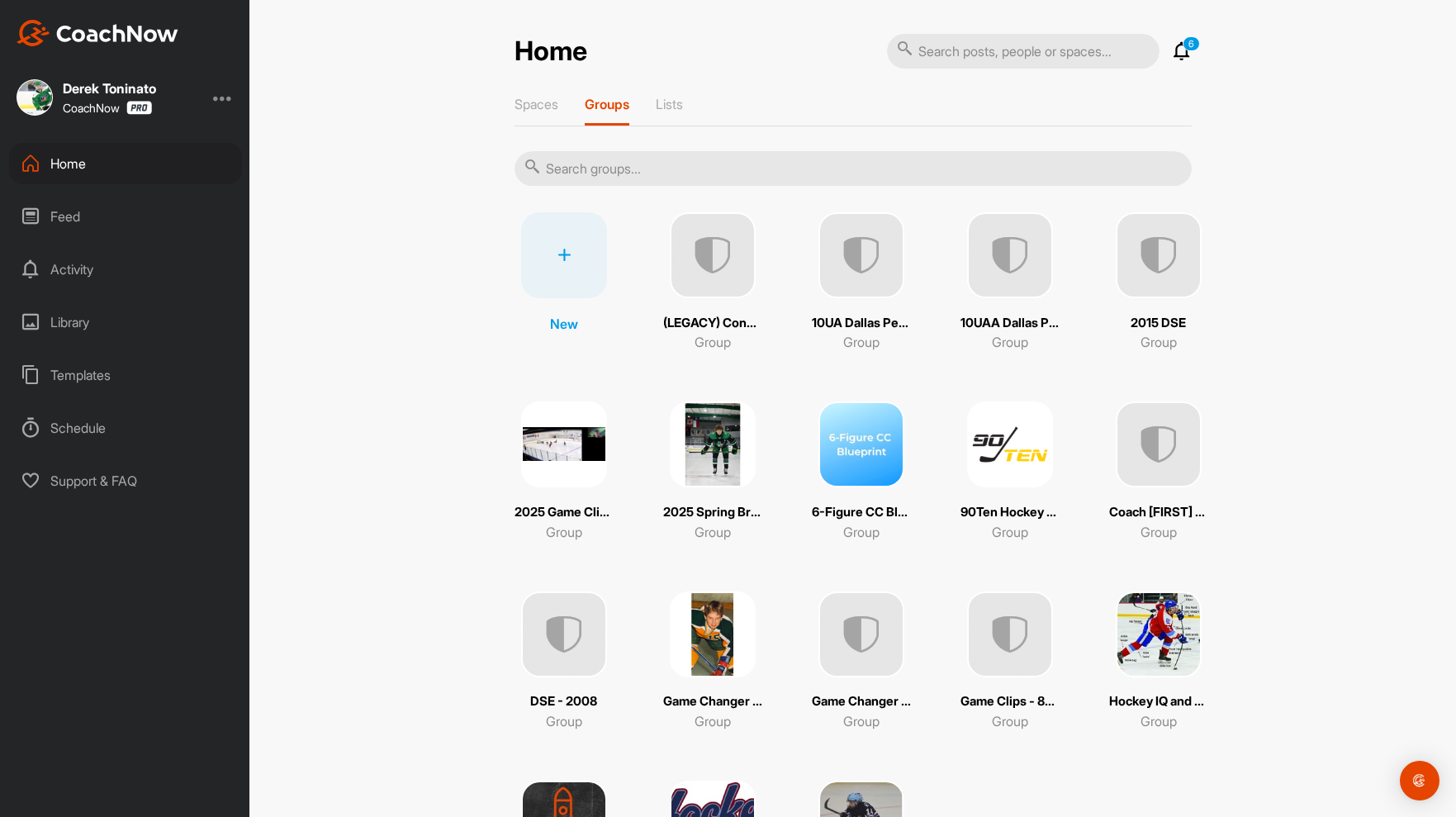 click at bounding box center [1010, 444] 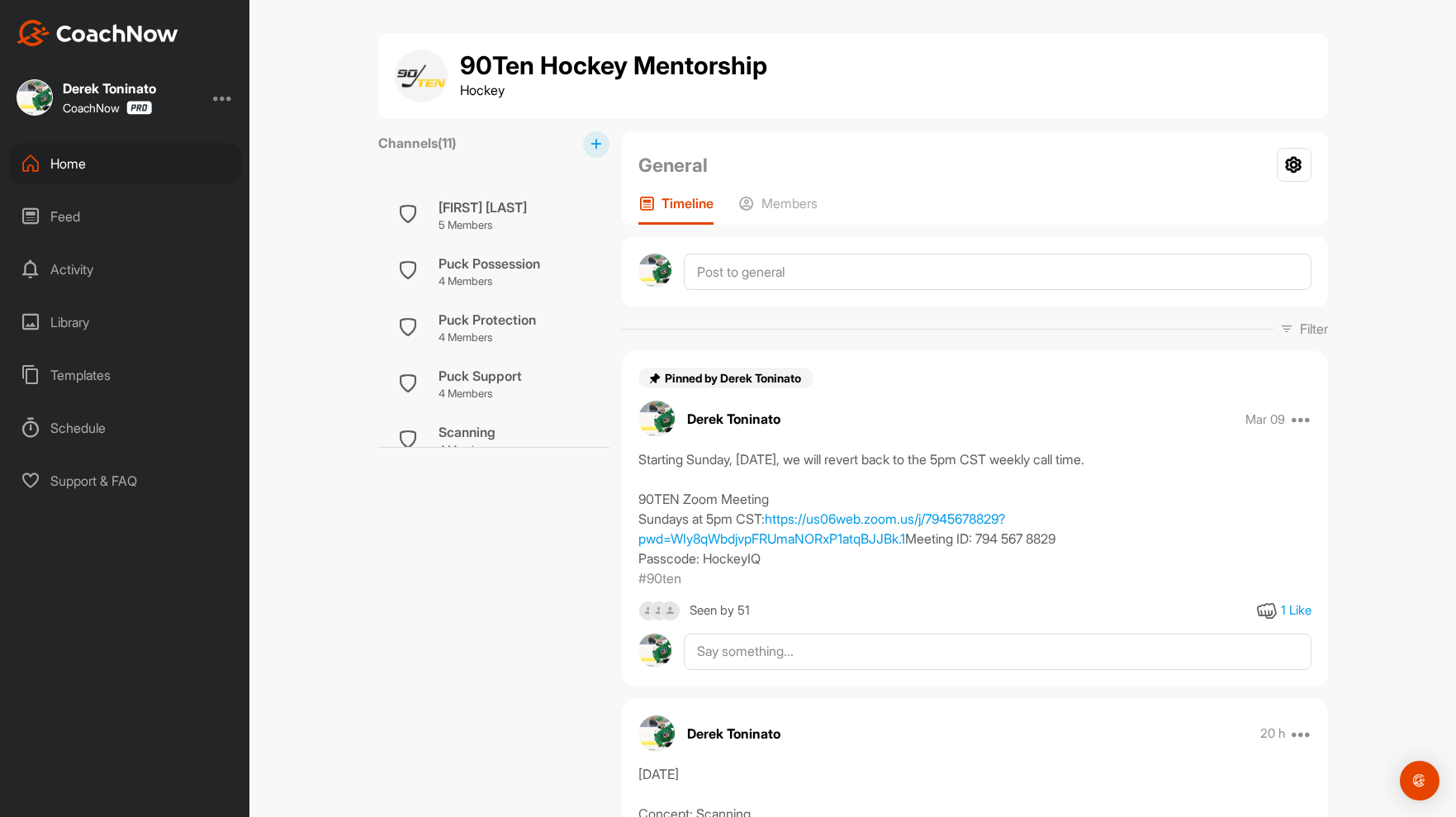 scroll, scrollTop: 397, scrollLeft: 0, axis: vertical 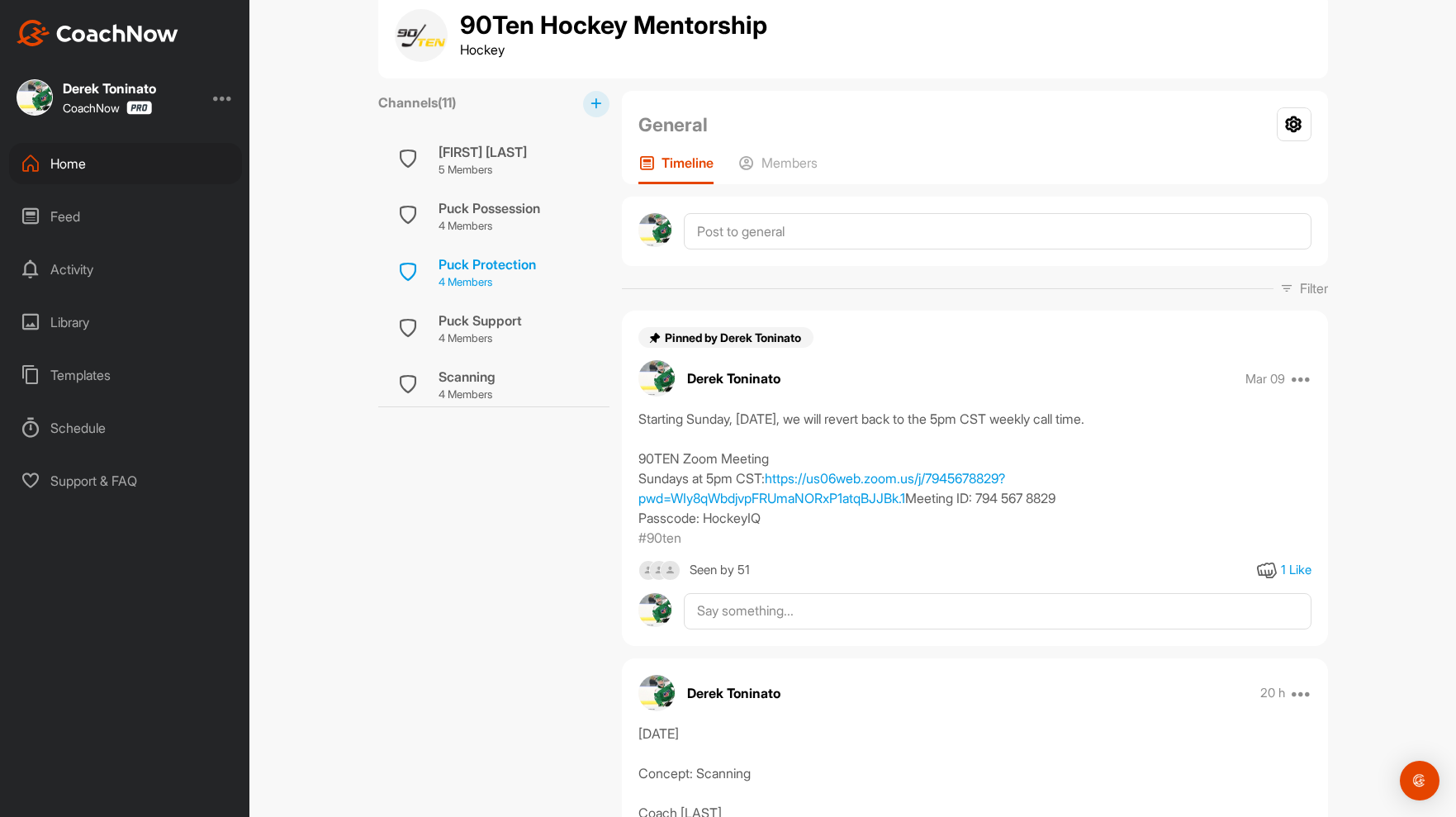 click on "Puck Protection" at bounding box center [487, 264] 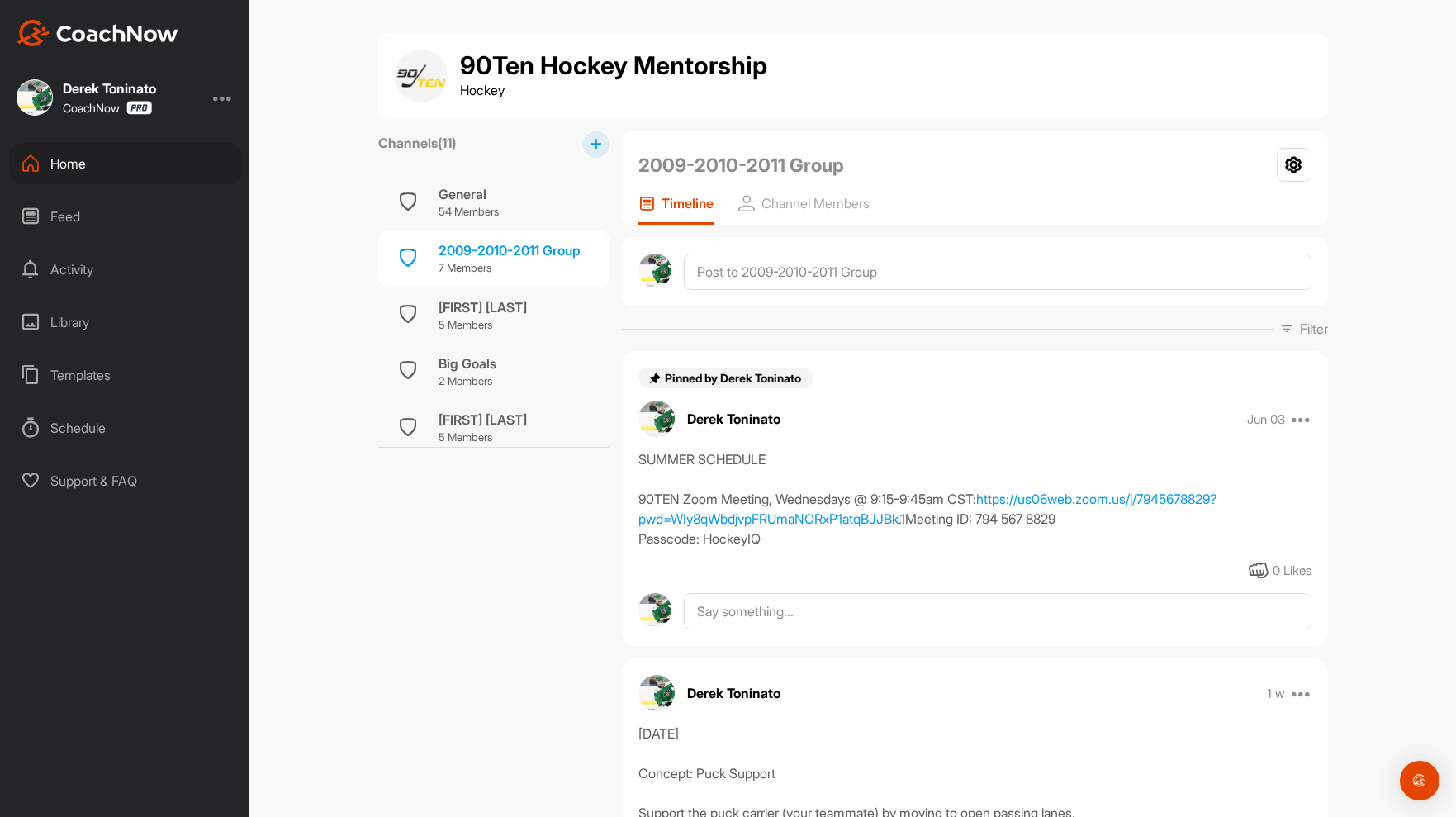 click at bounding box center [975, 272] 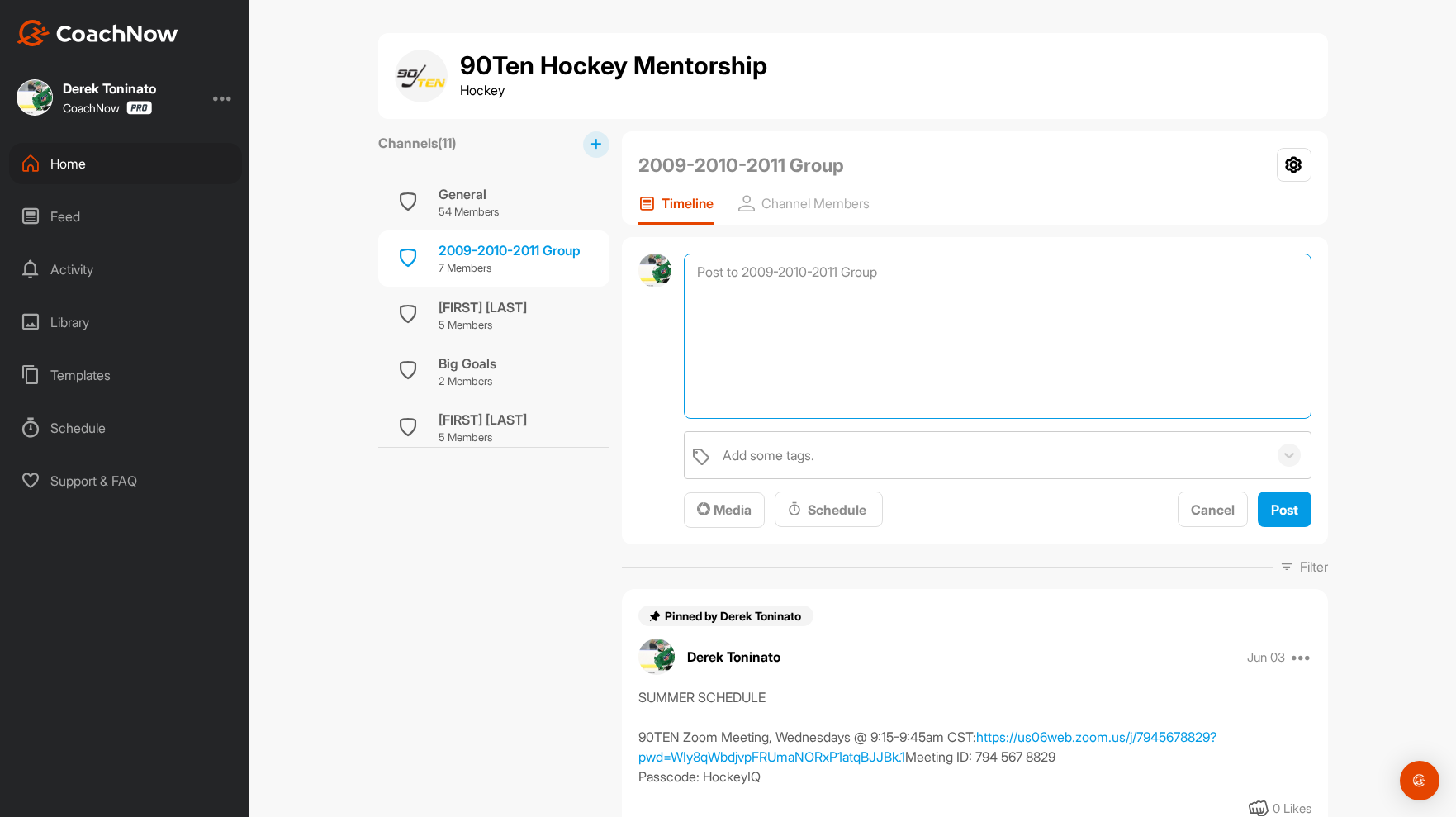 click at bounding box center (997, 336) 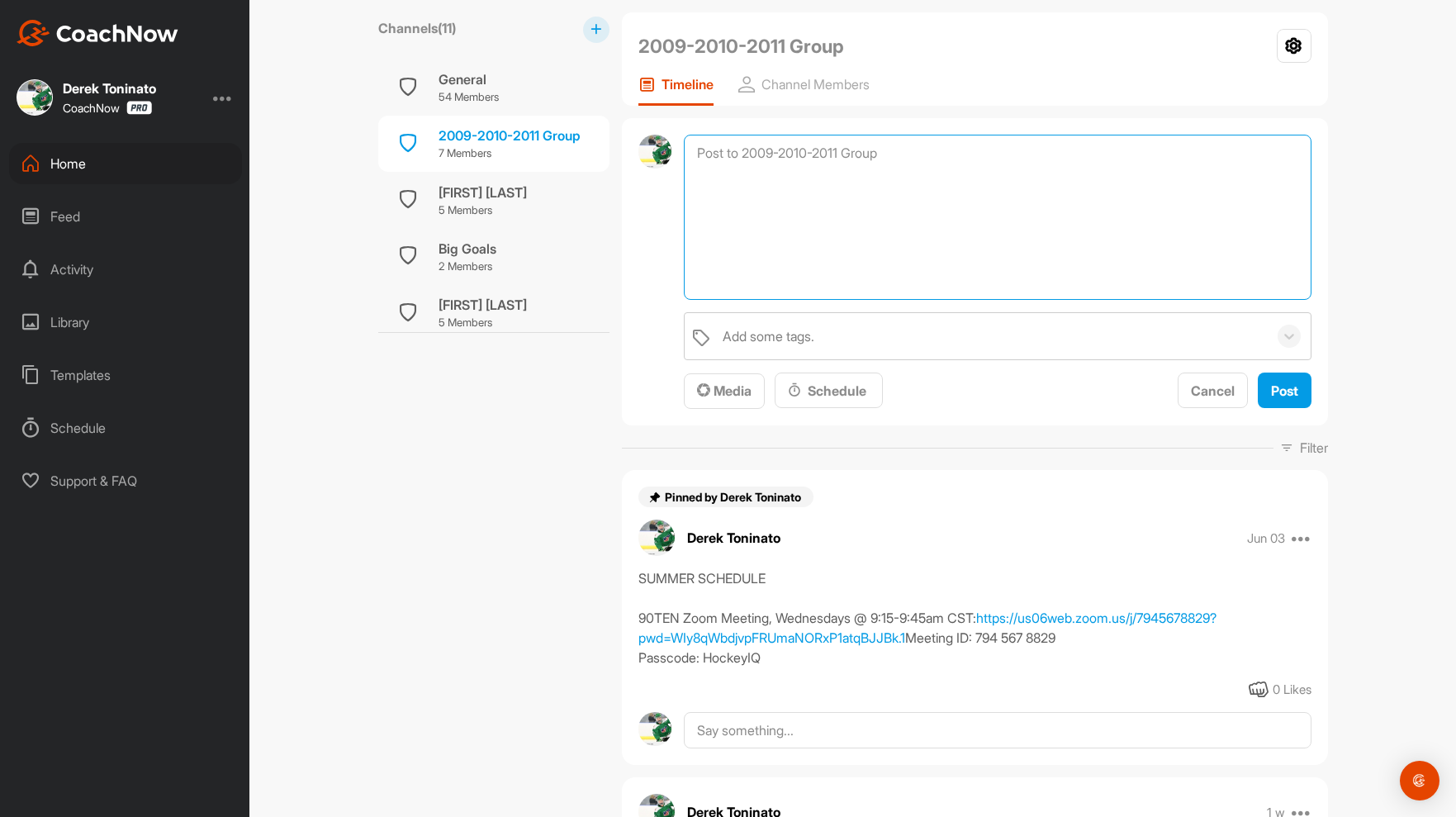 scroll, scrollTop: 123, scrollLeft: 0, axis: vertical 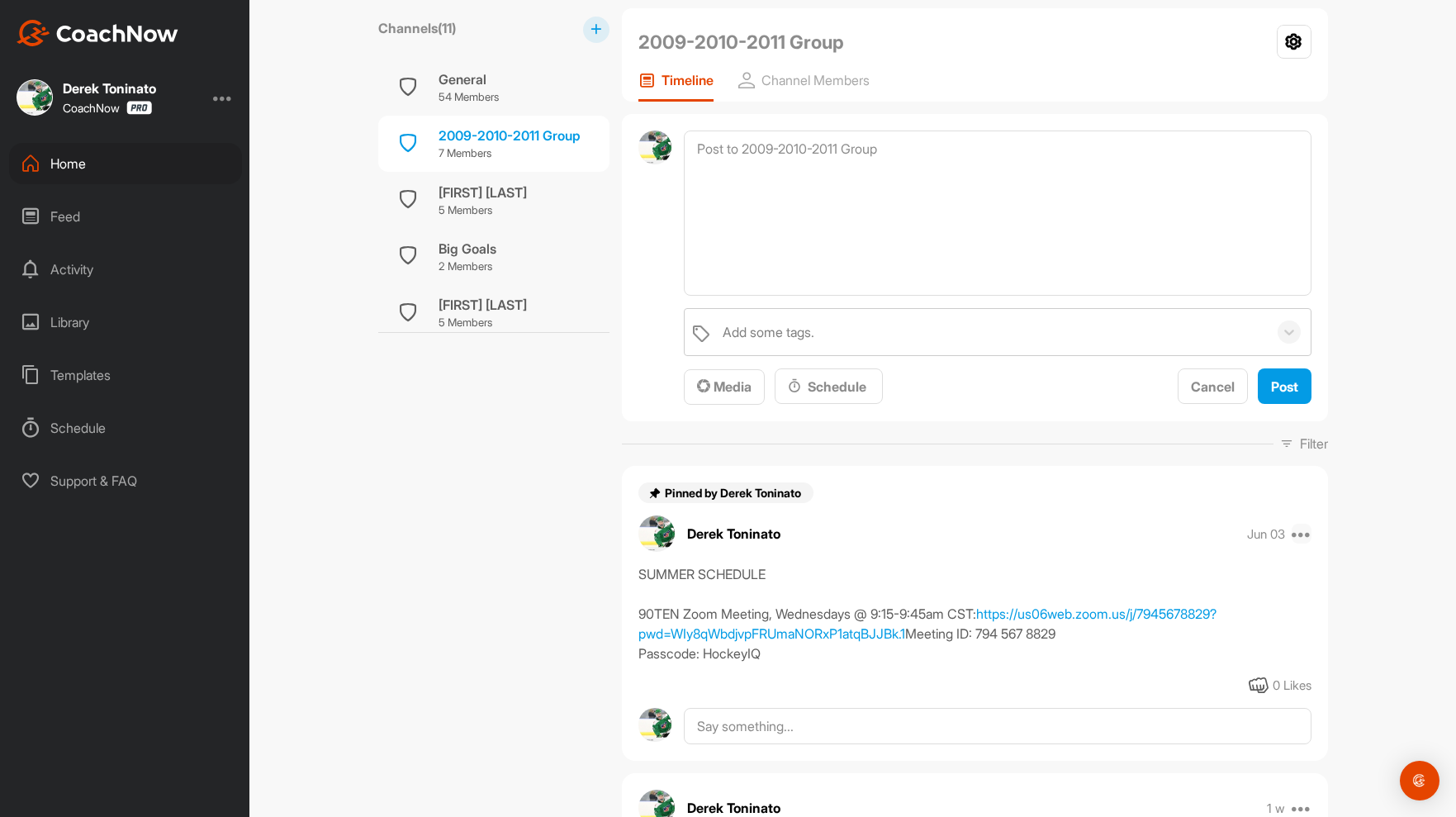 click at bounding box center (1302, 534) 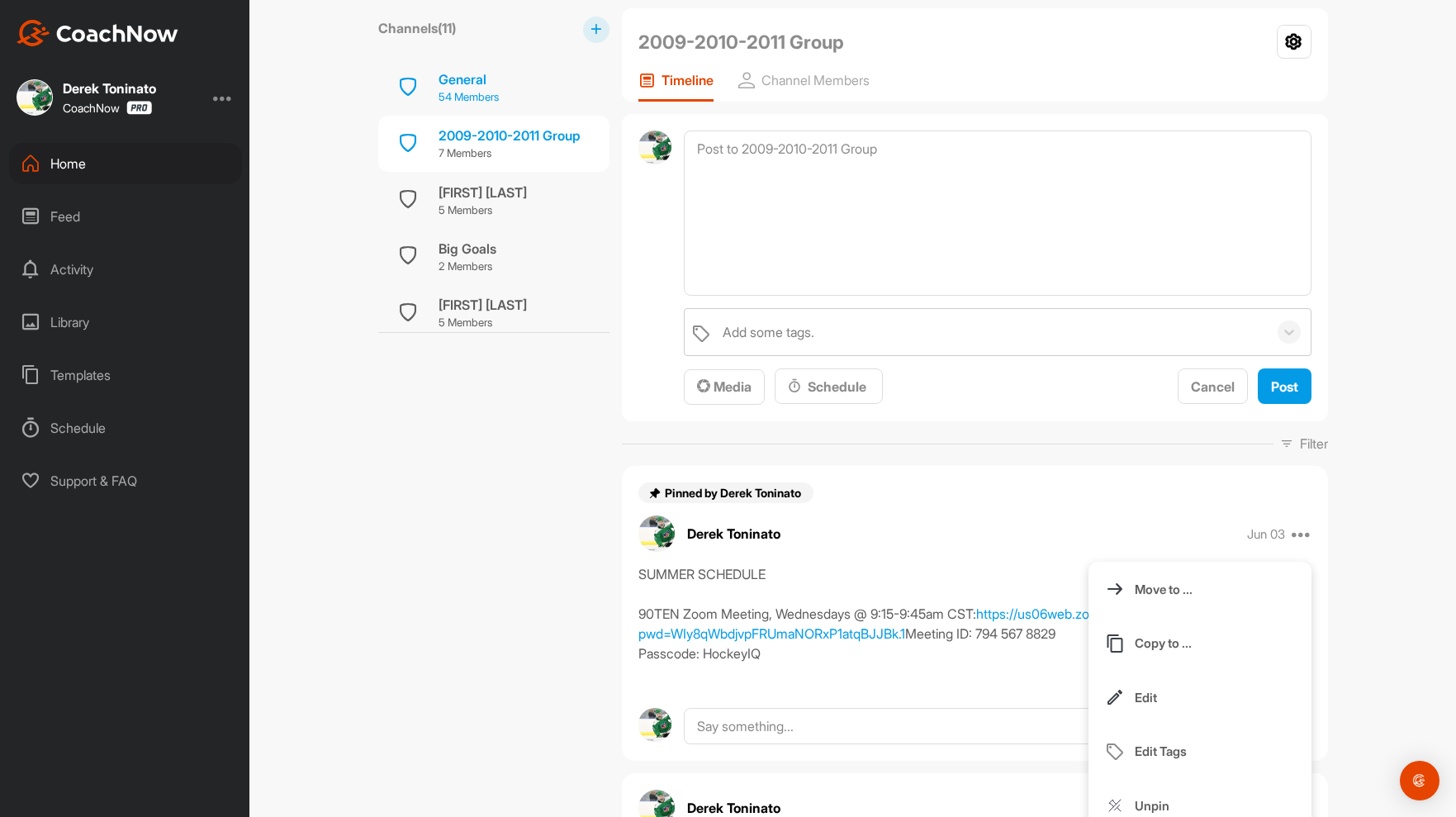 click on "General" at bounding box center [468, 79] 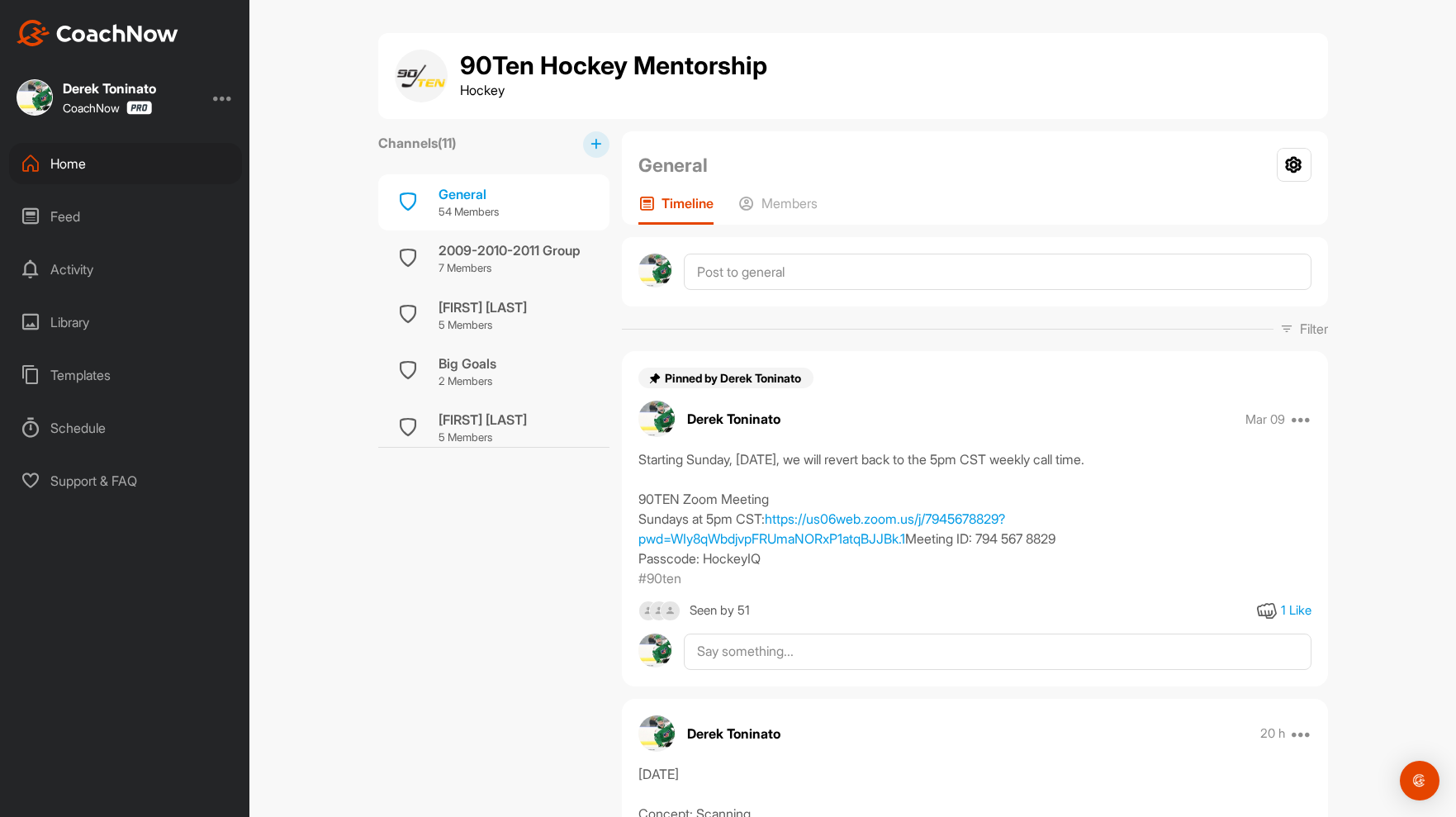click on "Starting Sunday, August 3rd, we will revert back to the 5pm CST weekly call time.
90TEN Zoom Meeting
Sundays at 5pm CST:
https://us06web.zoom.us/j/7945678829?pwd=WIy8qWbdjvpFRUmaNORxP1atqBJJBk.1
Meeting ID: 794 567 8829
Passcode: HockeyIQ" at bounding box center [975, 509] 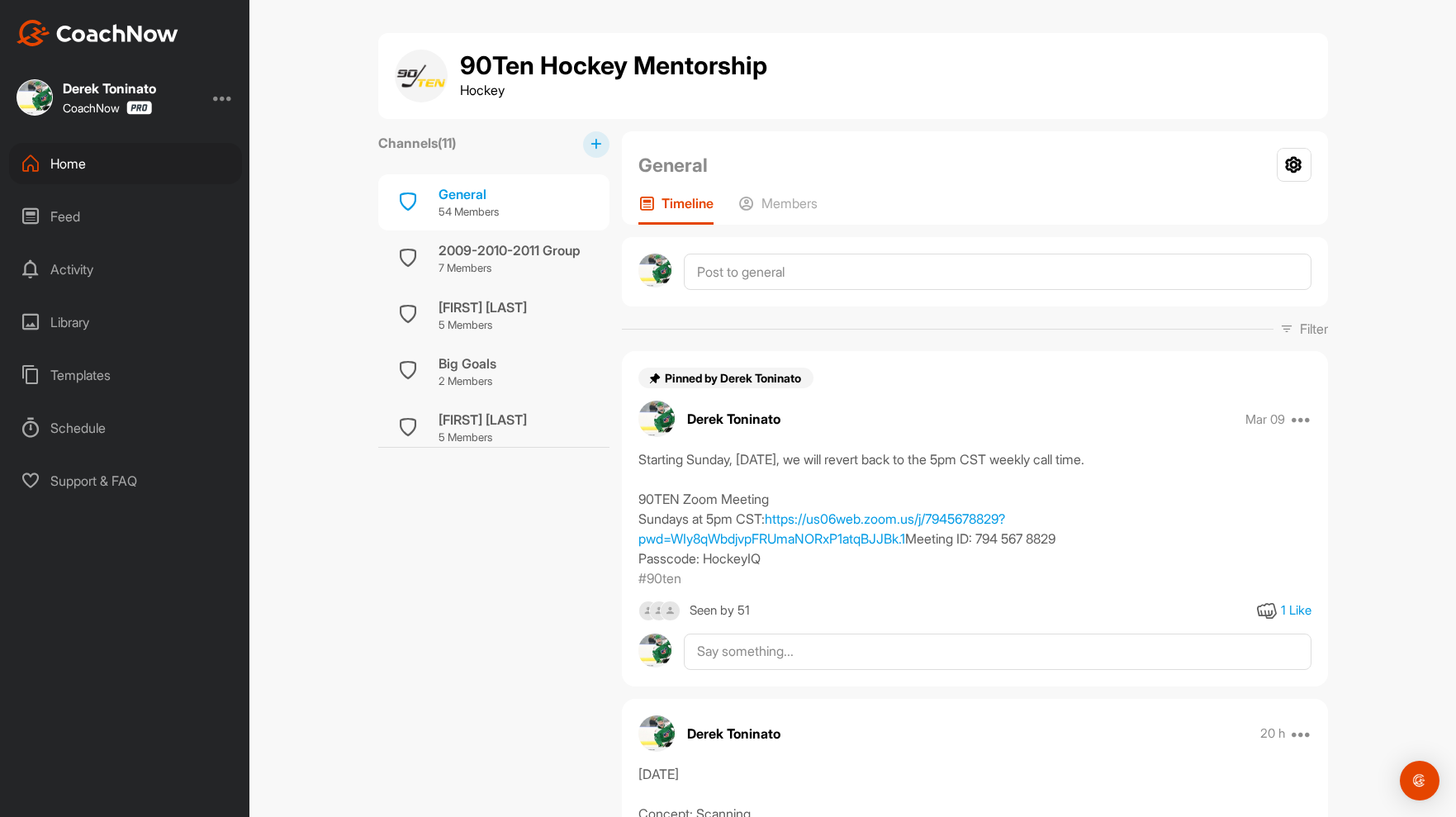 drag, startPoint x: 779, startPoint y: 591, endPoint x: 633, endPoint y: 459, distance: 196.8248 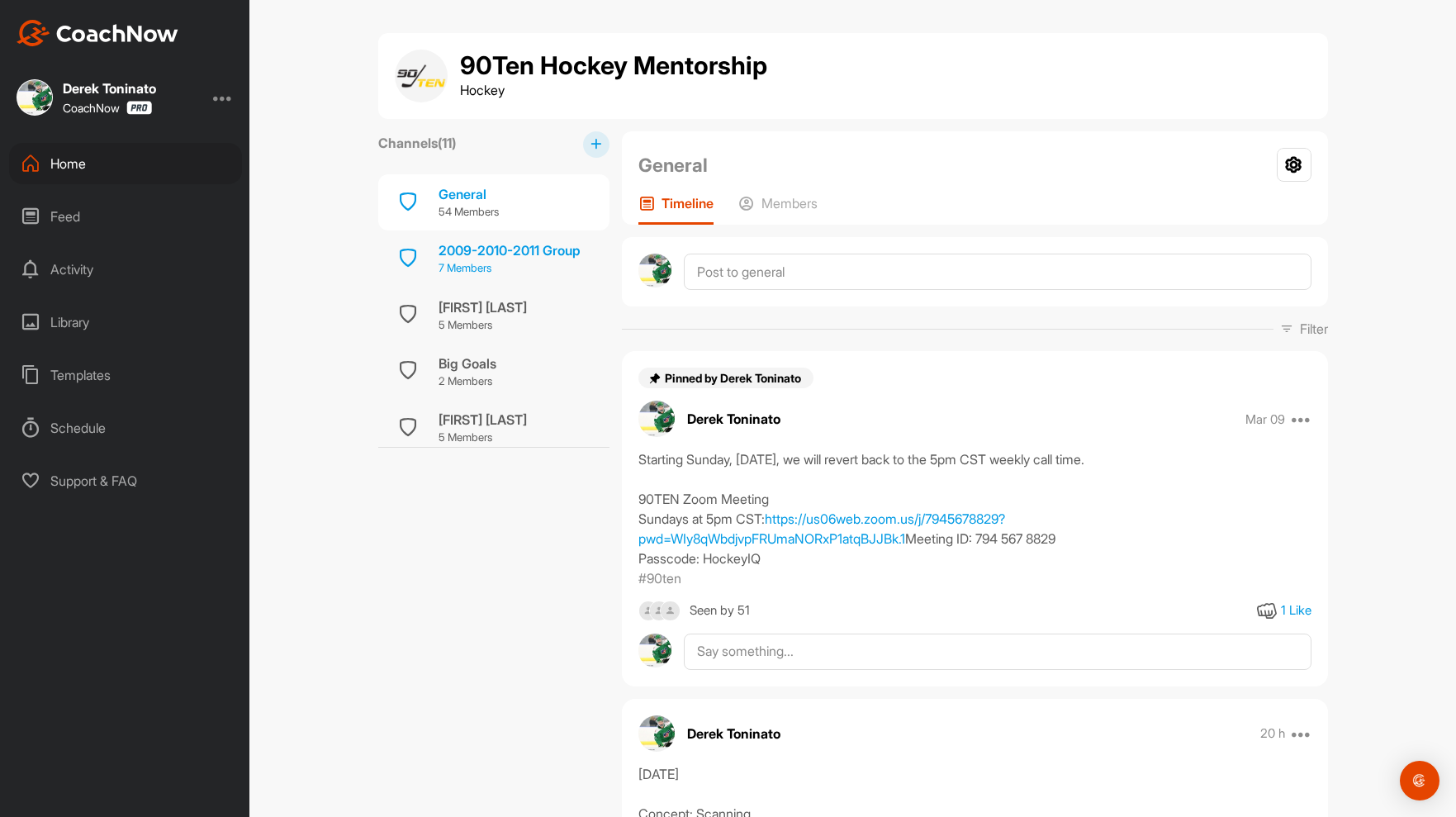 click on "7 Members" at bounding box center (510, 268) 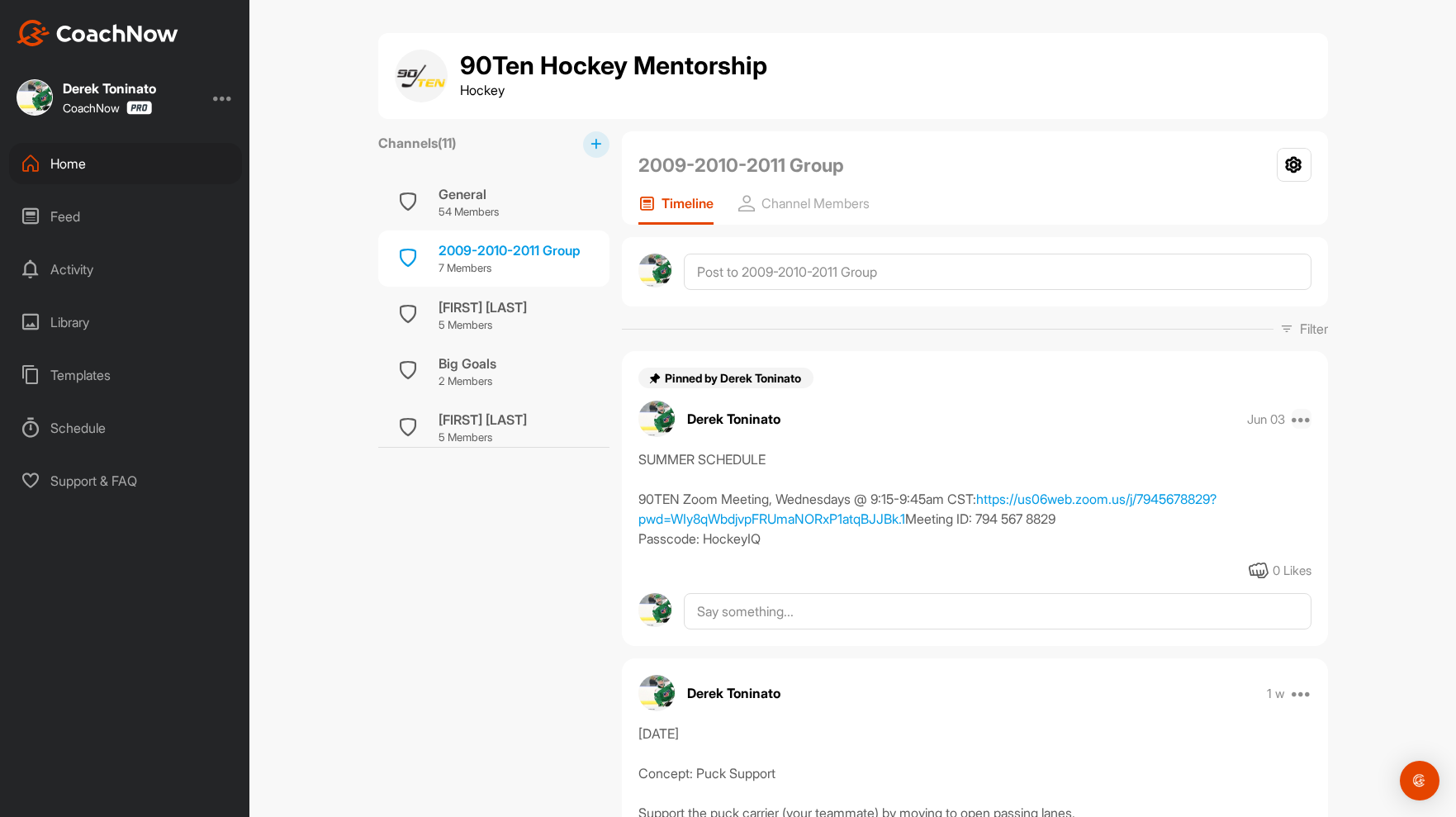click at bounding box center (1302, 419) 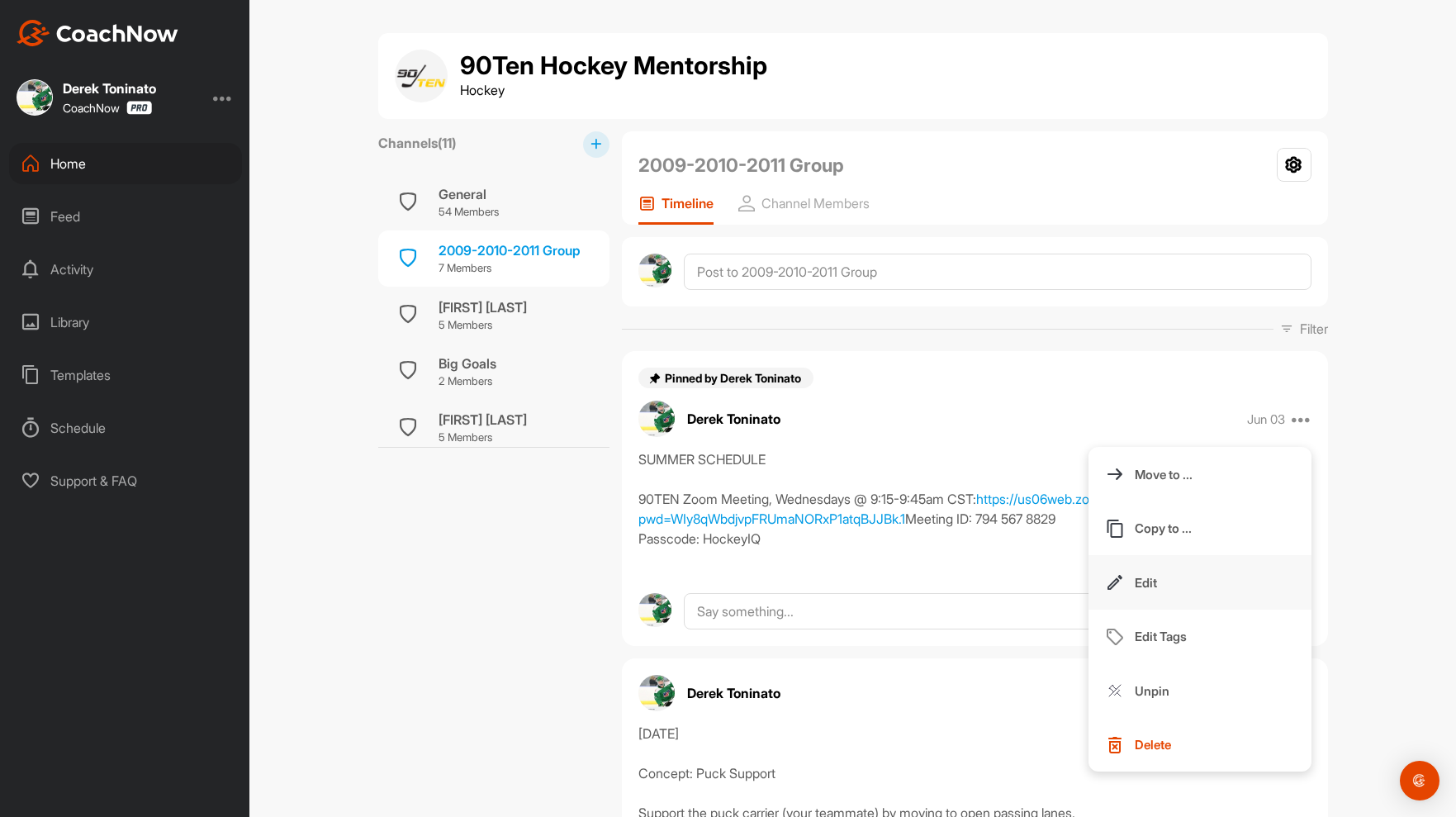 click on "Edit" at bounding box center [1145, 582] 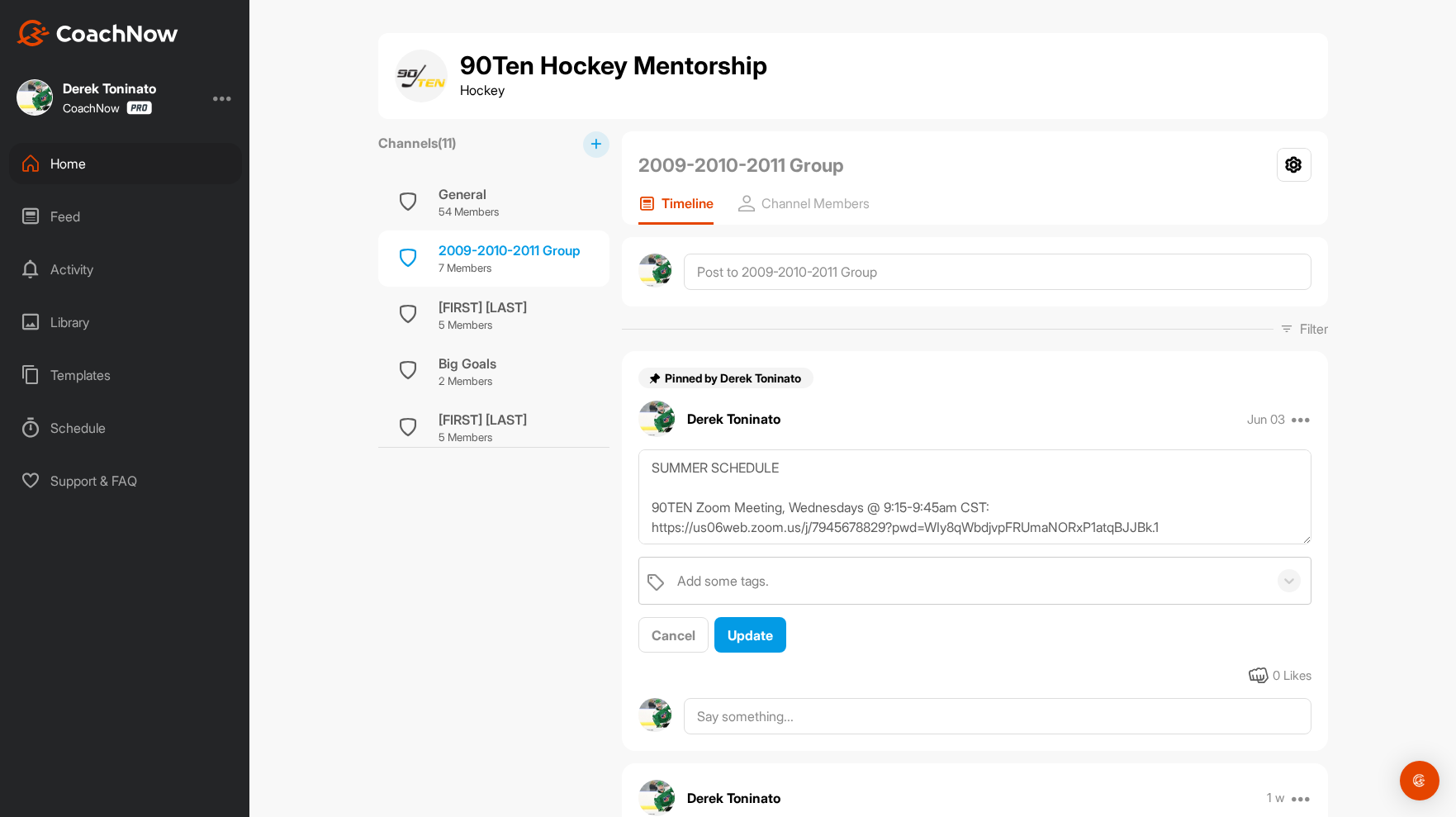 scroll, scrollTop: 0, scrollLeft: 0, axis: both 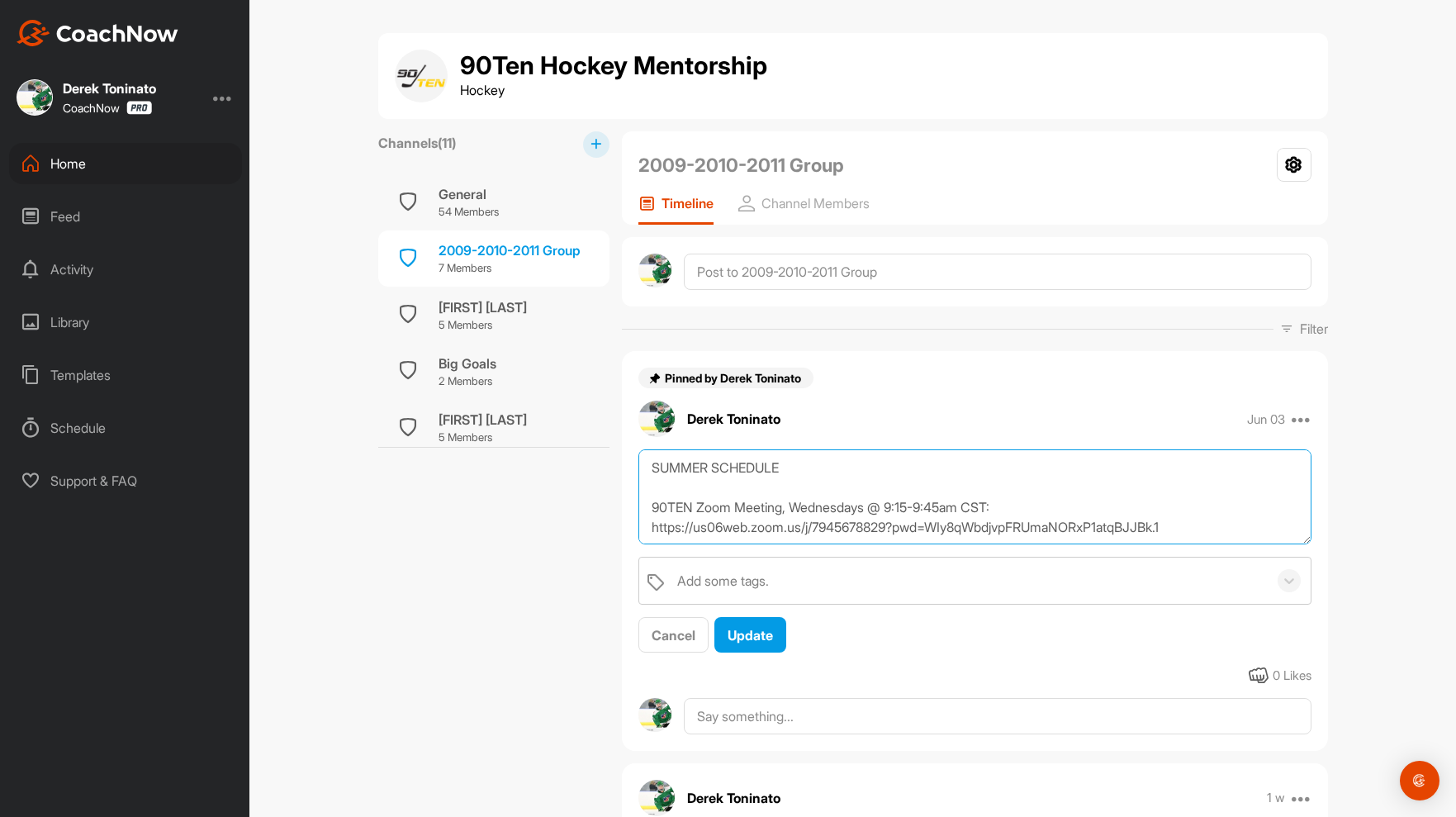 drag, startPoint x: 1200, startPoint y: 527, endPoint x: 642, endPoint y: 473, distance: 560.60681 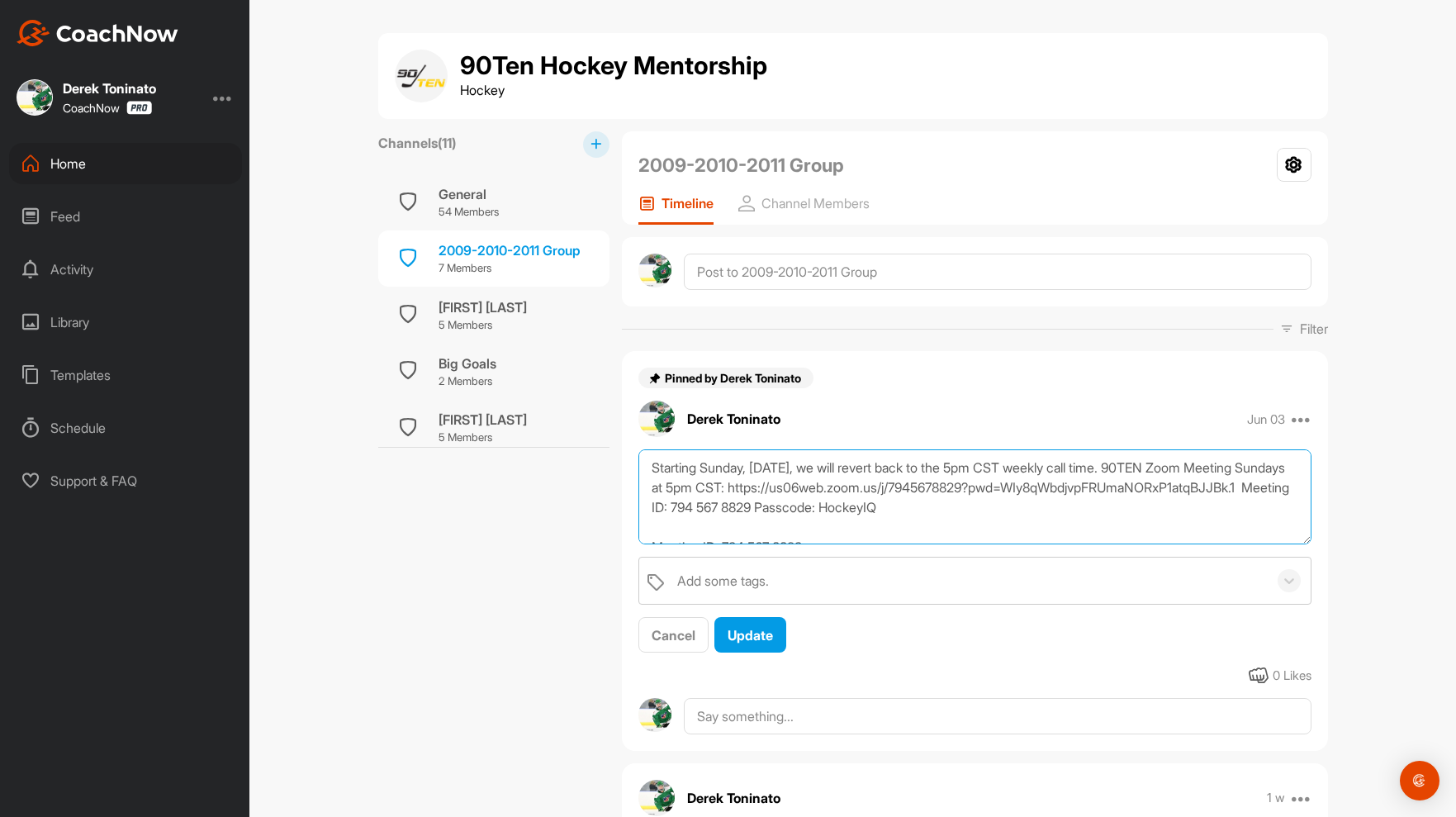 scroll, scrollTop: 0, scrollLeft: 0, axis: both 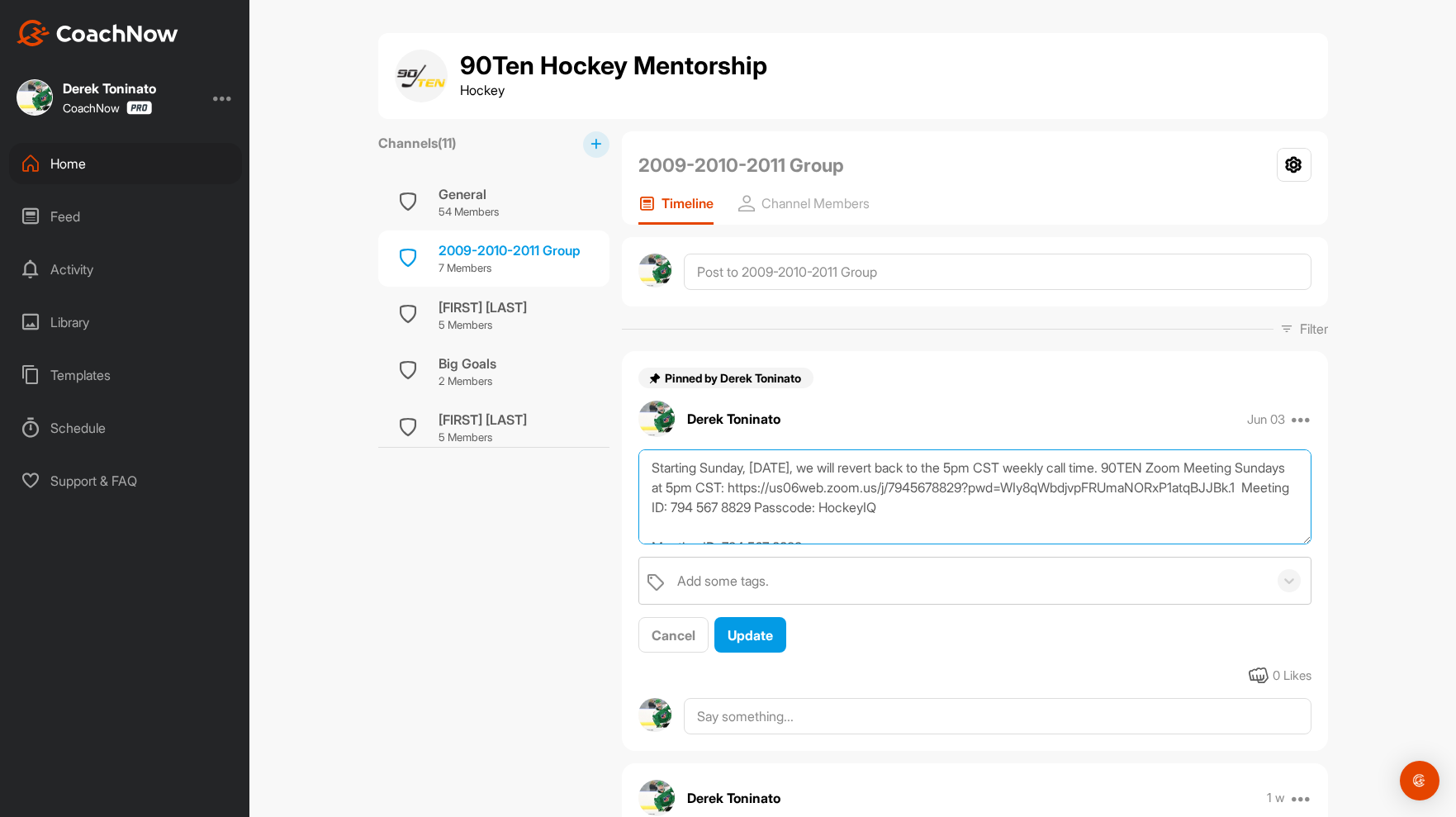 click on "Starting Sunday, August 3rd, we will revert back to the 5pm CST weekly call time.   90TEN Zoom Meeting Sundays at 5pm CST: https://us06web.zoom.us/j/7945678829?pwd=WIy8qWbdjvpFRUmaNORxP1atqBJJBk.1  Meeting ID: 794 567 8829 Passcode: HockeyIQ
Meeting ID: 794 567 8829
Passcode: HockeyIQ" at bounding box center (975, 496) 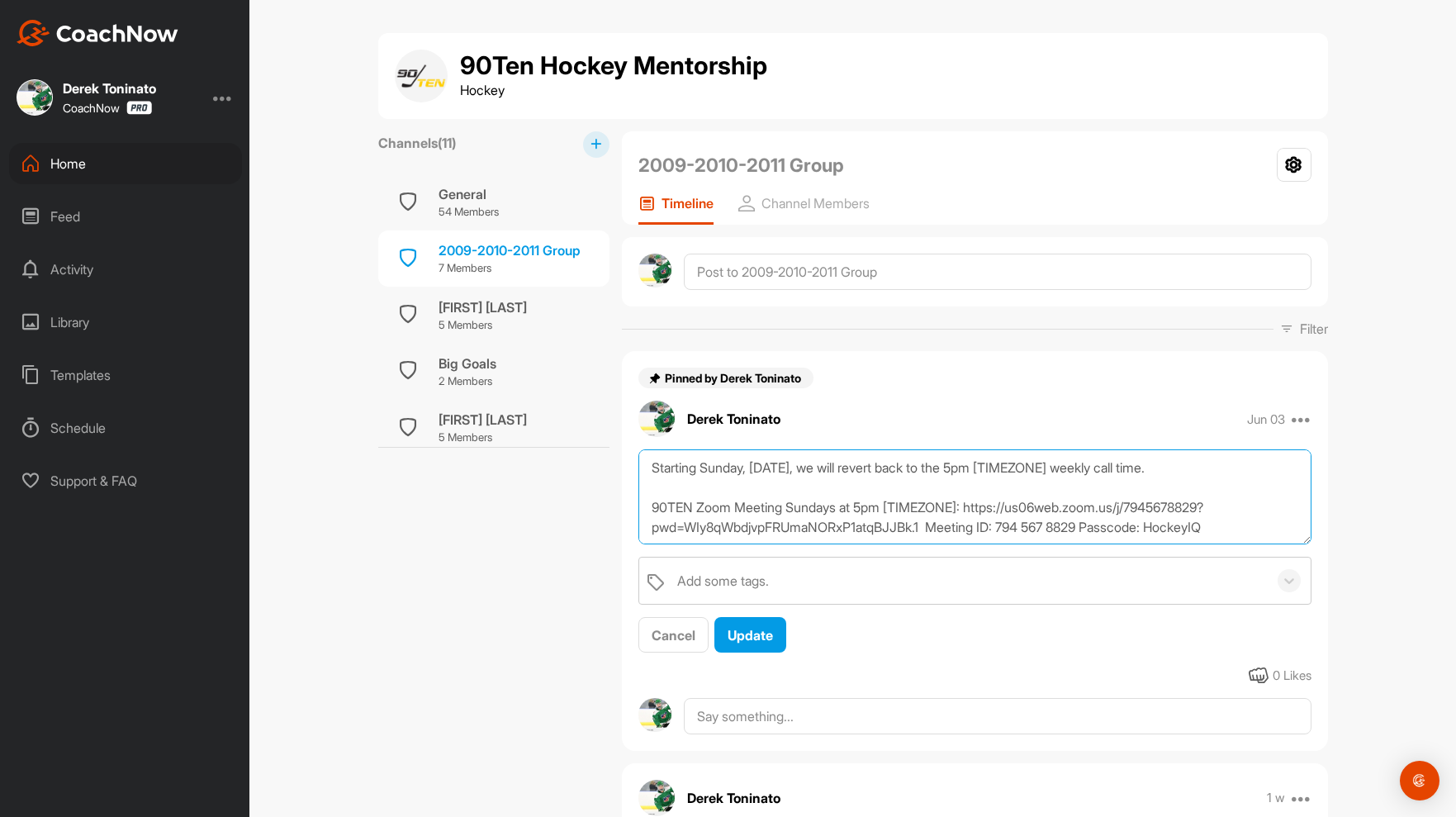 click on "Starting Sunday, August 3rd, we will revert back to the 5pm CST weekly call time.
90TEN Zoom Meeting Sundays at 5pm CST: https://us06web.zoom.us/j/7945678829?pwd=WIy8qWbdjvpFRUmaNORxP1atqBJJBk.1  Meeting ID: 794 567 8829 Passcode: HockeyIQ
Meeting ID: 794 567 8829
Passcode: HockeyIQ" at bounding box center [975, 496] 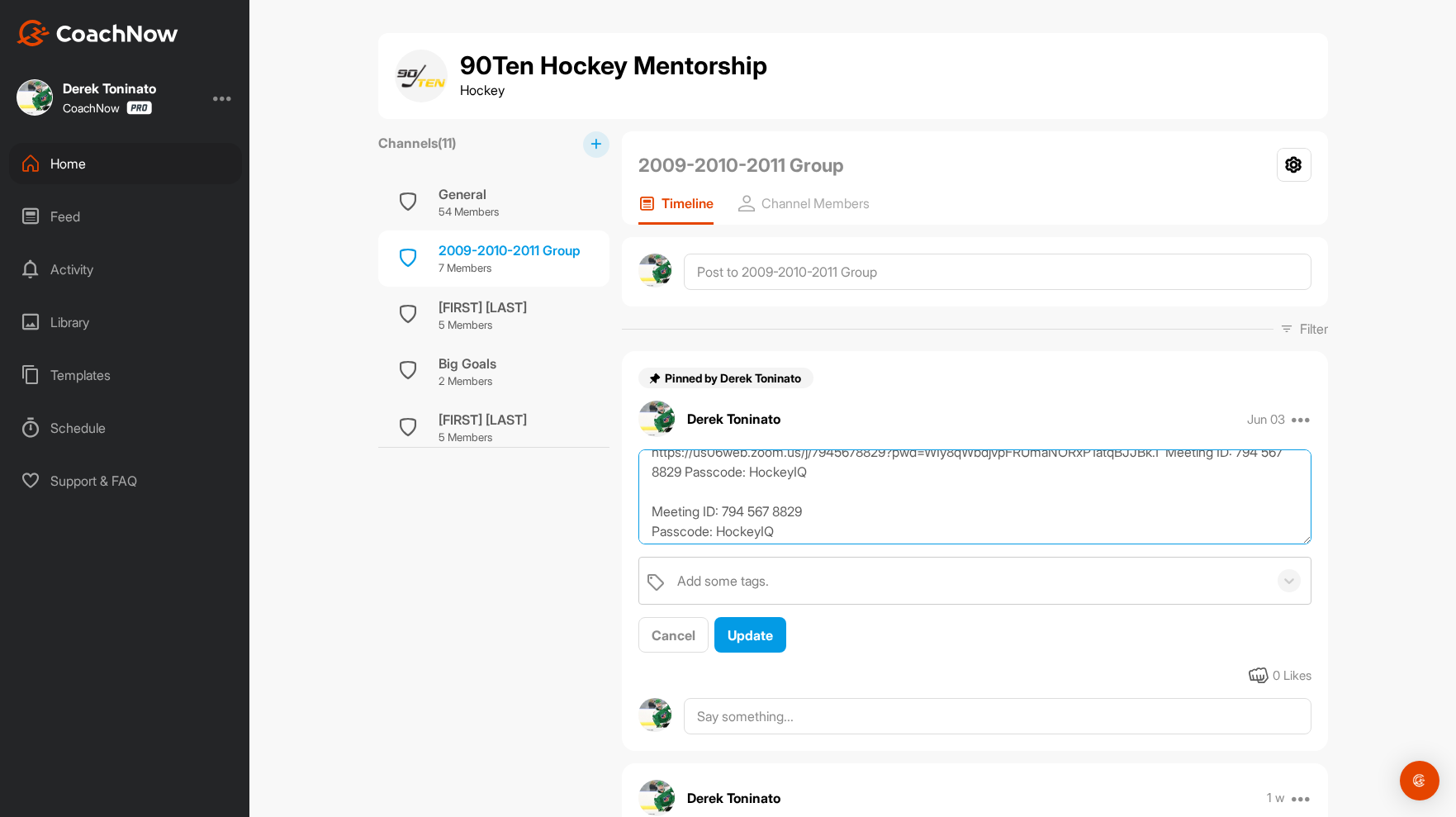 scroll, scrollTop: 99, scrollLeft: 0, axis: vertical 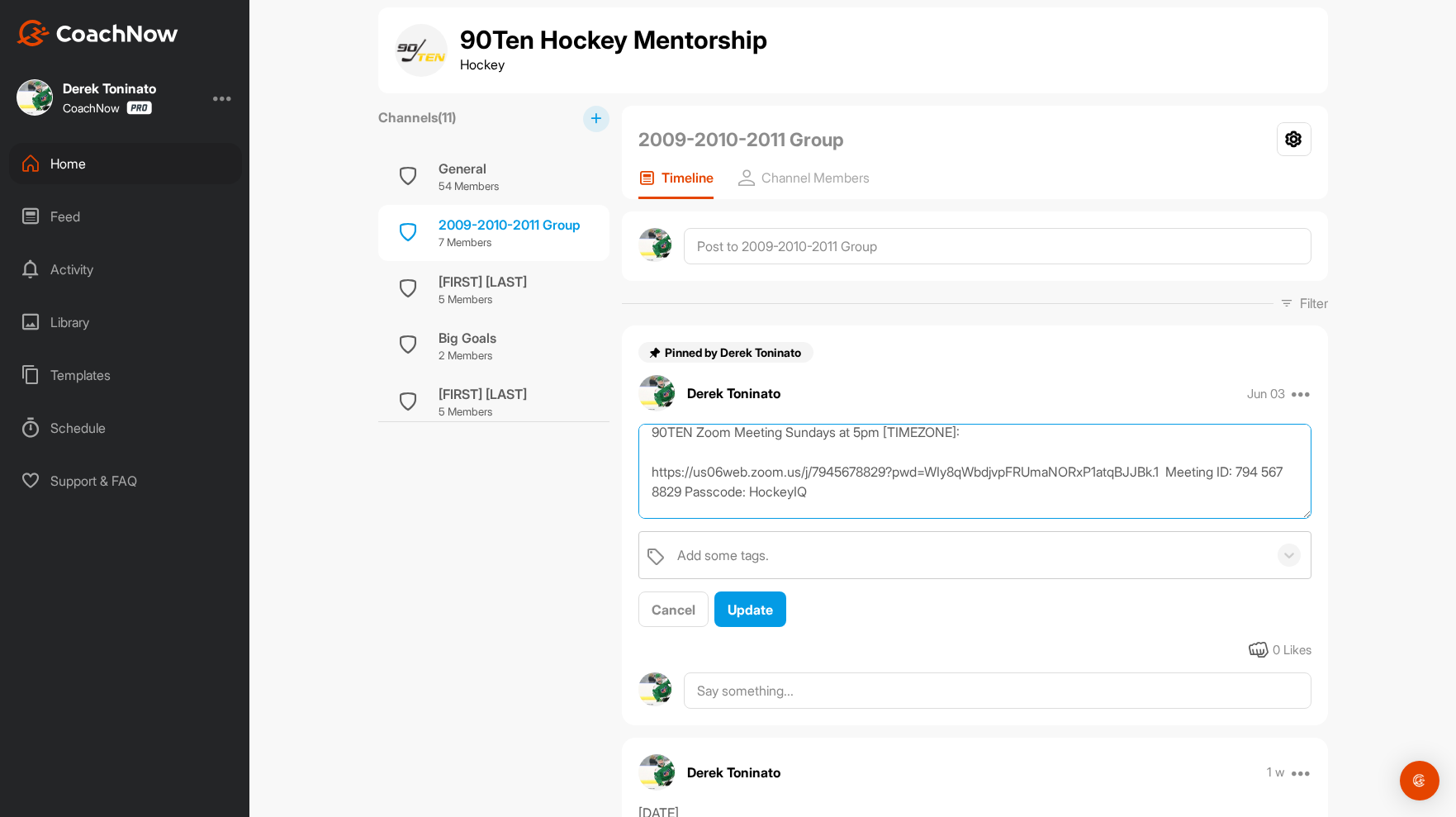 click on "Starting Sunday, August 3rd, we will revert back to the 5pm CST weekly call time.
90TEN Zoom Meeting Sundays at 5pm CST:
https://us06web.zoom.us/j/7945678829?pwd=WIy8qWbdjvpFRUmaNORxP1atqBJJBk.1  Meeting ID: 794 567 8829 Passcode: HockeyIQ
Meeting ID: 794 567 8829
Passcode: HockeyIQ" at bounding box center (975, 471) 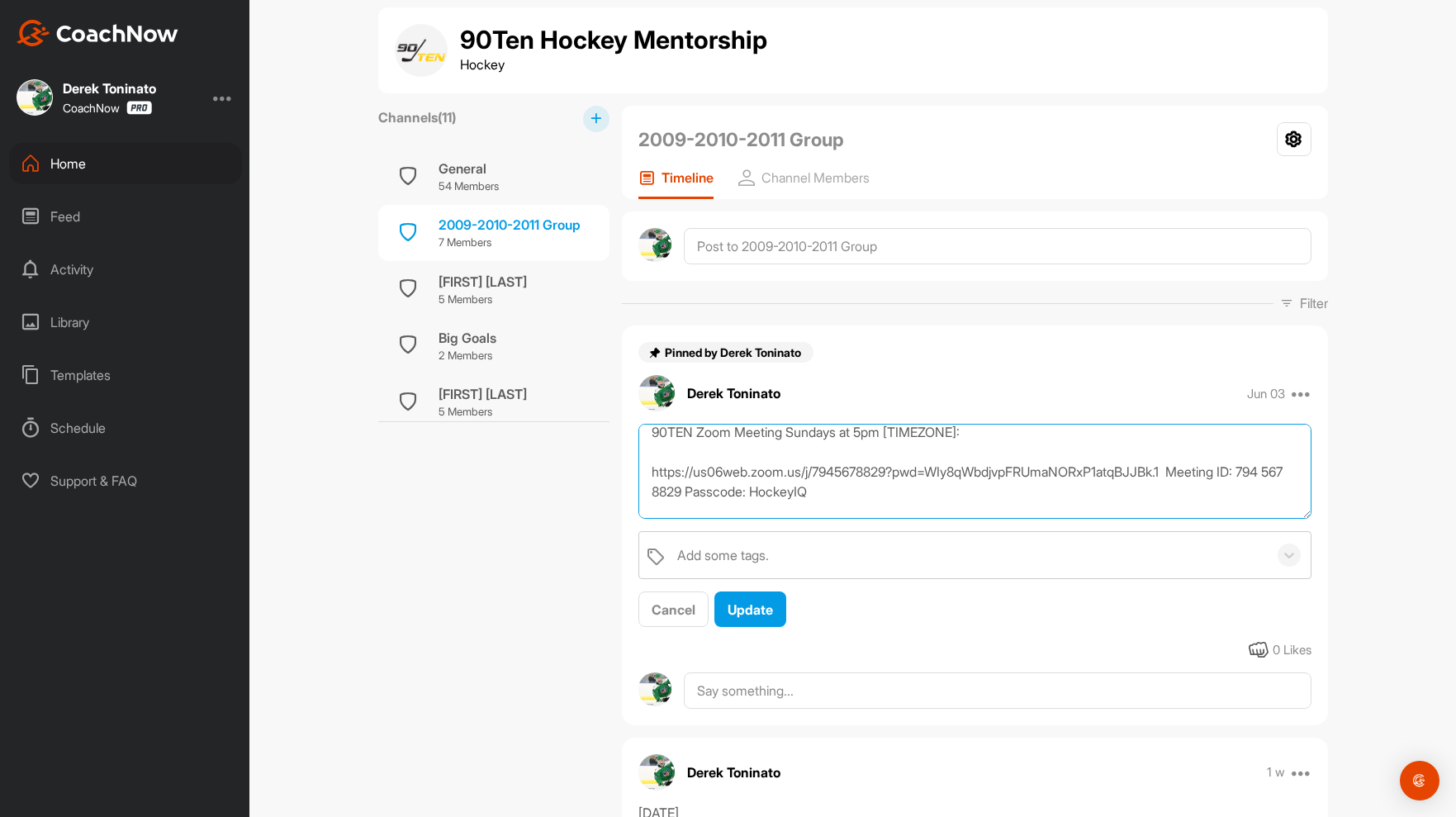 click on "Starting Sunday, August 3rd, we will revert back to the 5pm CST weekly call time.
90TEN Zoom Meeting Sundays at 5pm CST:
https://us06web.zoom.us/j/7945678829?pwd=WIy8qWbdjvpFRUmaNORxP1atqBJJBk.1  Meeting ID: 794 567 8829 Passcode: HockeyIQ
Meeting ID: 794 567 8829
Passcode: HockeyIQ" at bounding box center (975, 471) 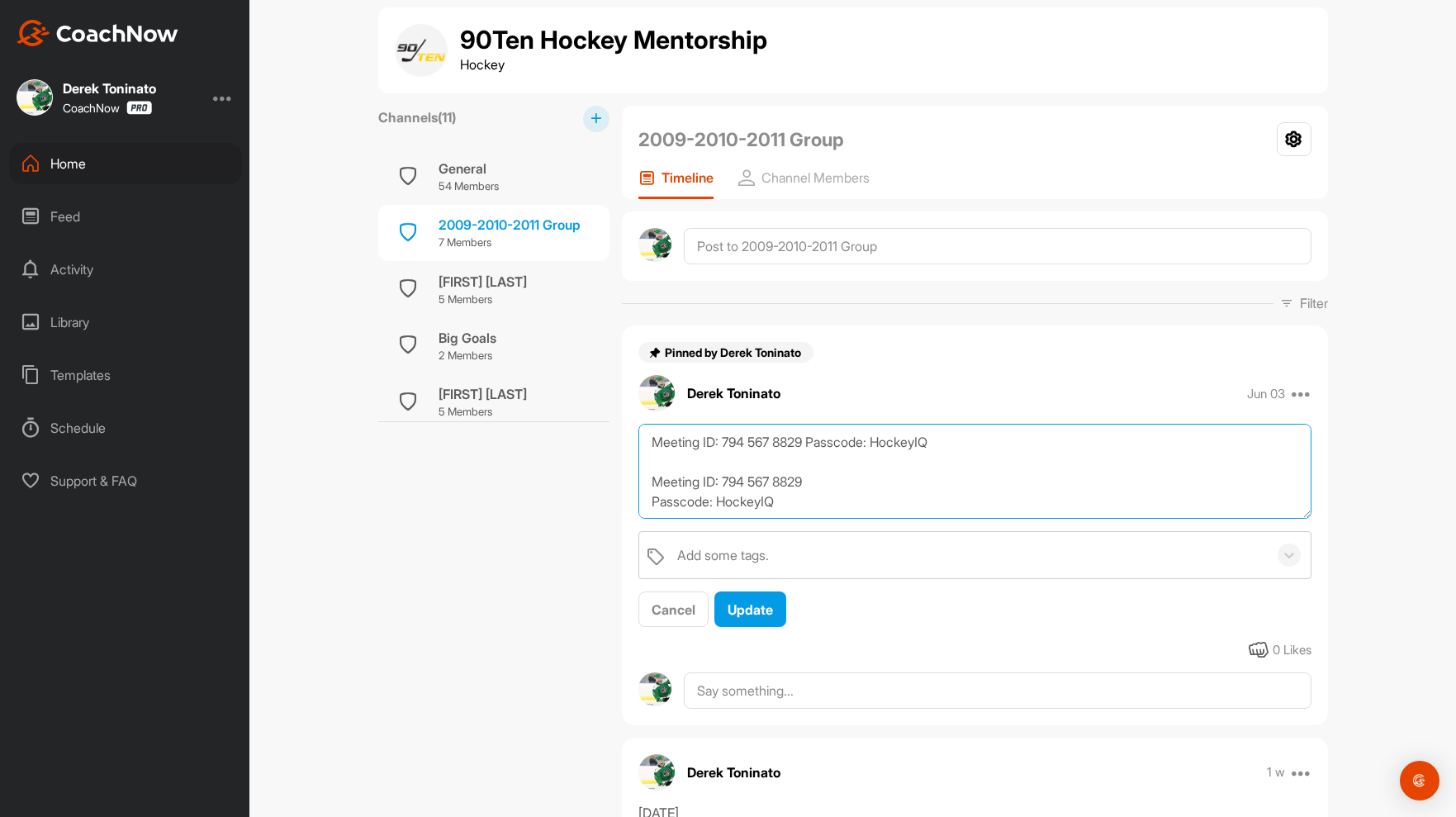 scroll, scrollTop: 119, scrollLeft: 0, axis: vertical 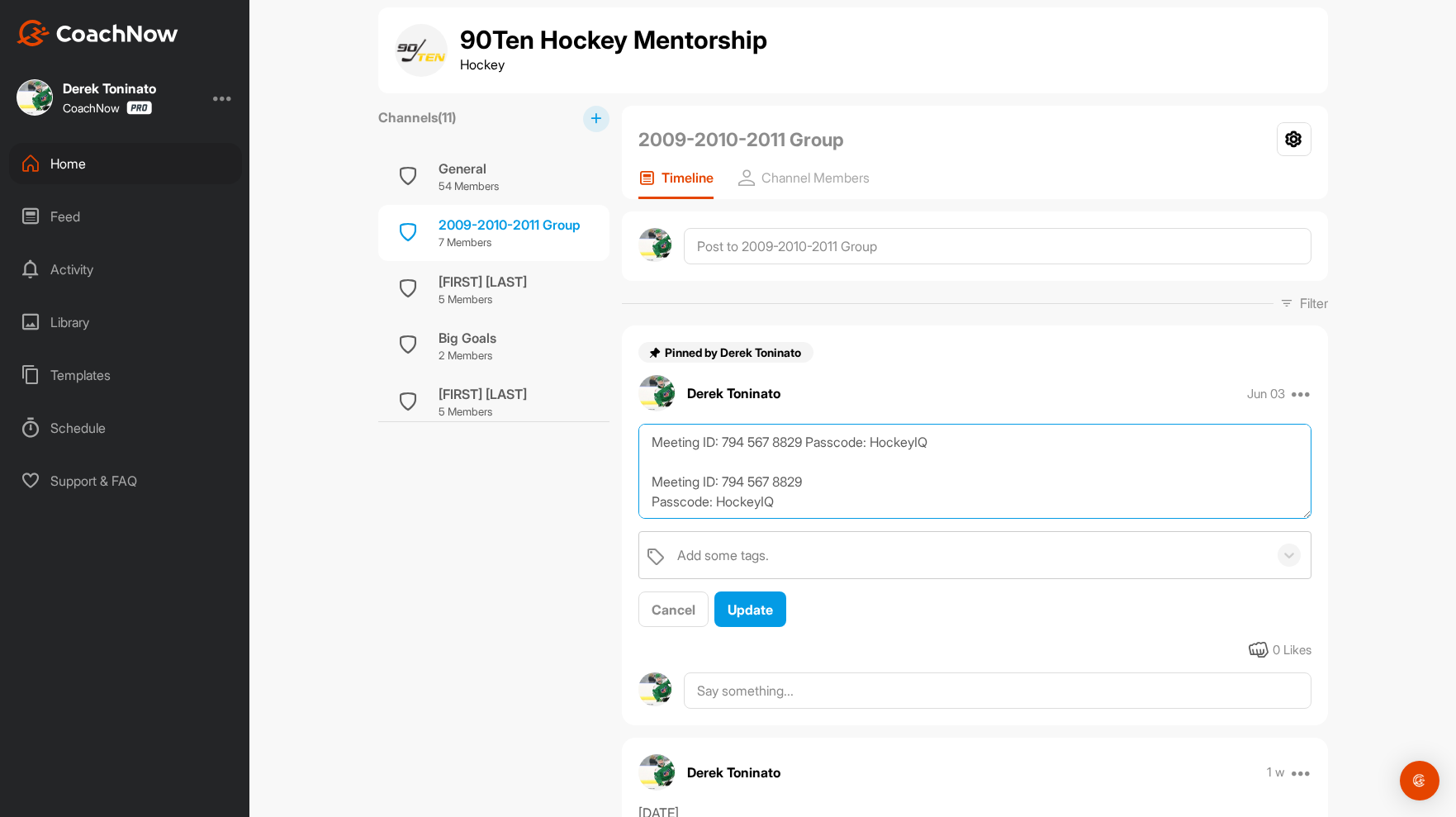 drag, startPoint x: 813, startPoint y: 481, endPoint x: 812, endPoint y: 444, distance: 37.01351 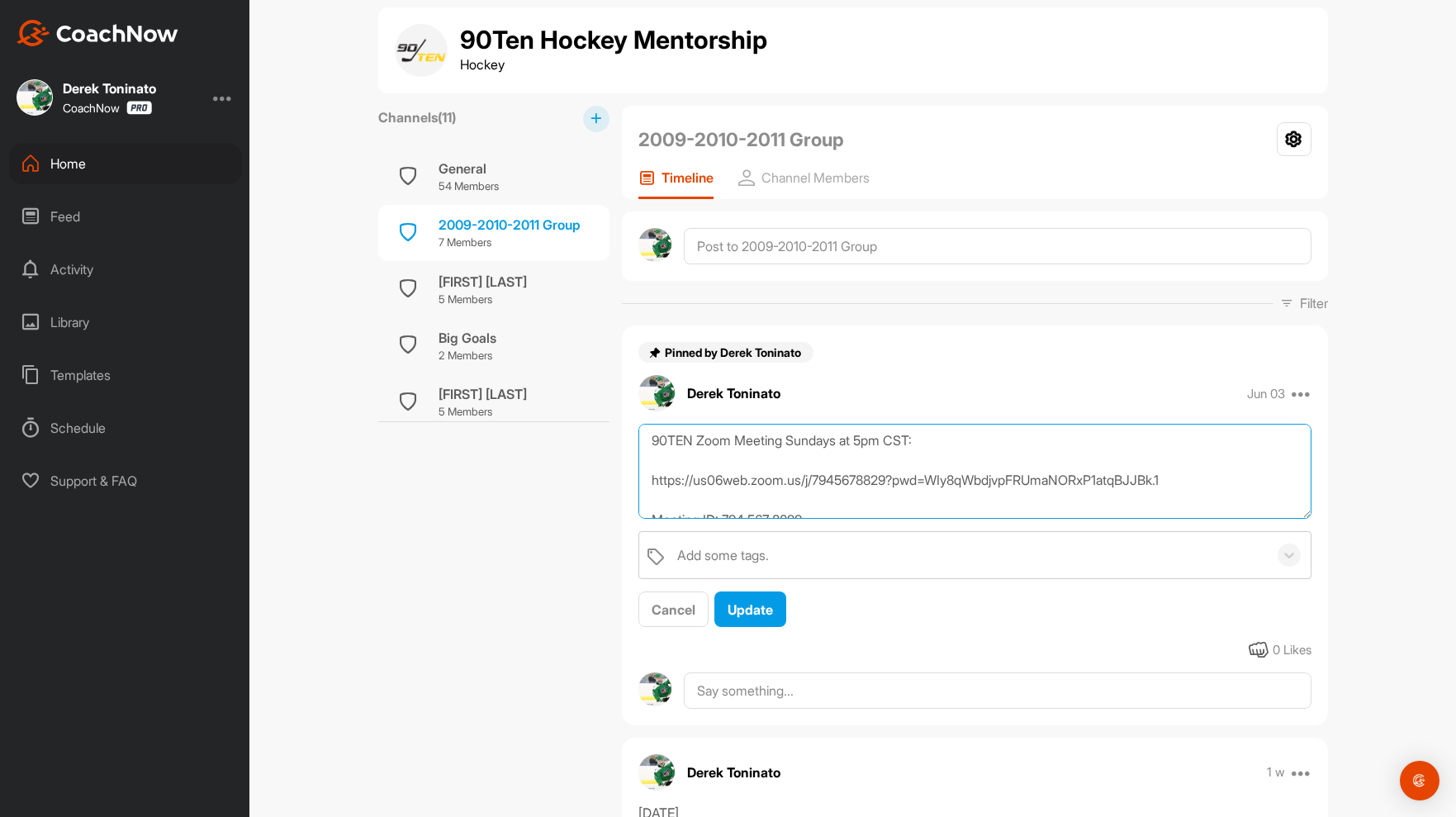 scroll, scrollTop: 37, scrollLeft: 0, axis: vertical 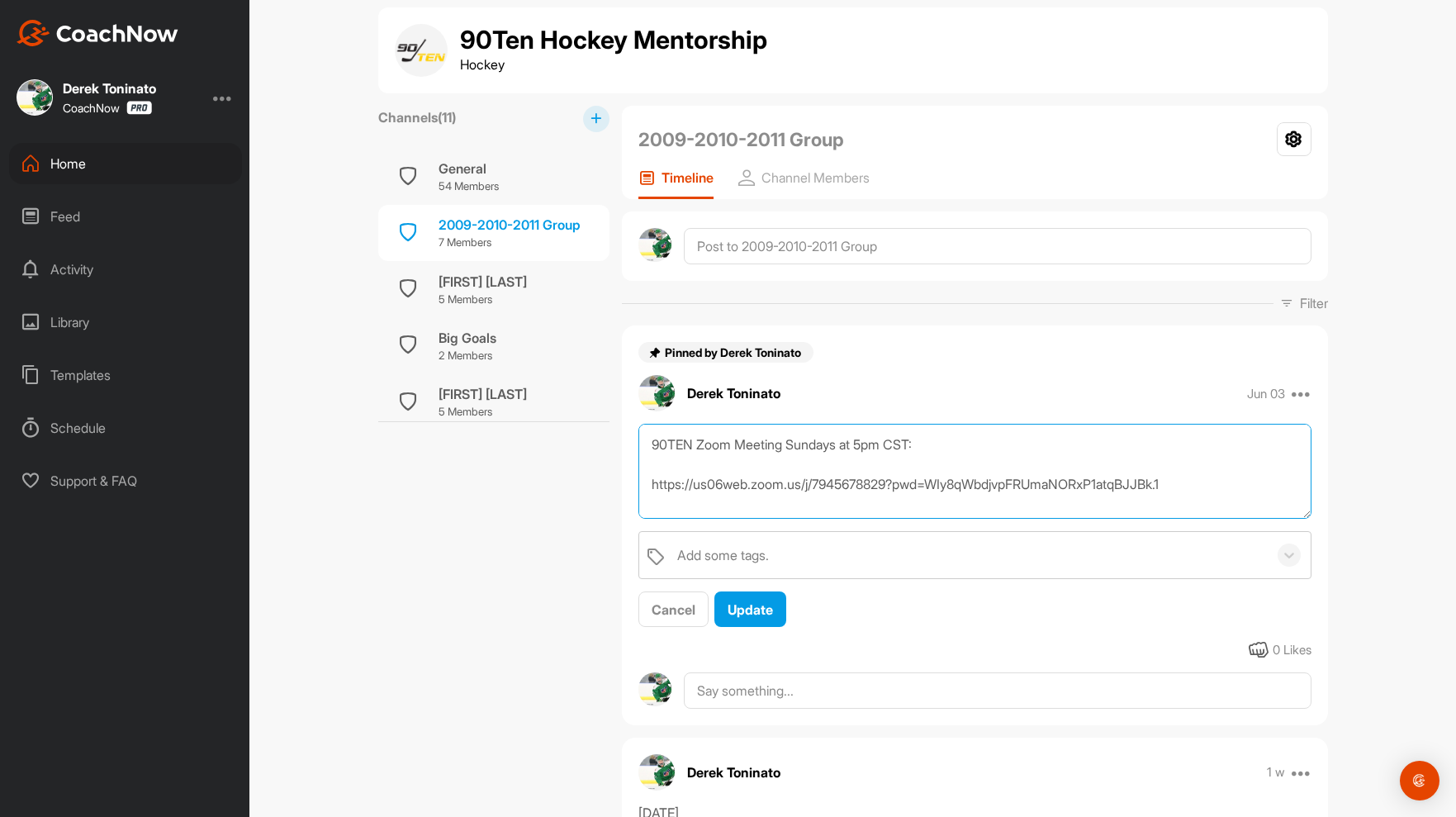 click on "Starting Sunday, August 3rd, we will revert back to the 5pm CST weekly call time.
90TEN Zoom Meeting Sundays at 5pm CST:
https://us06web.zoom.us/j/7945678829?pwd=WIy8qWbdjvpFRUmaNORxP1atqBJJBk.1
Meeting ID: 794 567 8829
Passcode: HockeyIQ" at bounding box center (975, 471) 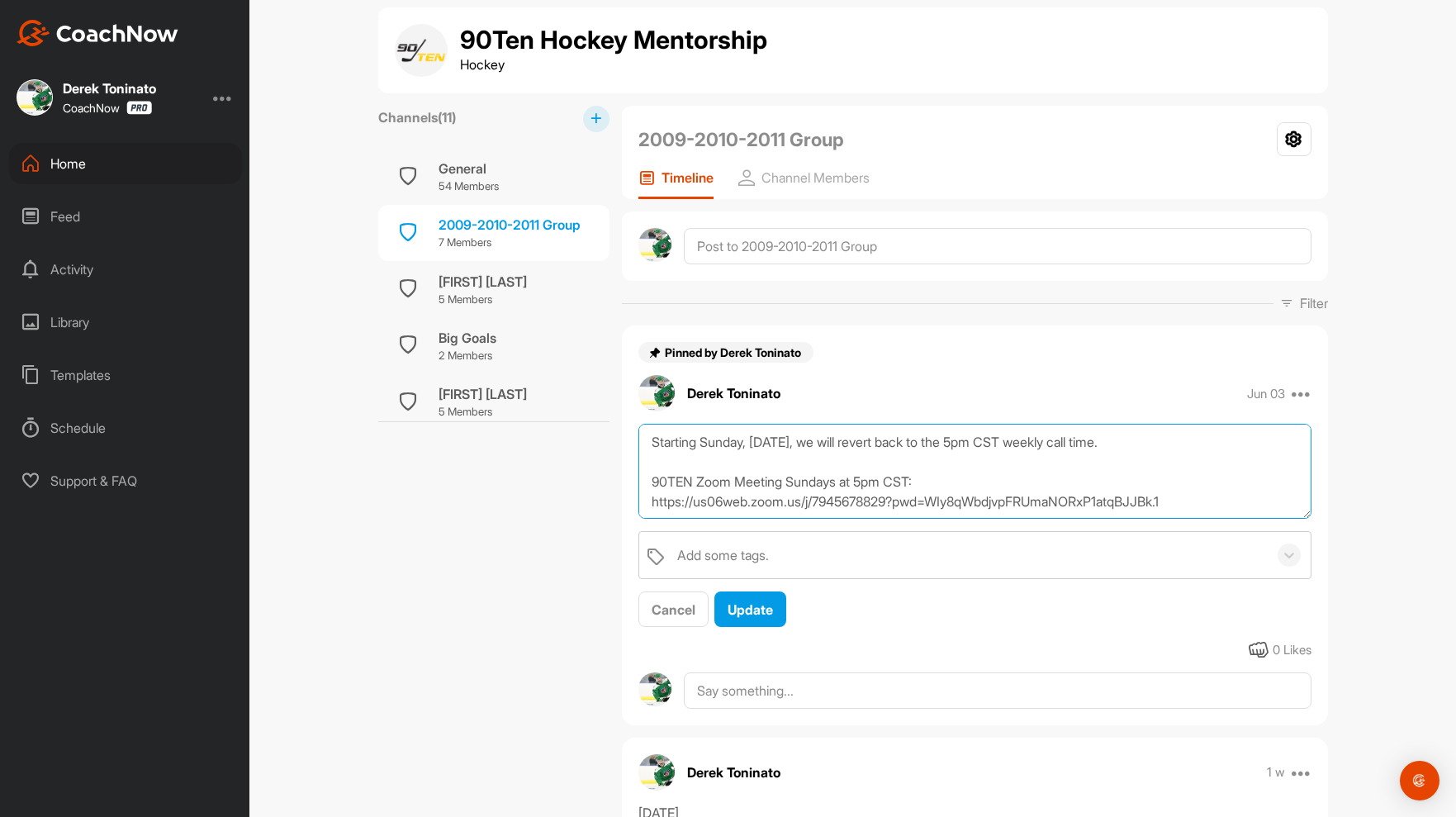 scroll, scrollTop: 0, scrollLeft: 0, axis: both 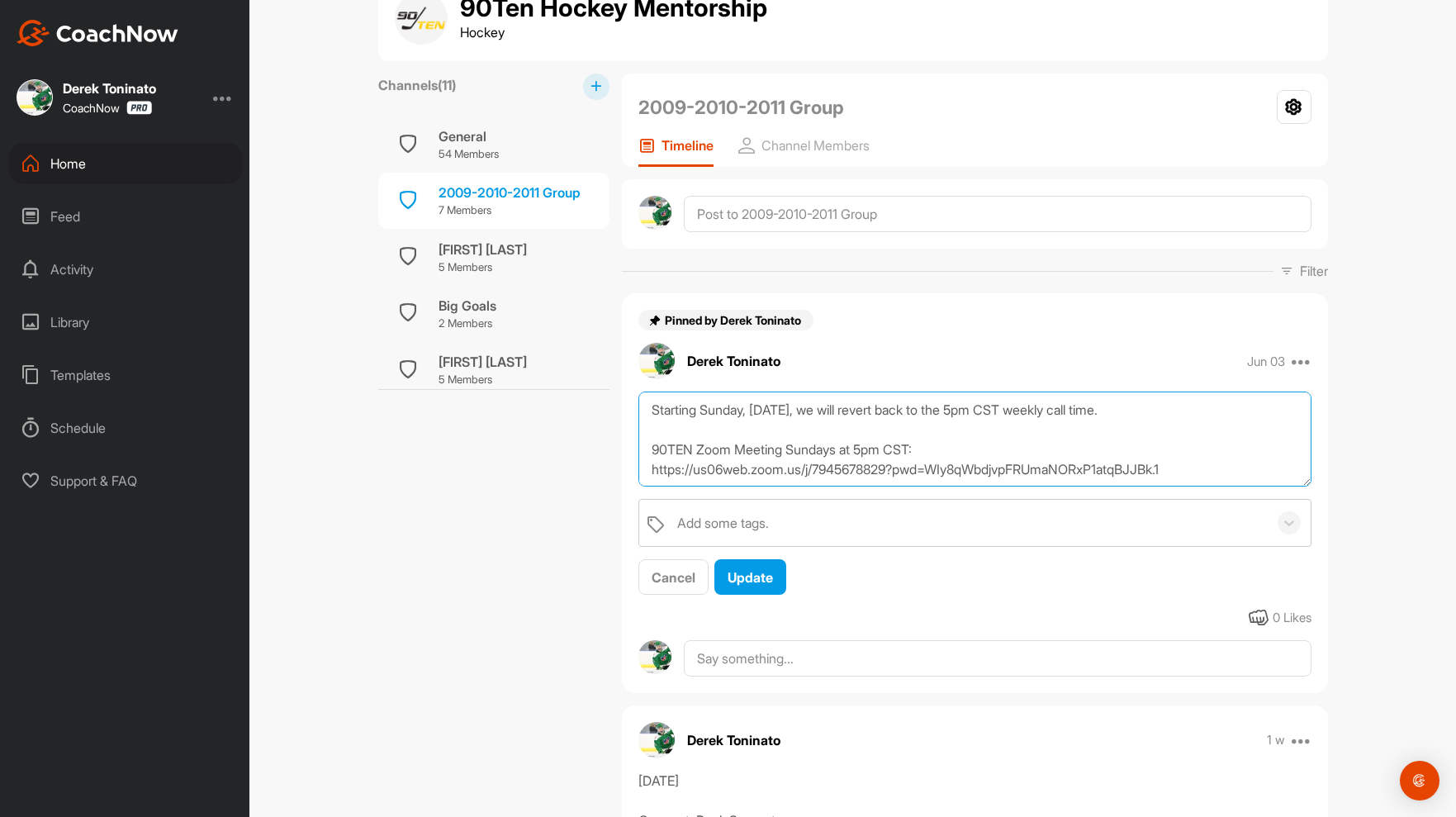 click on "Starting Sunday, August 3rd, we will revert back to the 5pm CST weekly call time.
90TEN Zoom Meeting Sundays at 5pm CST:
https://us06web.zoom.us/j/7945678829?pwd=WIy8qWbdjvpFRUmaNORxP1atqBJJBk.1
Meeting ID: 794 567 8829
Passcode: HockeyIQ" at bounding box center [975, 439] 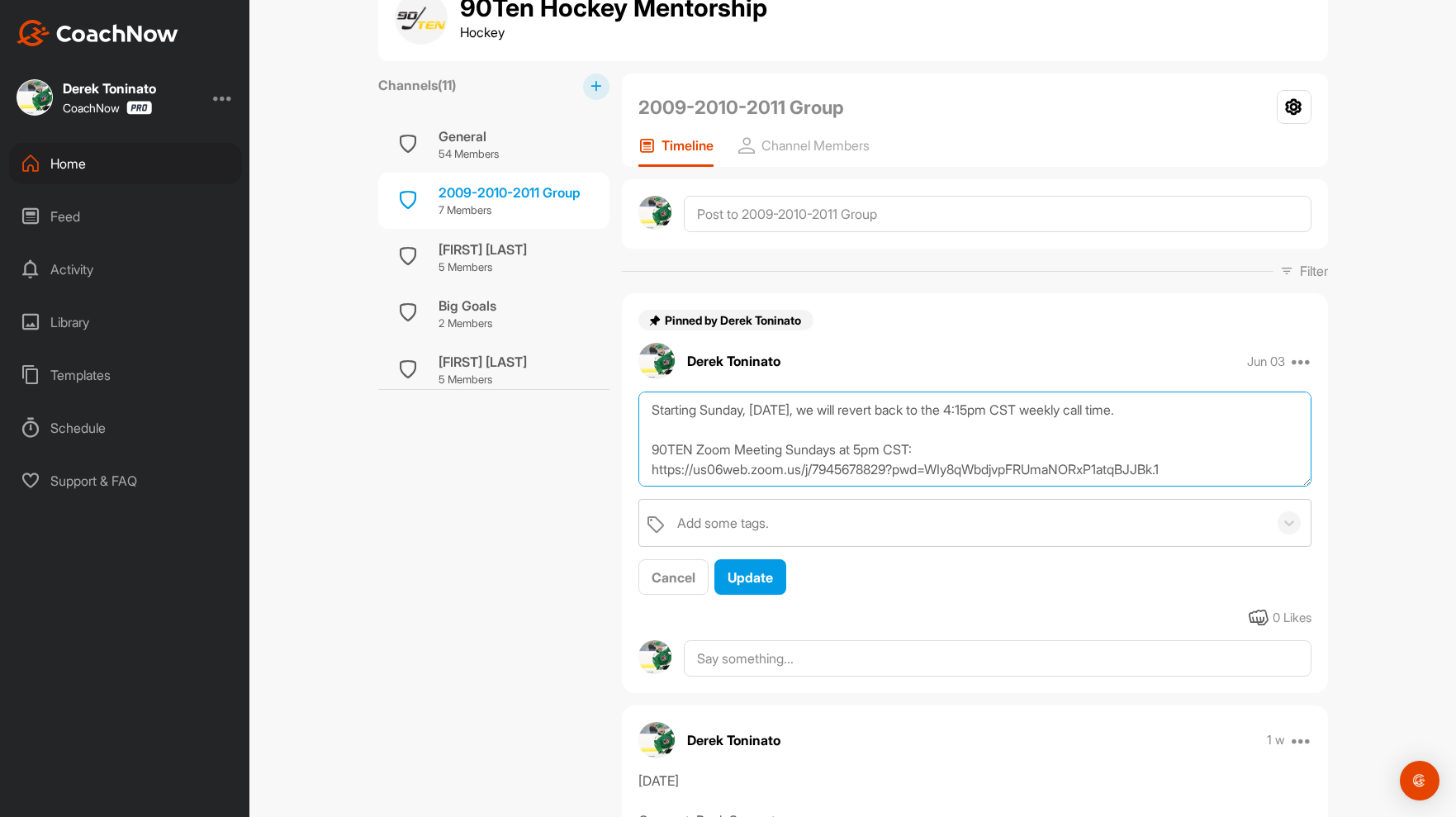 click on "Starting Sunday, August 3rd, we will revert back to the 4:15pm CST weekly call time.
90TEN Zoom Meeting Sundays at 5pm CST:
https://us06web.zoom.us/j/7945678829?pwd=WIy8qWbdjvpFRUmaNORxP1atqBJJBk.1
Meeting ID: 794 567 8829
Passcode: HockeyIQ" at bounding box center (975, 439) 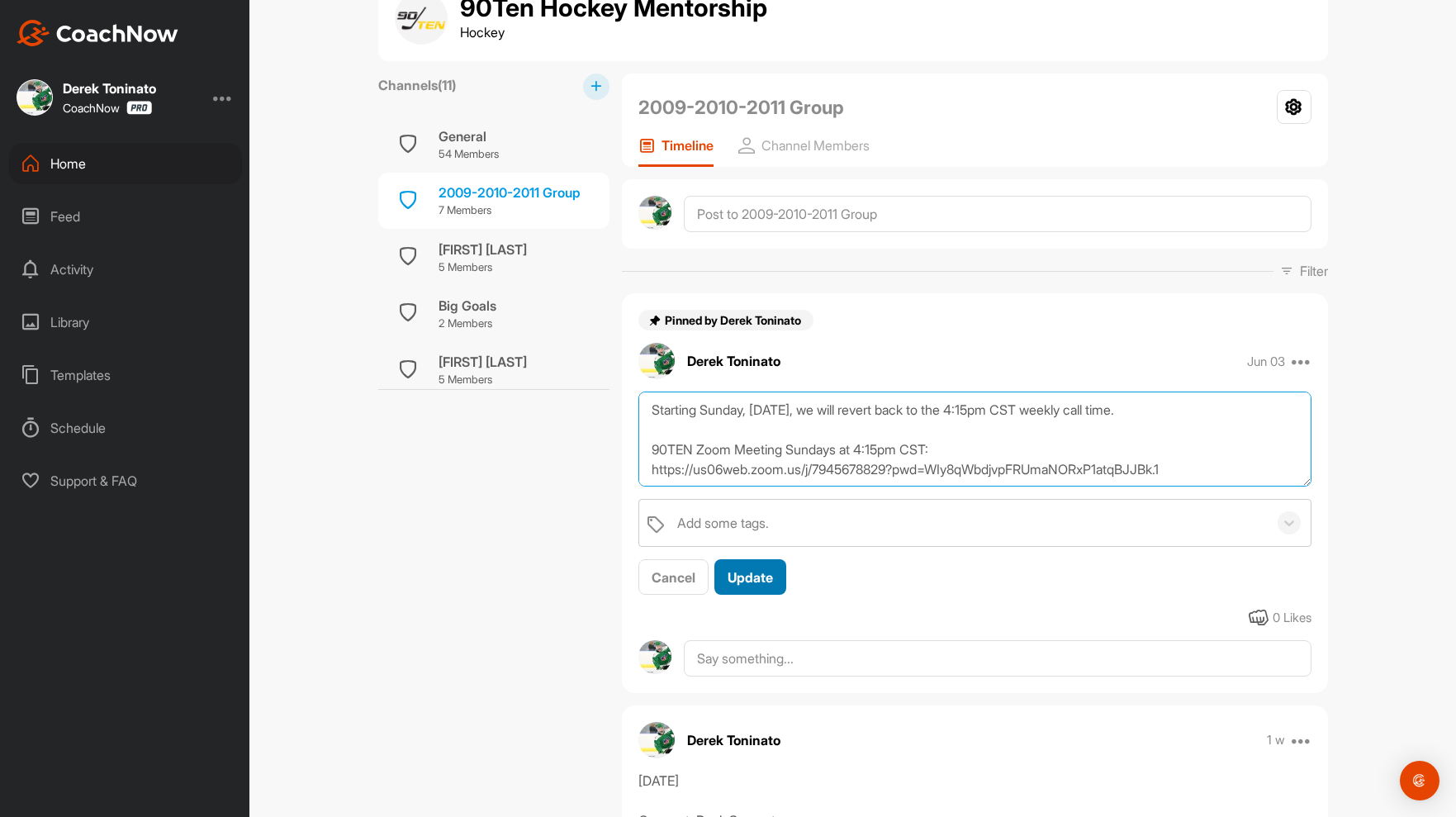 type on "Starting Sunday, August 3rd, we will revert back to the 4:15pm CST weekly call time.
90TEN Zoom Meeting Sundays at 4:15pm CST:
https://us06web.zoom.us/j/7945678829?pwd=WIy8qWbdjvpFRUmaNORxP1atqBJJBk.1
Meeting ID: 794 567 8829
Passcode: HockeyIQ" 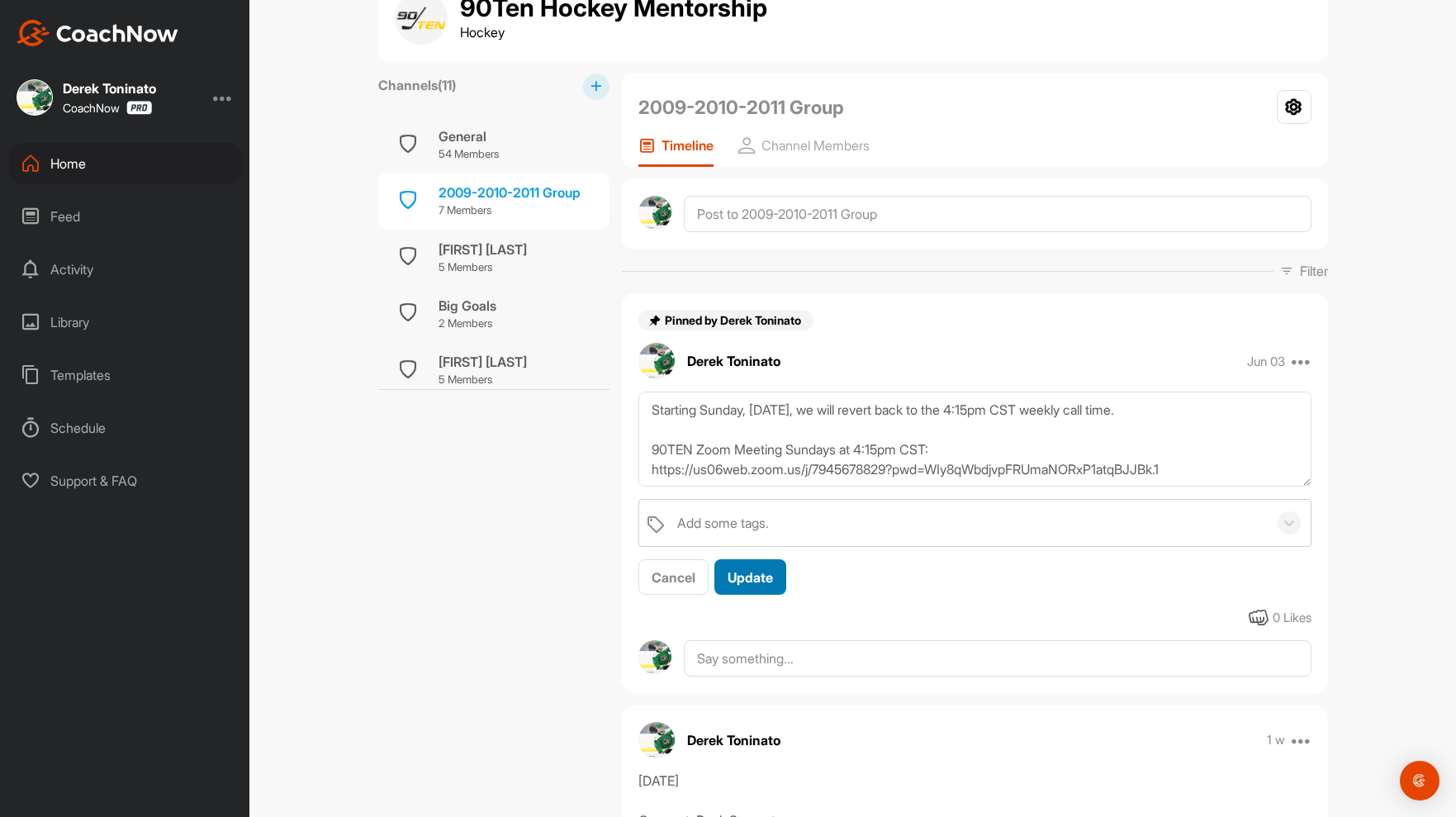 click on "Update" at bounding box center (750, 577) 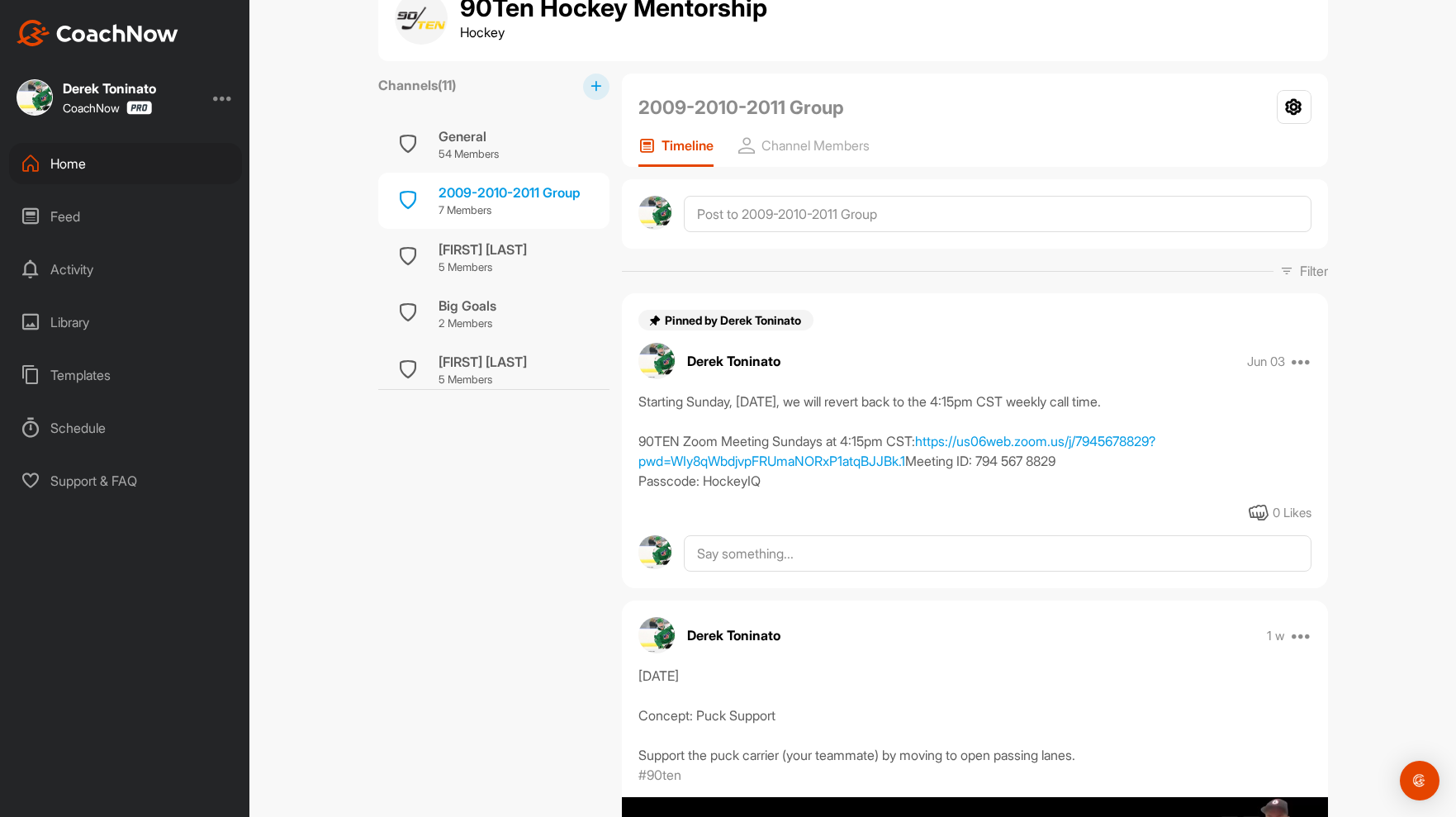 click on "Starting Sunday, August 3rd, we will revert back to the 4:15pm CST weekly call time.
90TEN Zoom Meeting Sundays at 4:15pm CST:
https://us06web.zoom.us/j/7945678829?pwd=WIy8qWbdjvpFRUmaNORxP1atqBJJBk.1
Meeting ID: 794 567 8829
Passcode: HockeyIQ" at bounding box center [975, 441] 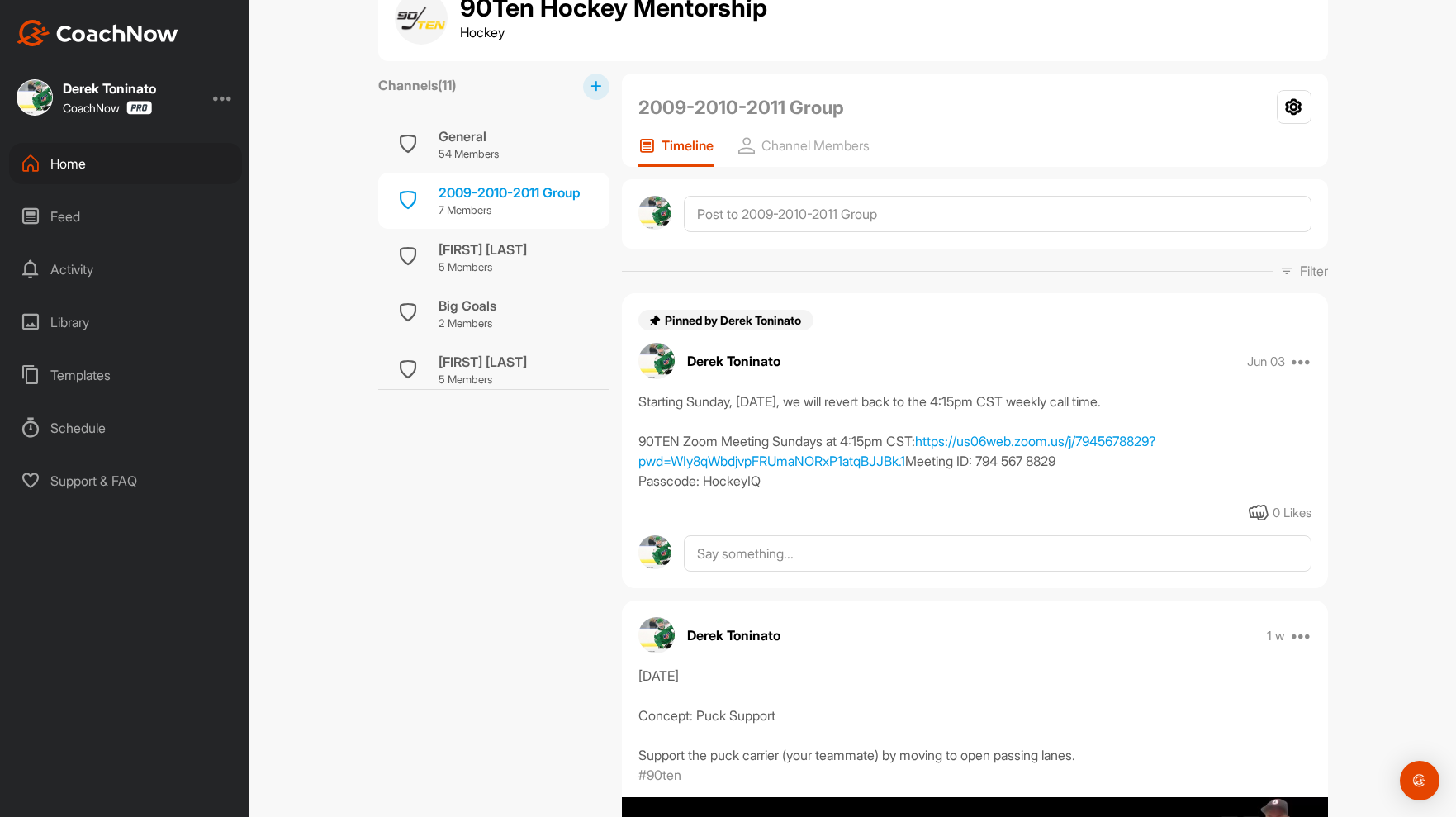 drag, startPoint x: 773, startPoint y: 521, endPoint x: 633, endPoint y: 397, distance: 187.01872 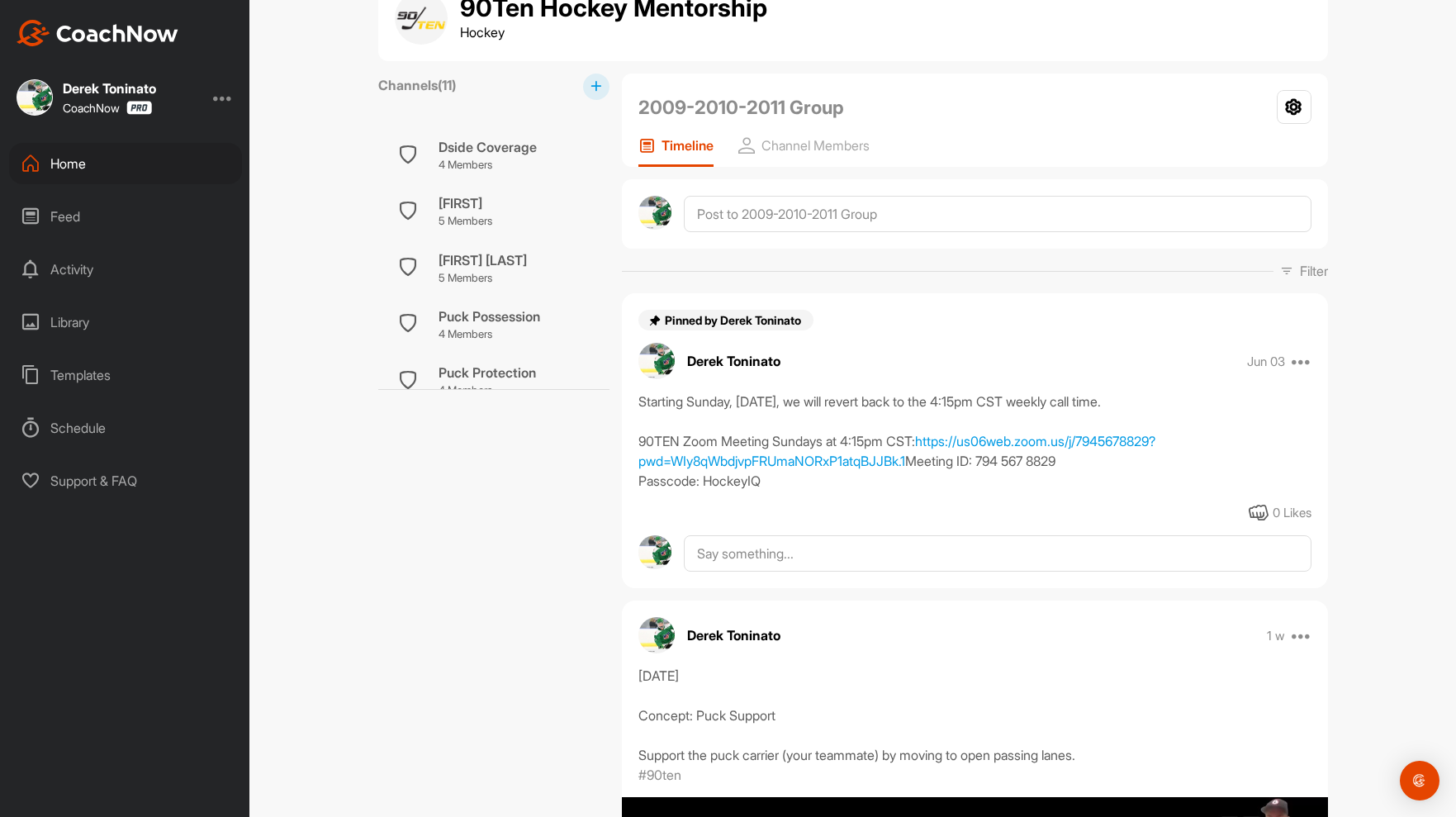 scroll, scrollTop: 279, scrollLeft: 0, axis: vertical 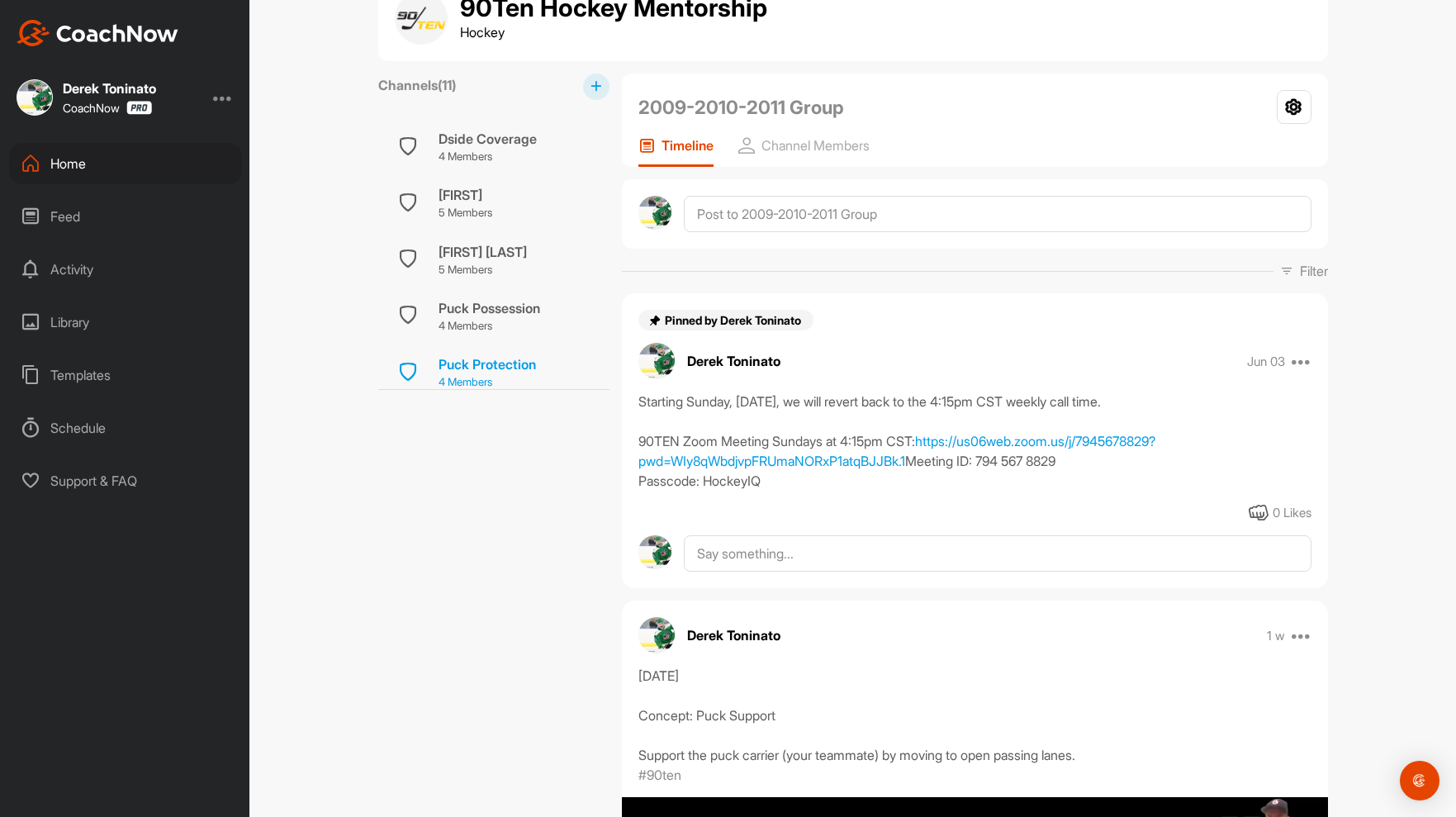click on "Puck Protection 4 Members" at bounding box center [494, 373] 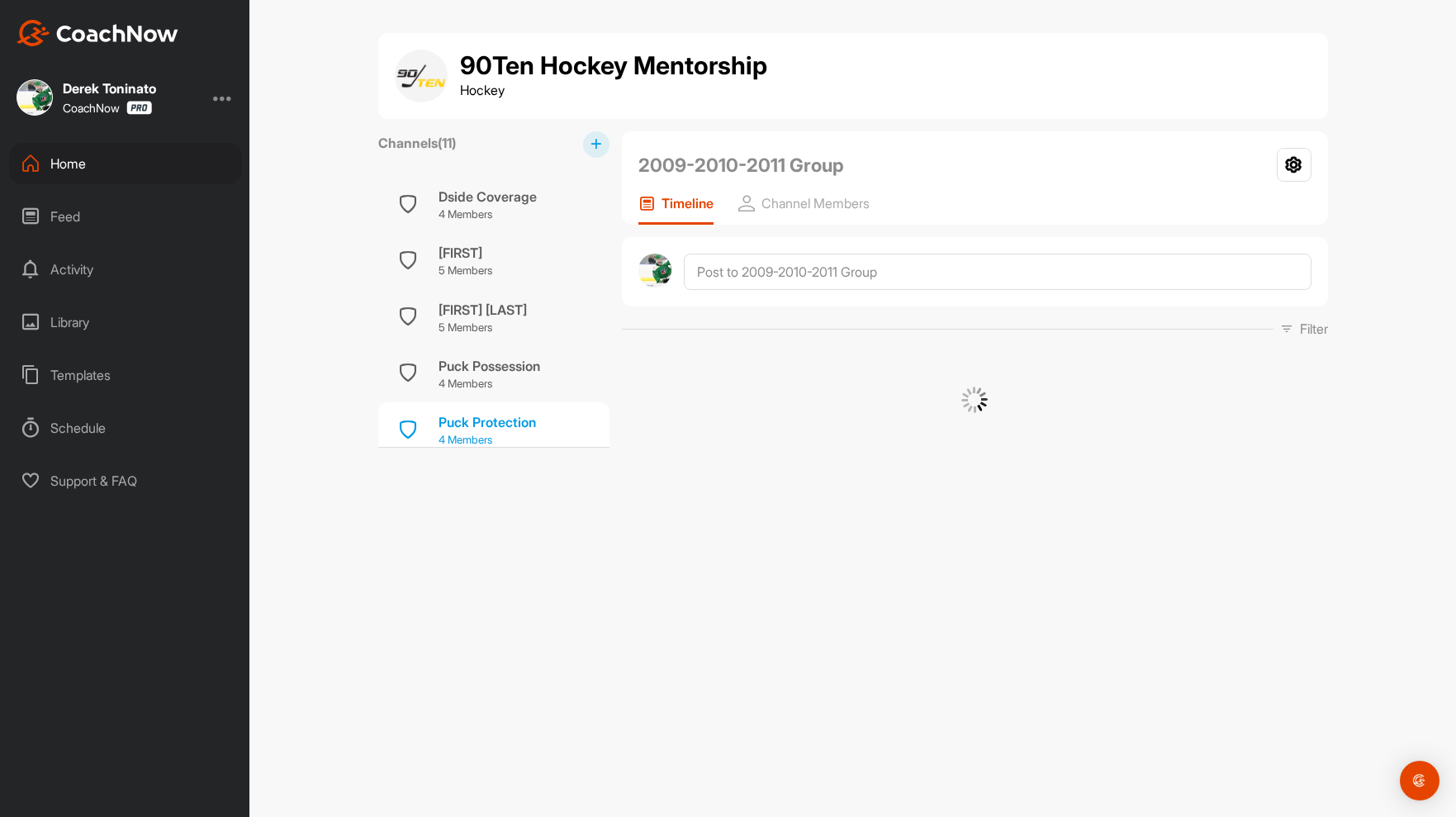 scroll, scrollTop: 0, scrollLeft: 0, axis: both 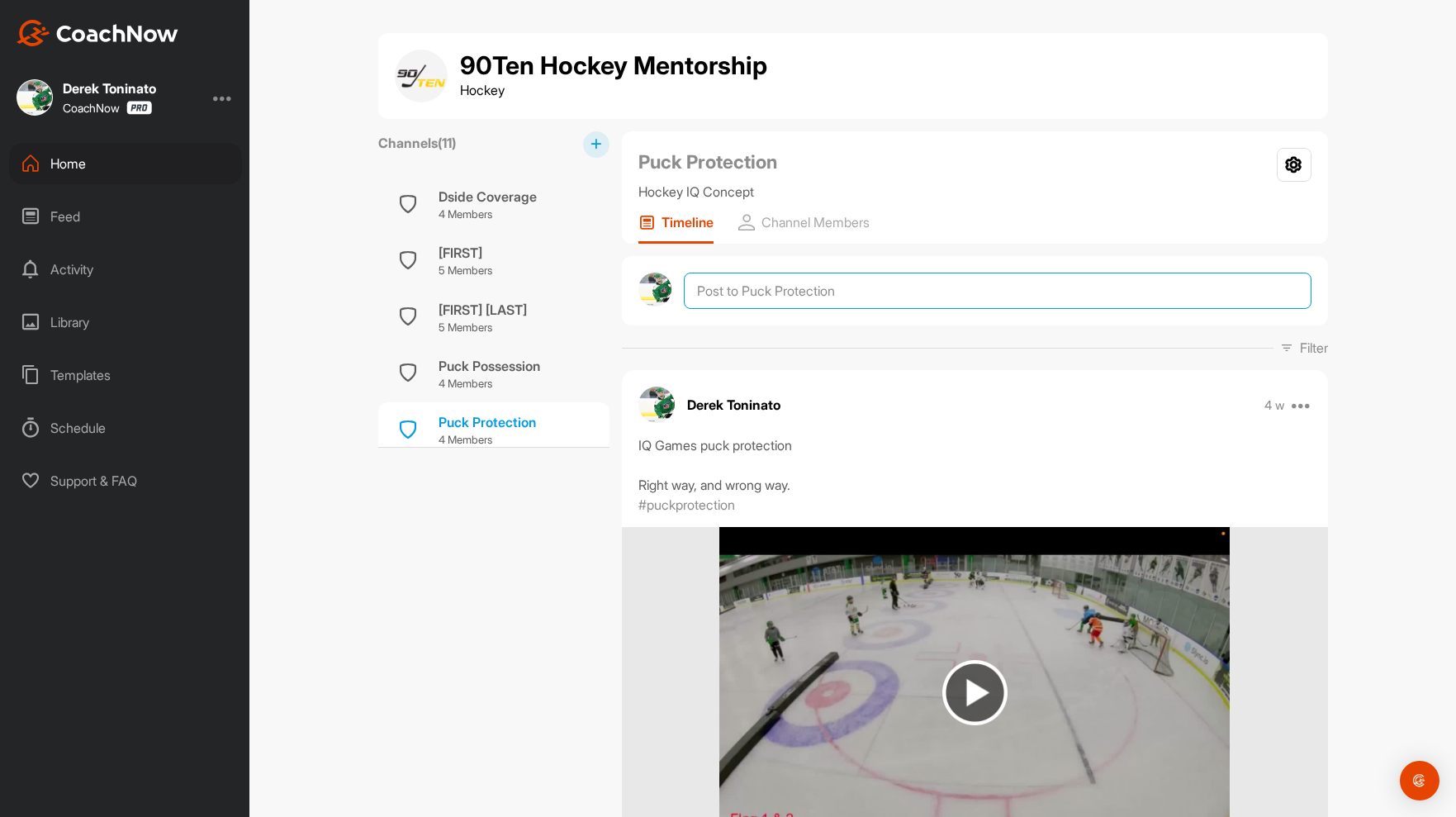 click at bounding box center [997, 291] 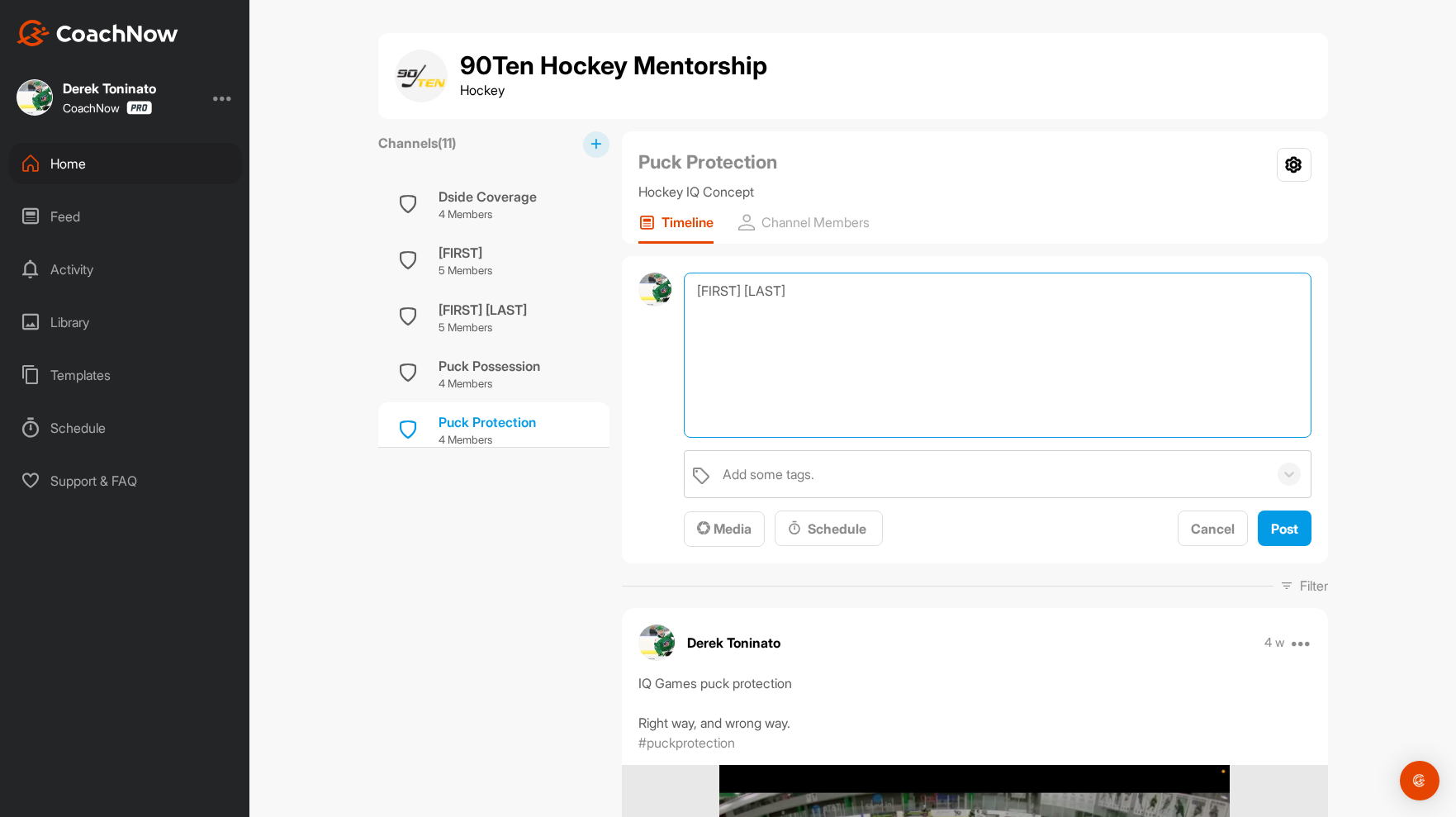 click on "Ryan Rielly" at bounding box center [997, 355] 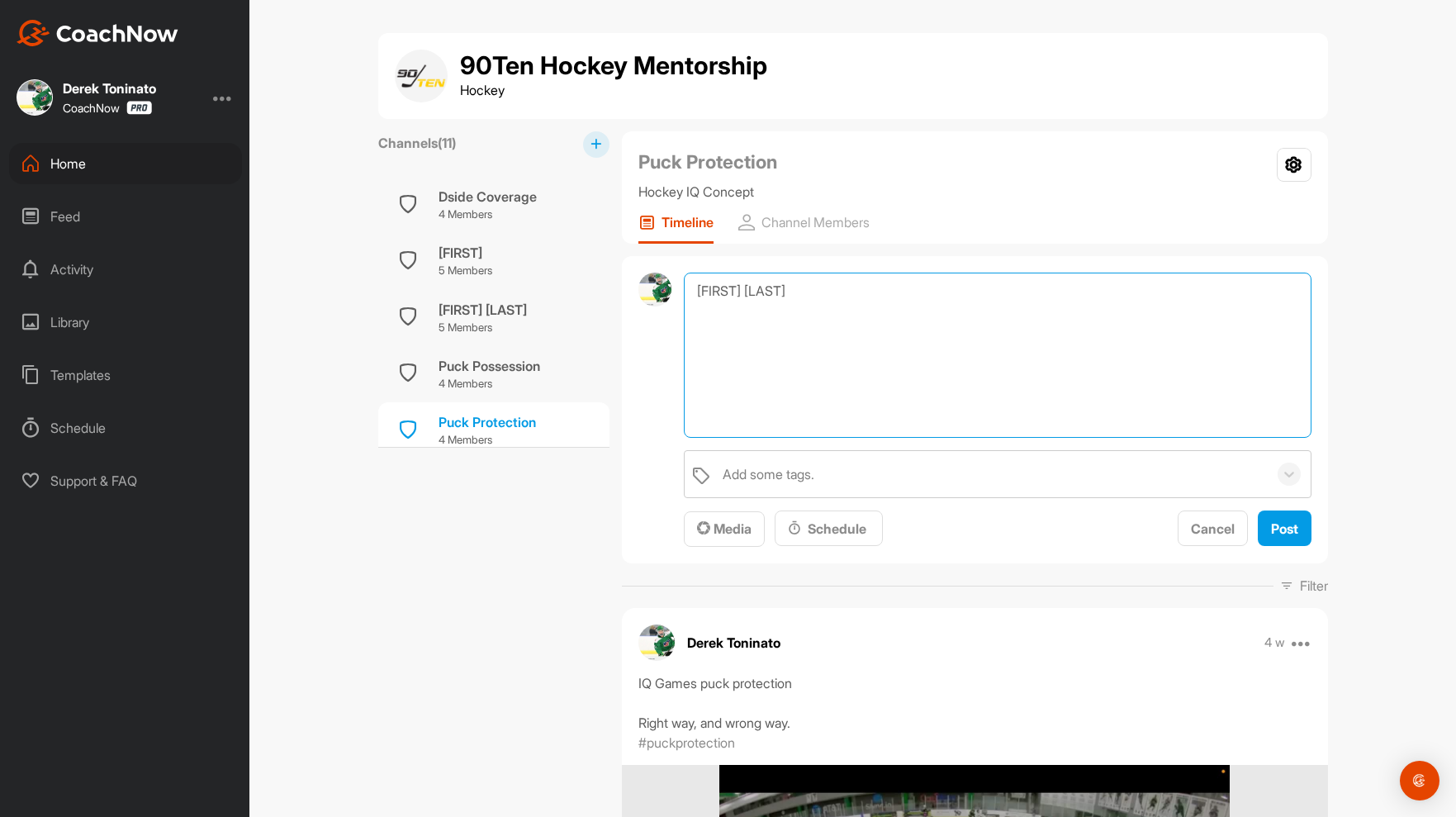 click on "Ryan O'Reilly" at bounding box center (997, 355) 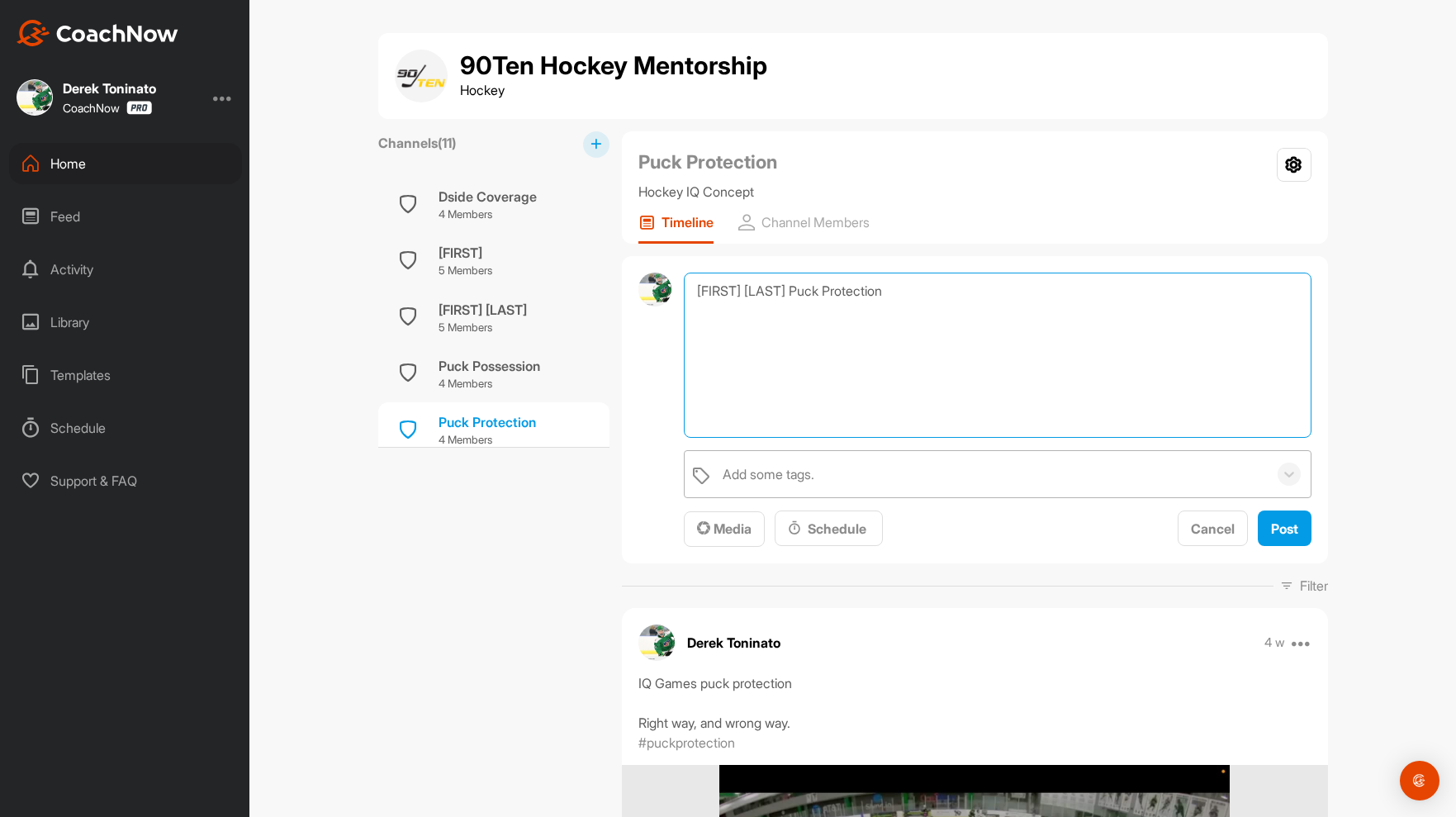 type on "Ryan O'Reilly Puck Protection" 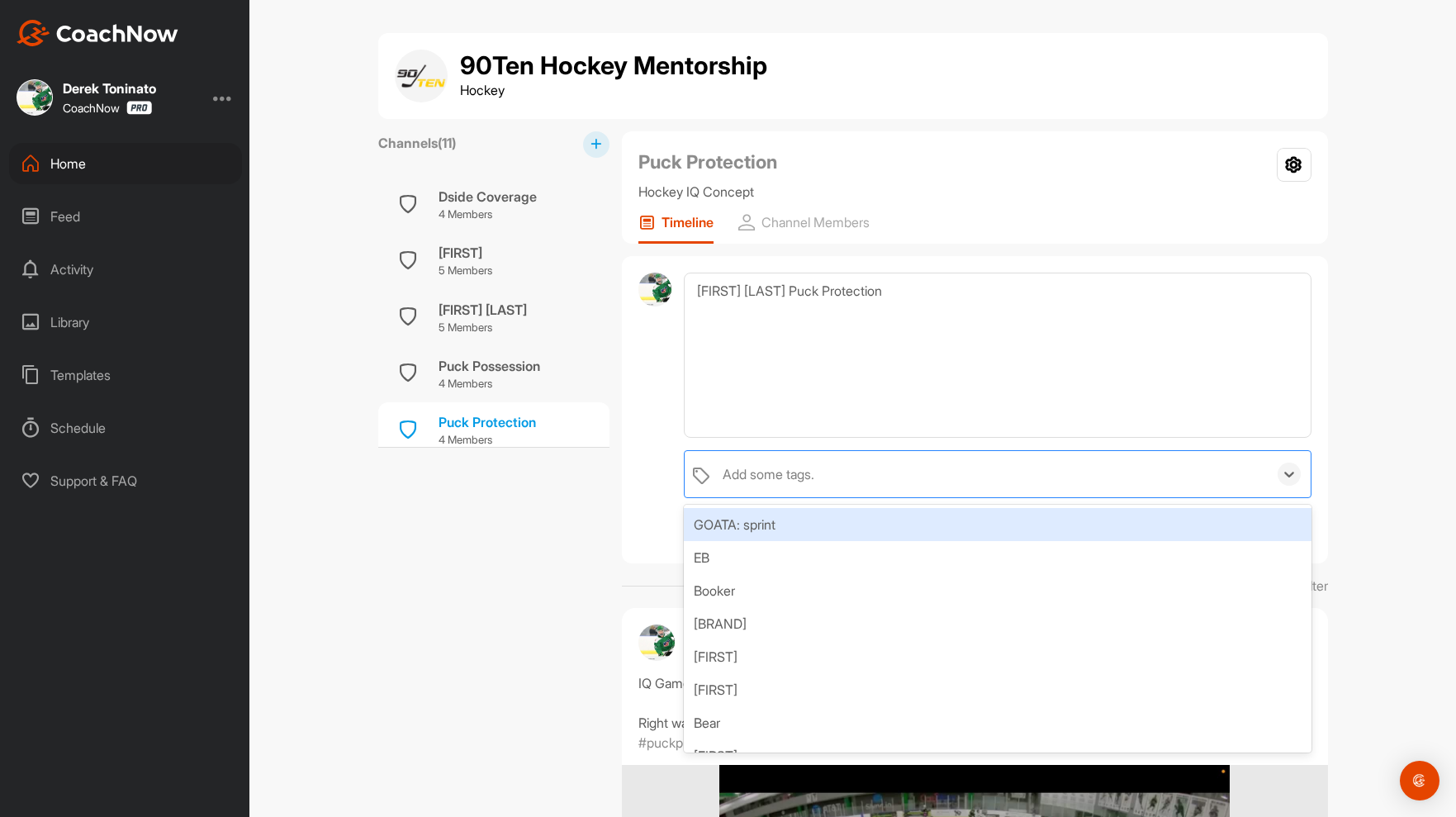 click on "Add some tags." at bounding box center (768, 474) 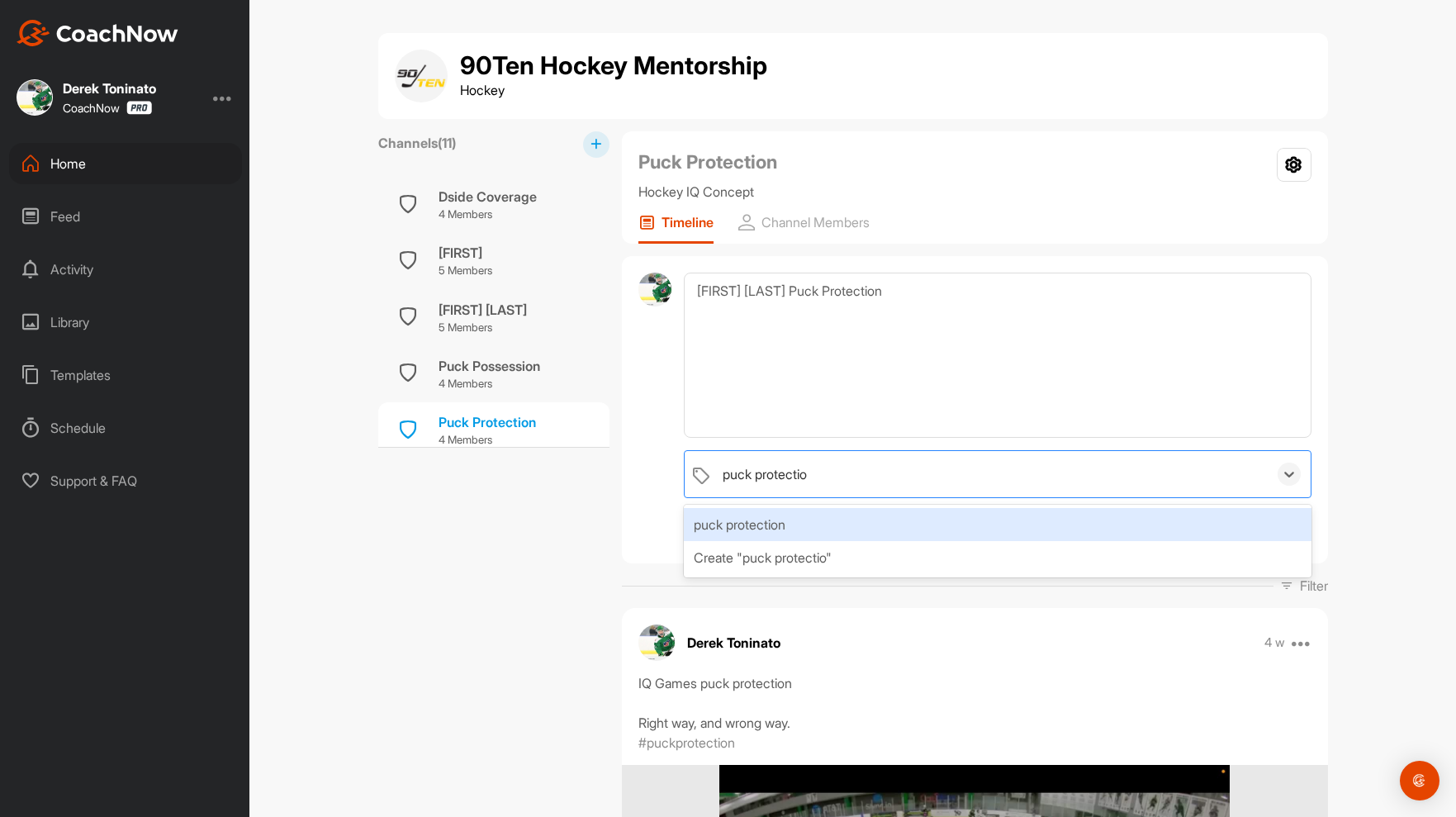 type on "puck protection" 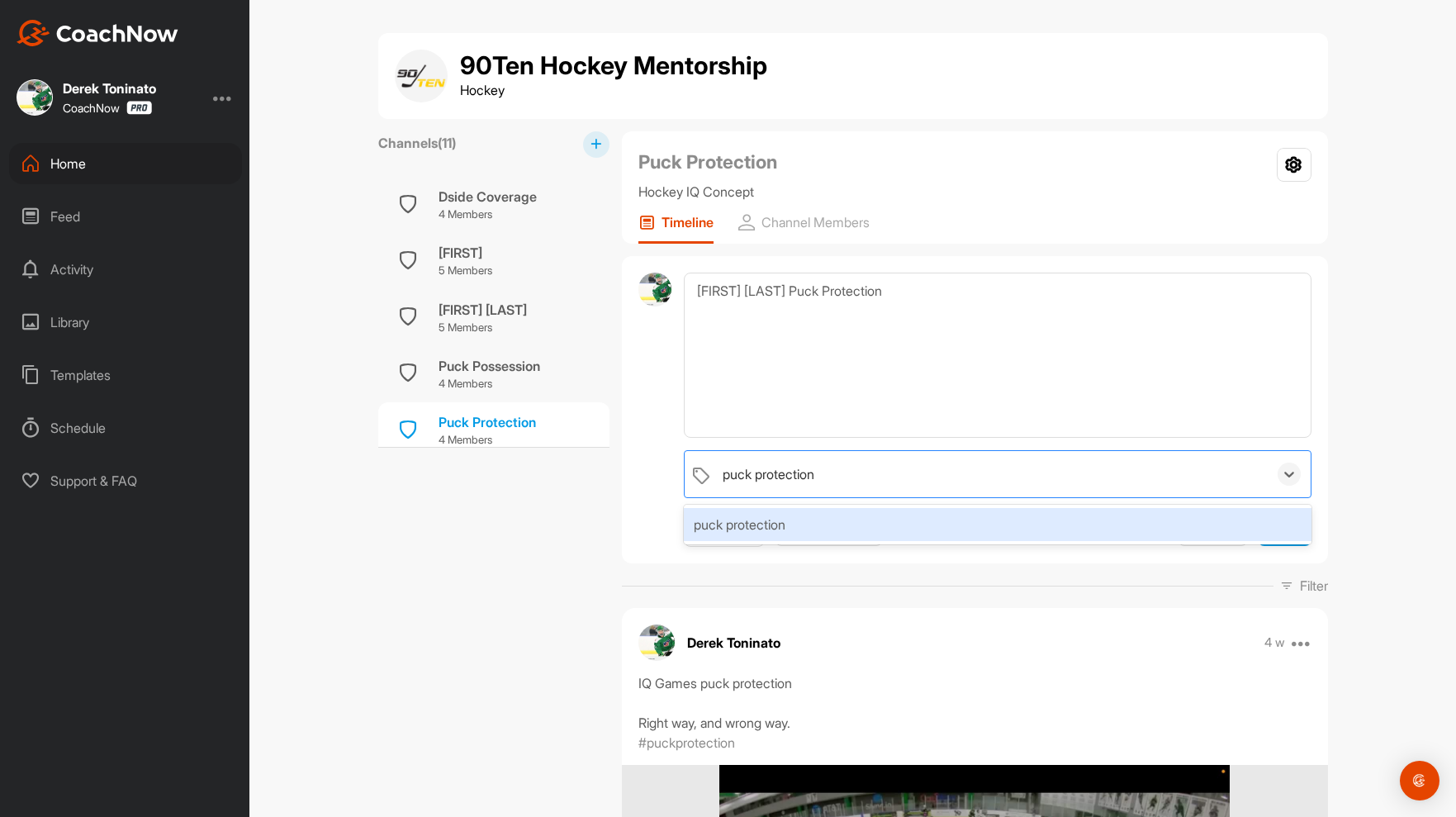 click on "puck protection" at bounding box center (997, 525) 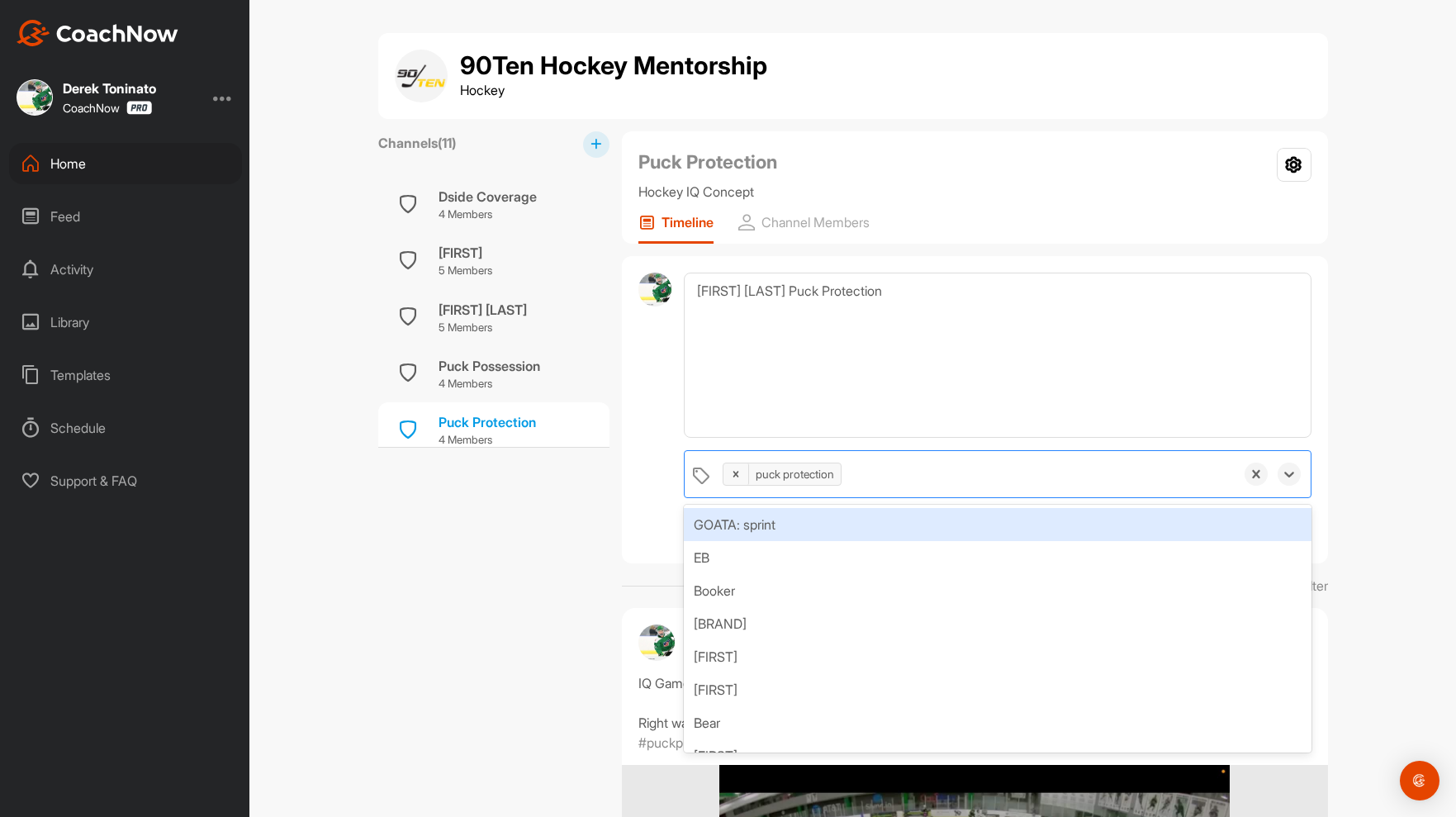 click at bounding box center (655, 410) 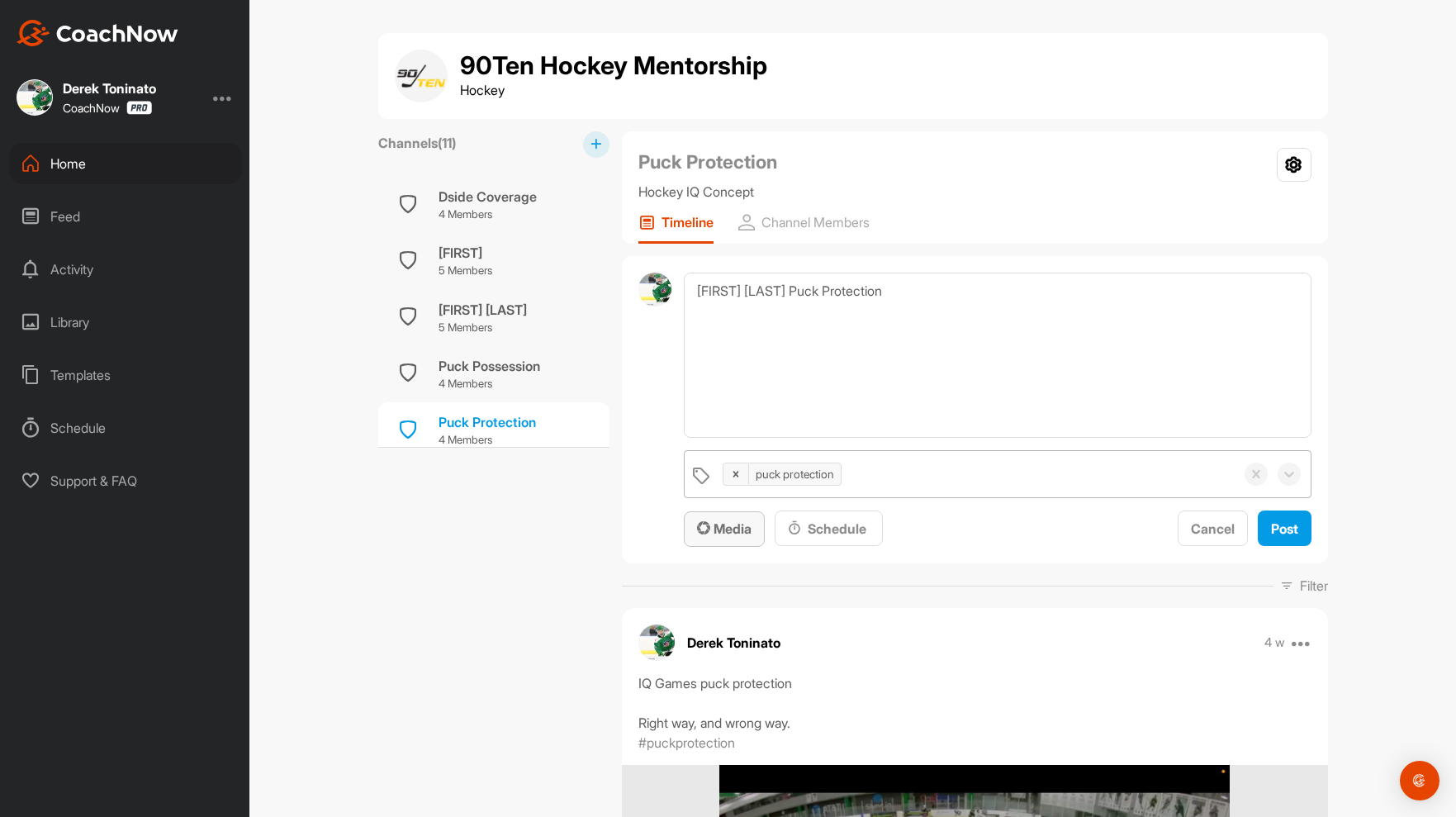 click on "Media" at bounding box center (724, 529) 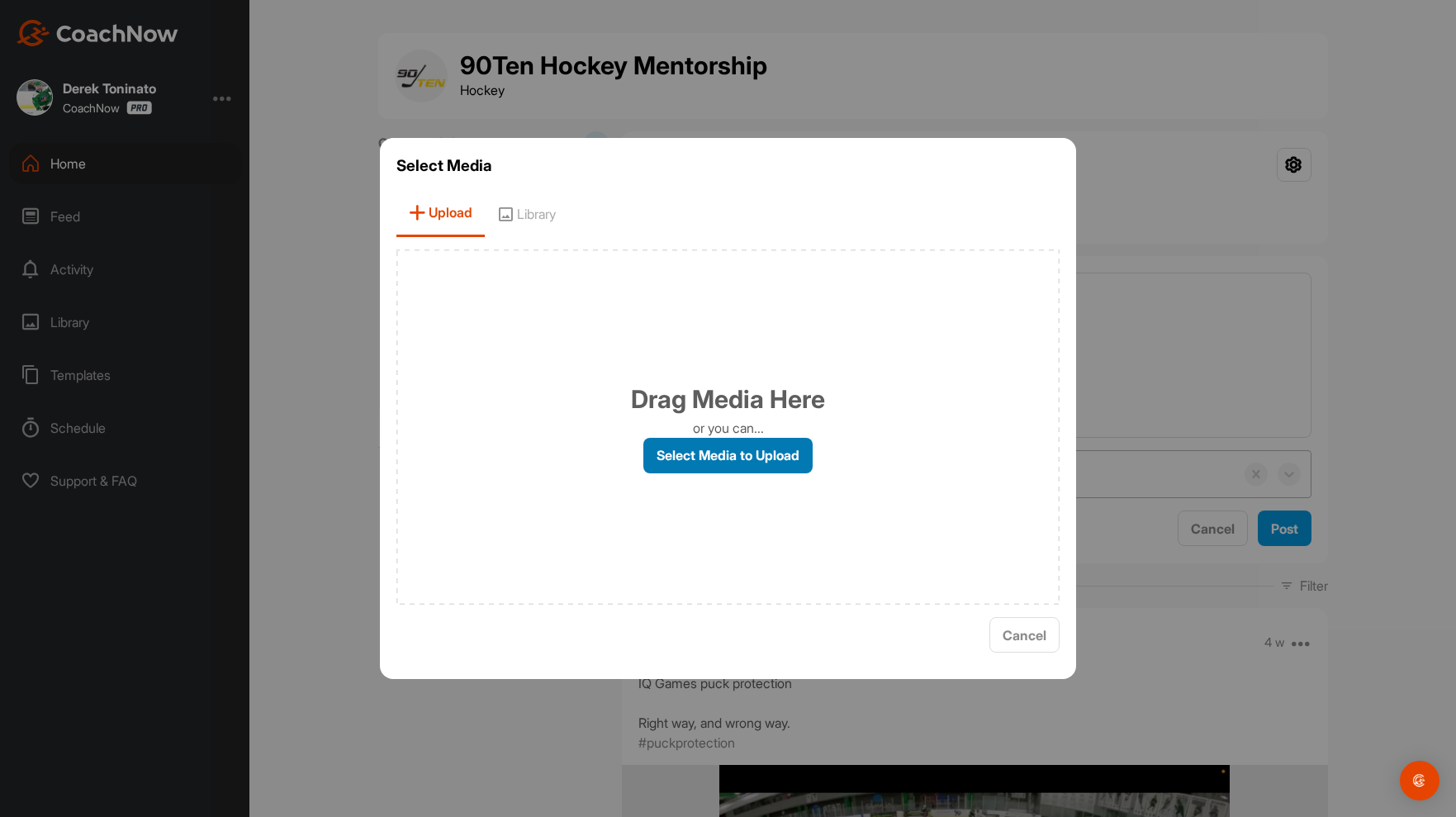 click on "Select Media to Upload" at bounding box center (728, 455) 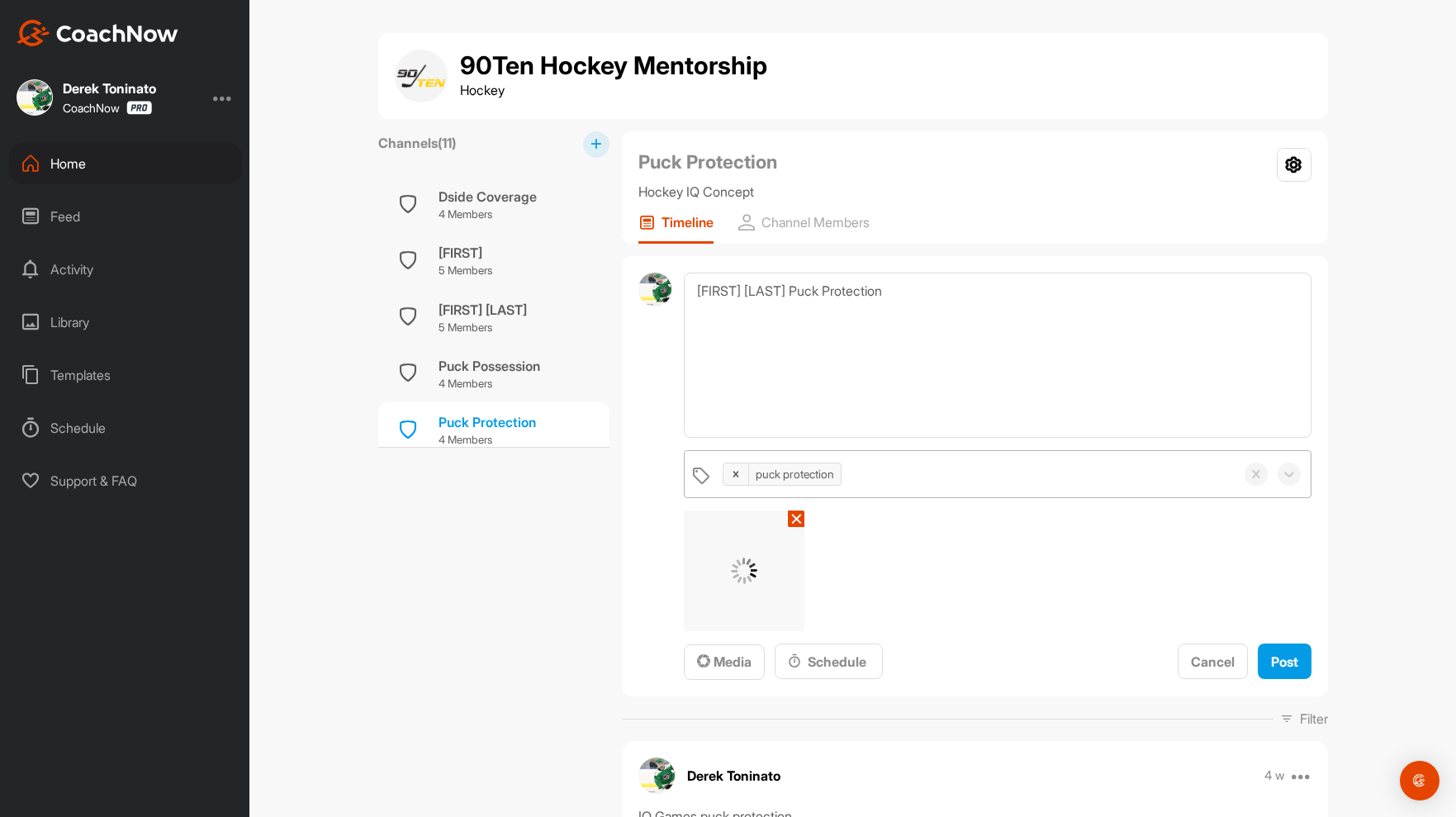 click on "Post" at bounding box center [1284, 662] 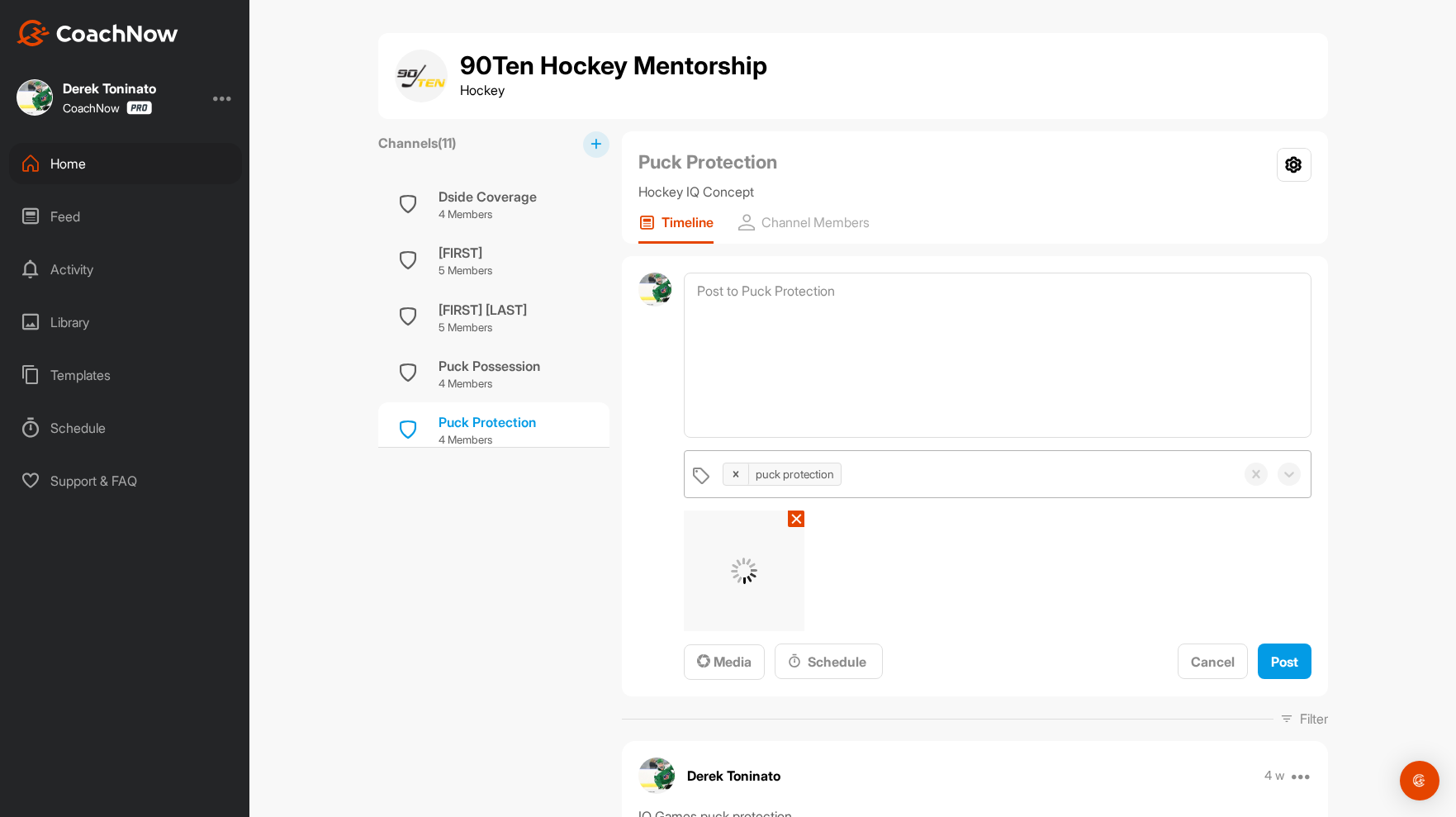 click at bounding box center [975, 1063] 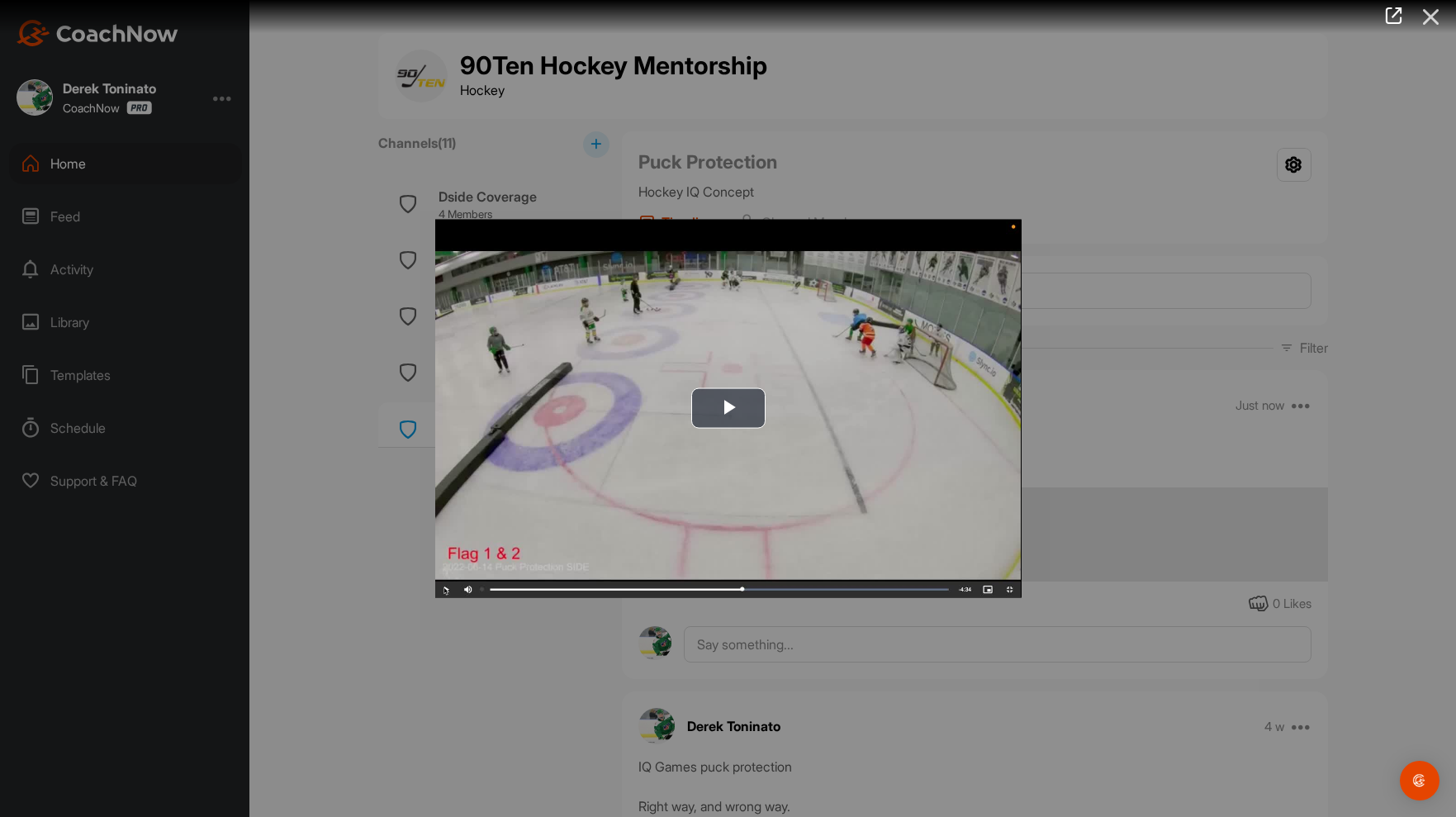 click at bounding box center [1431, 17] 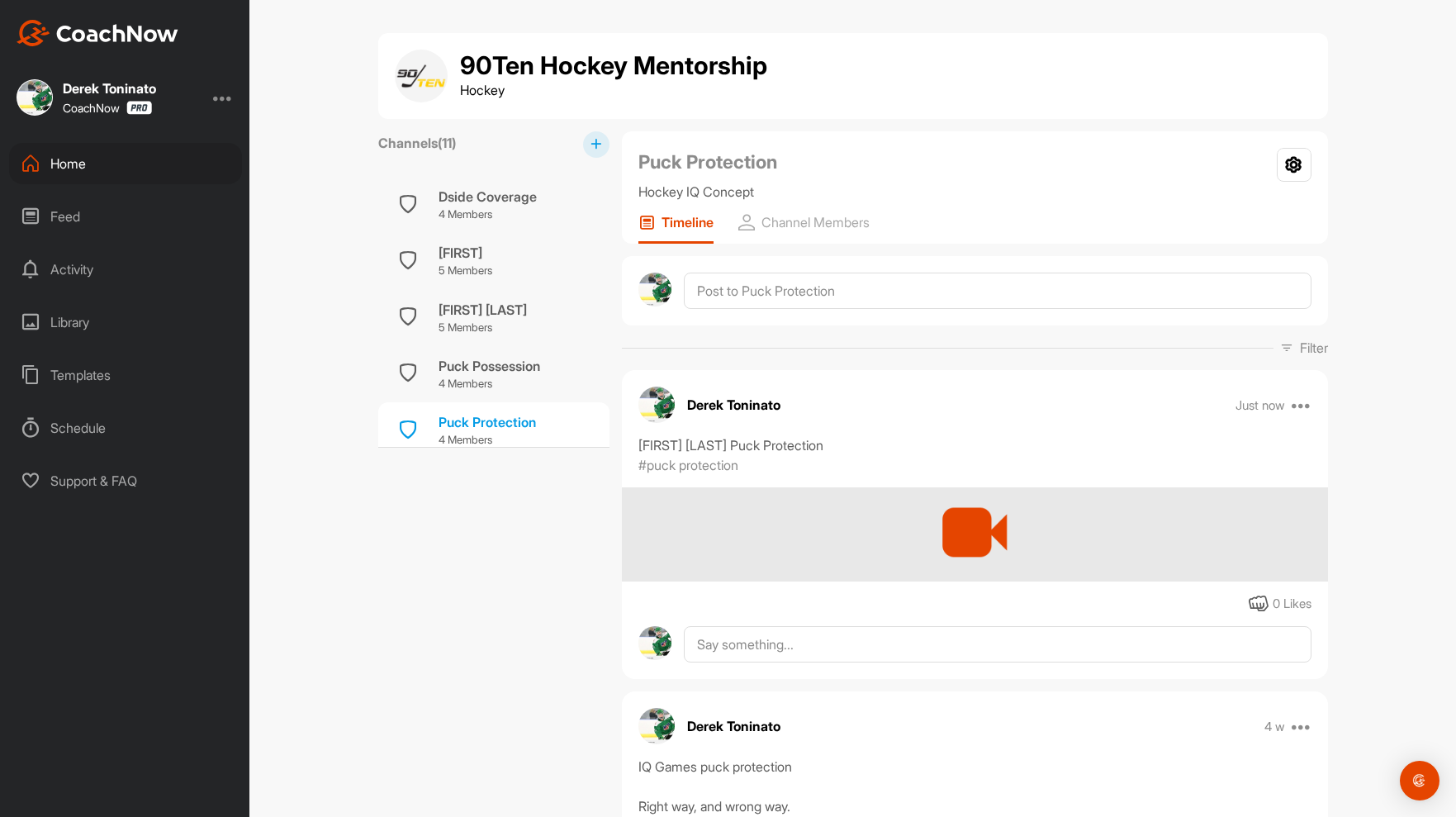 scroll, scrollTop: 0, scrollLeft: 0, axis: both 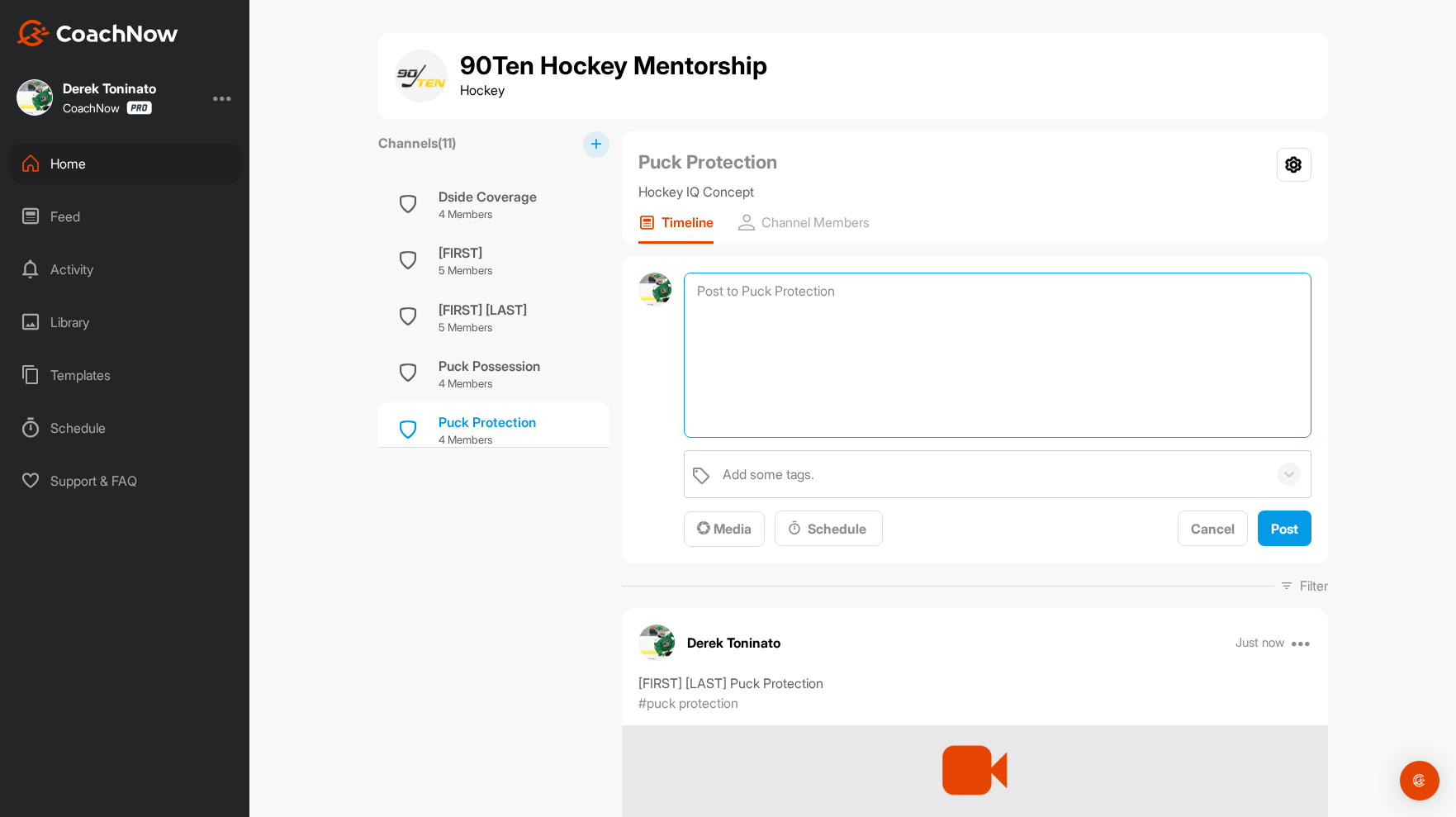 click at bounding box center [997, 355] 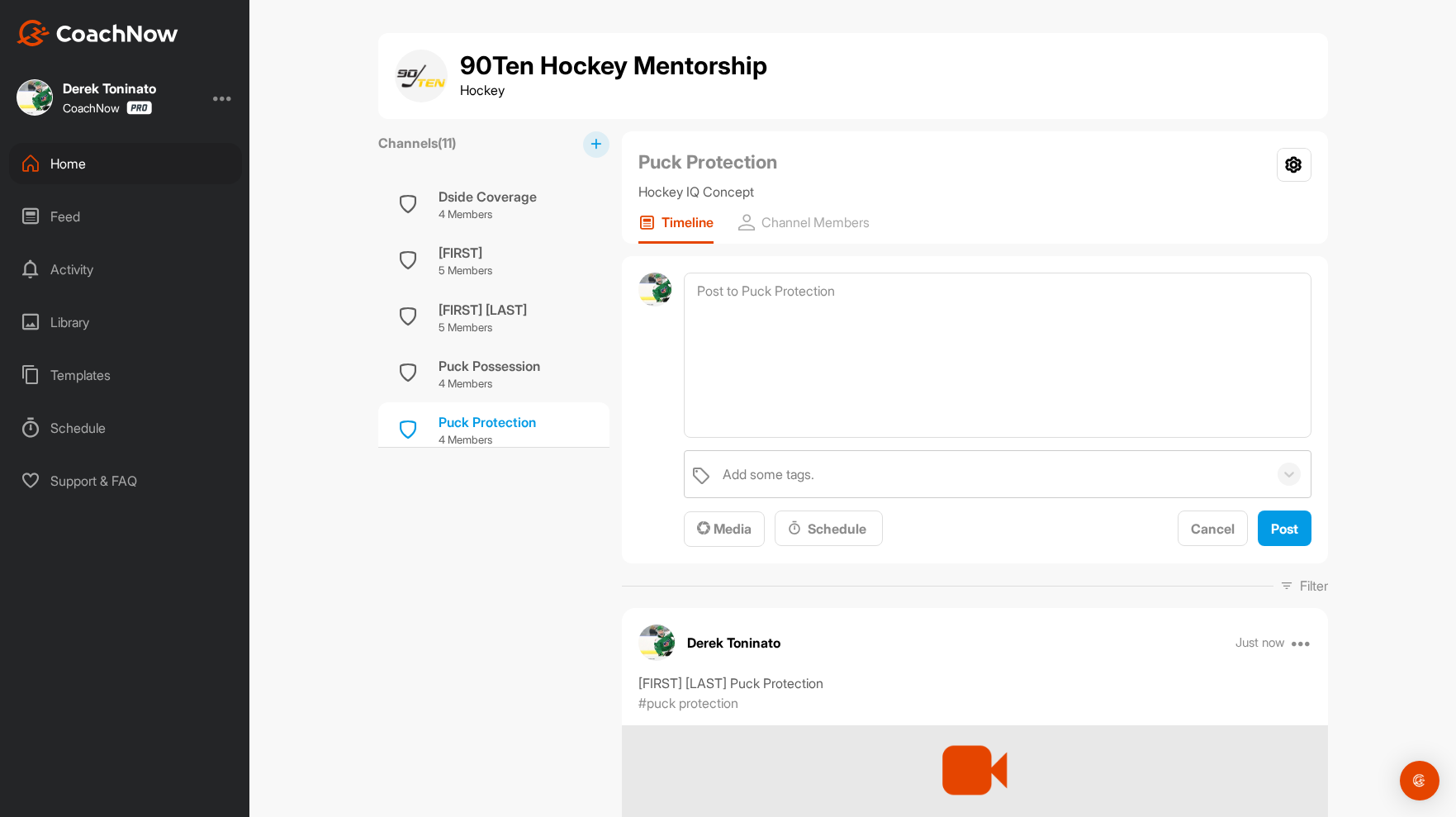 click on "Media" at bounding box center [724, 529] 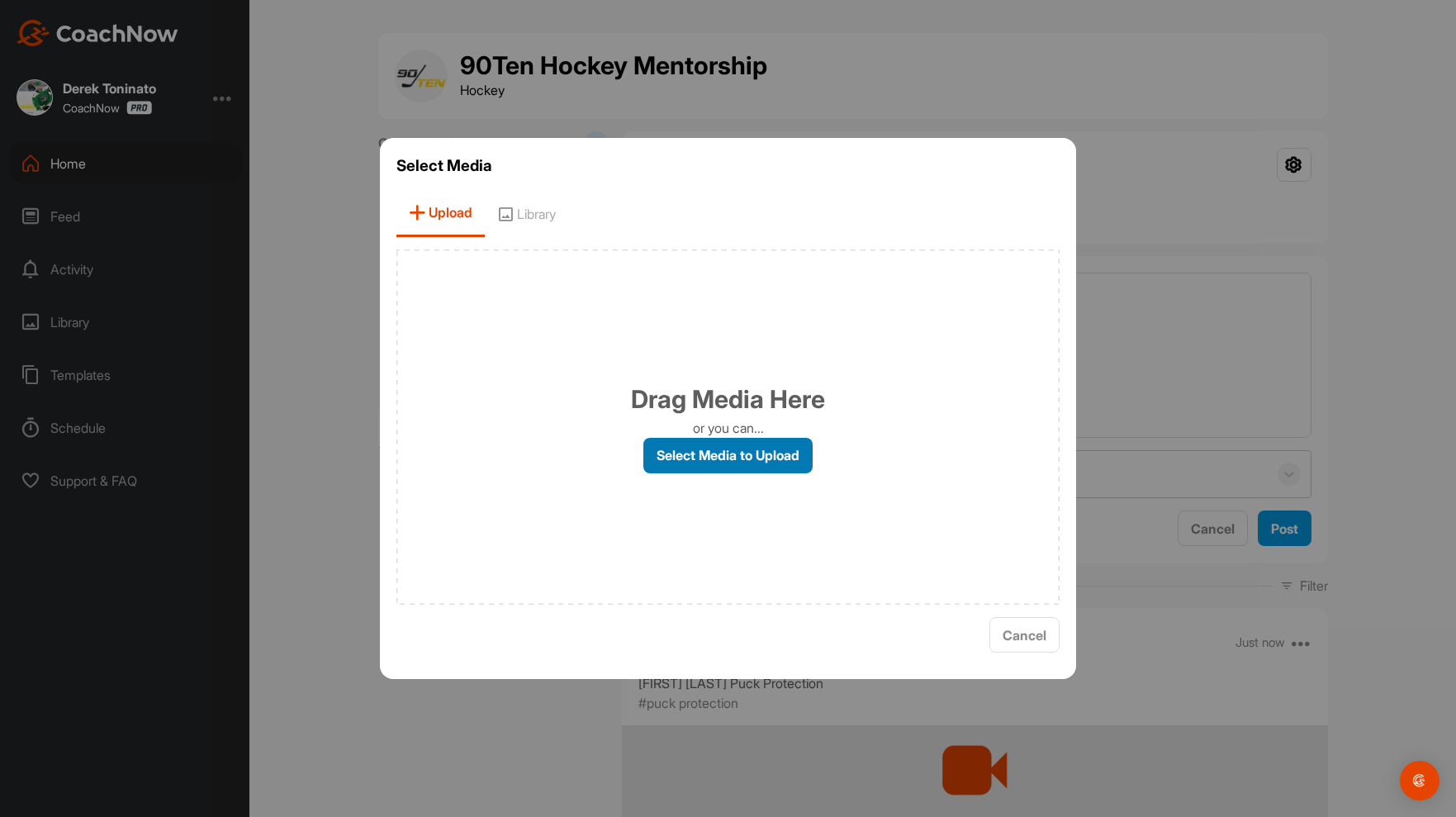 click on "Select Media to Upload" at bounding box center [728, 455] 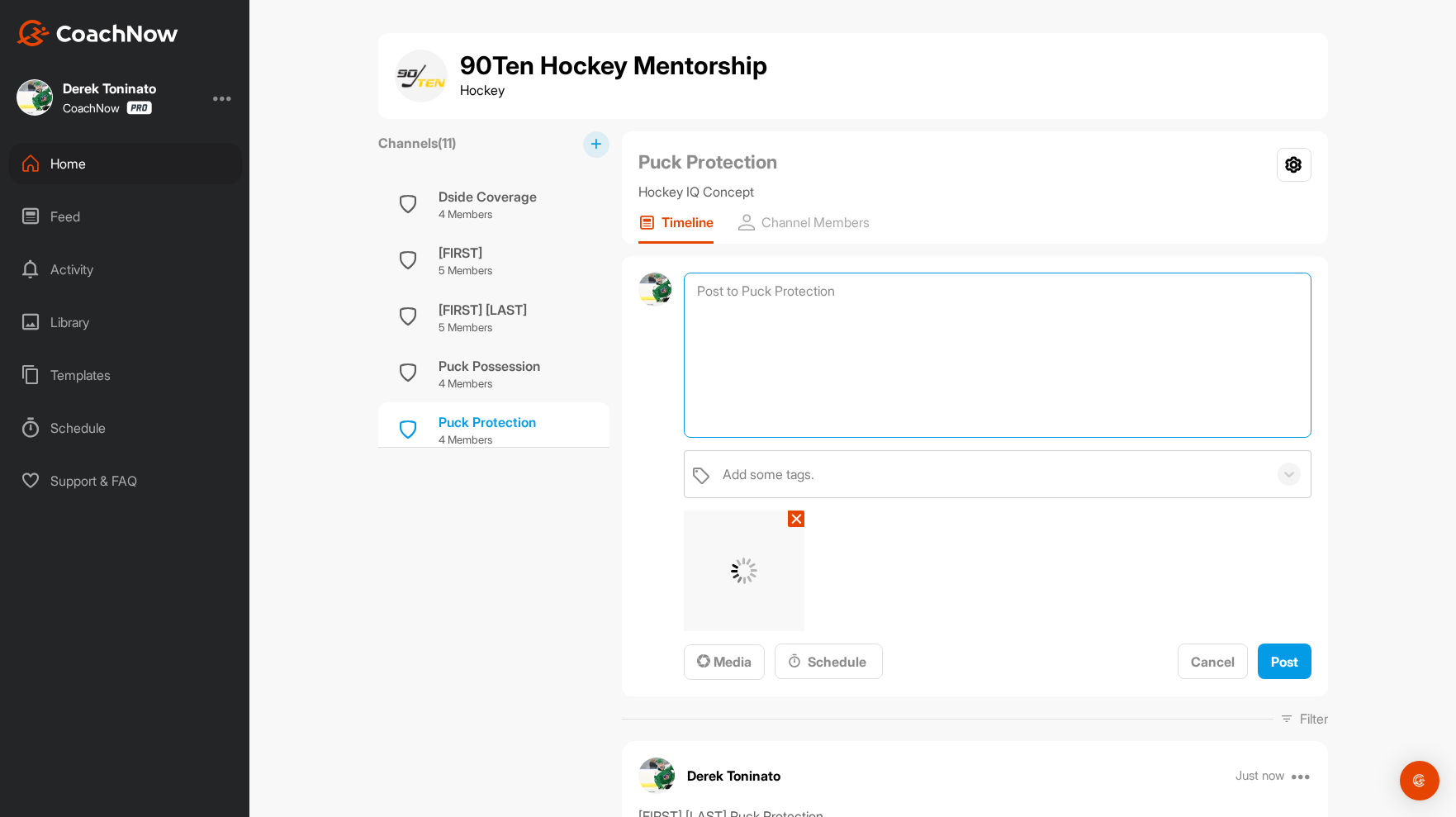 click at bounding box center [997, 355] 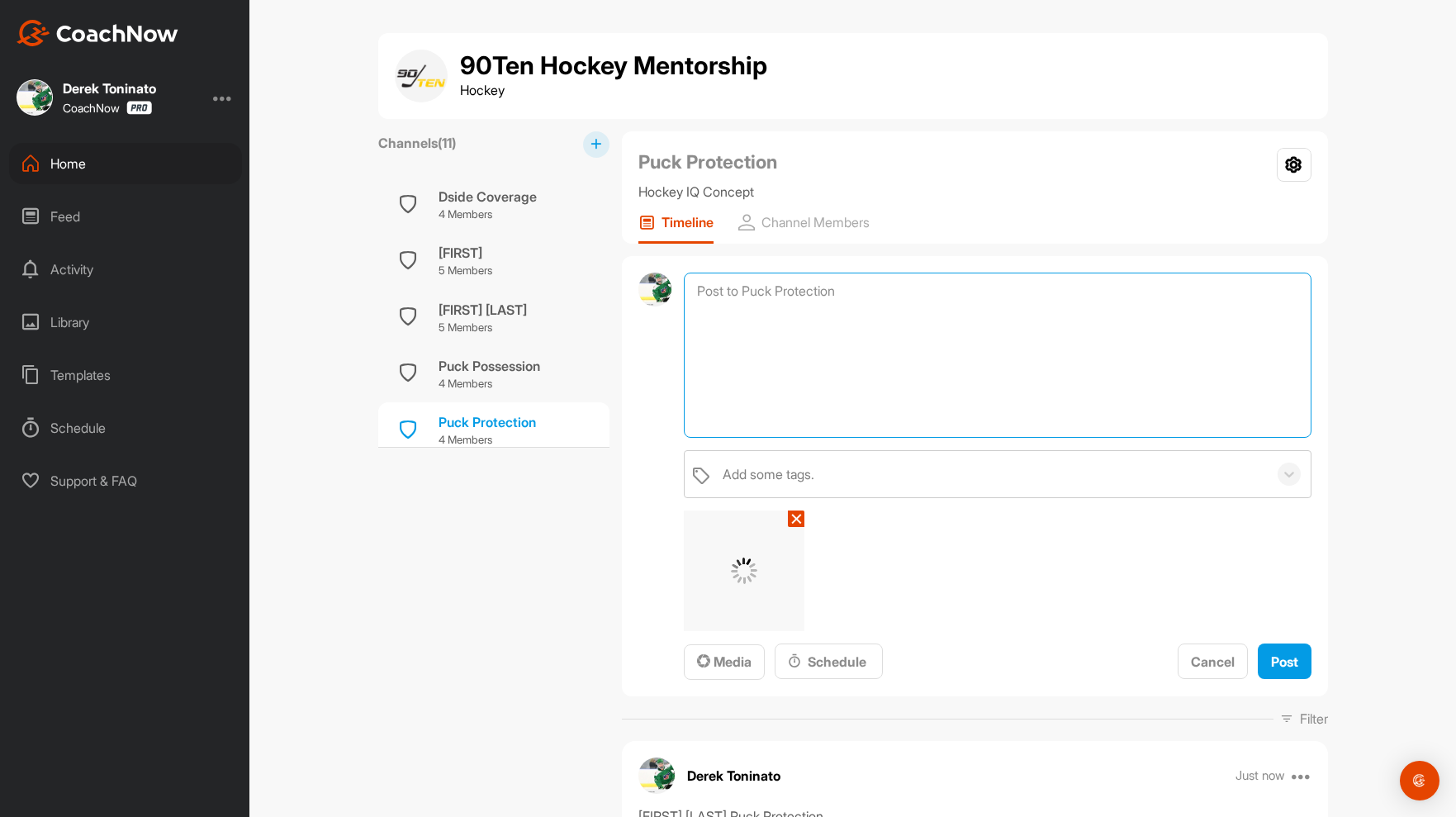 type on """ 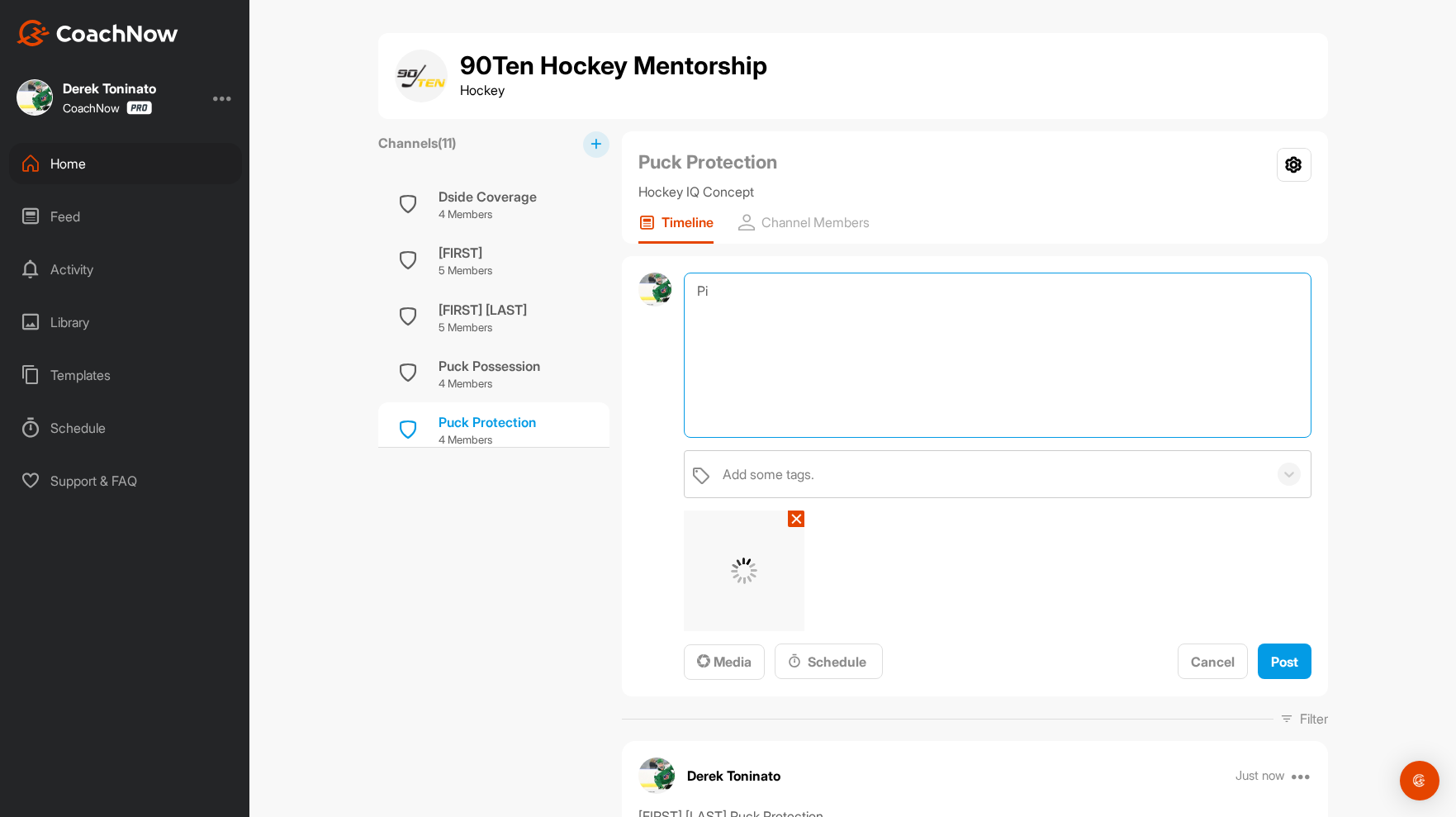 type on "P" 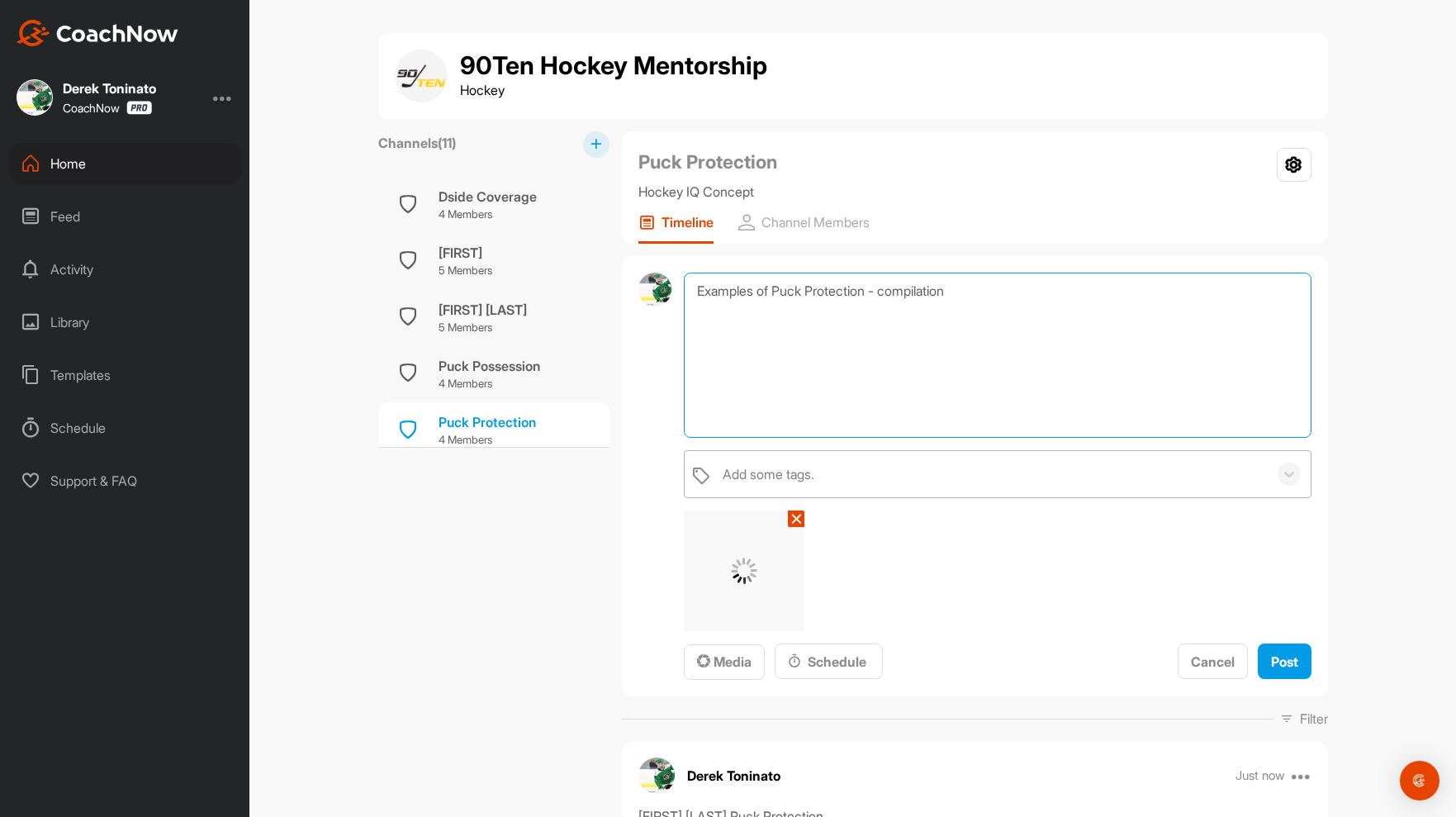 type on "Examples of Puck Protection - compilation" 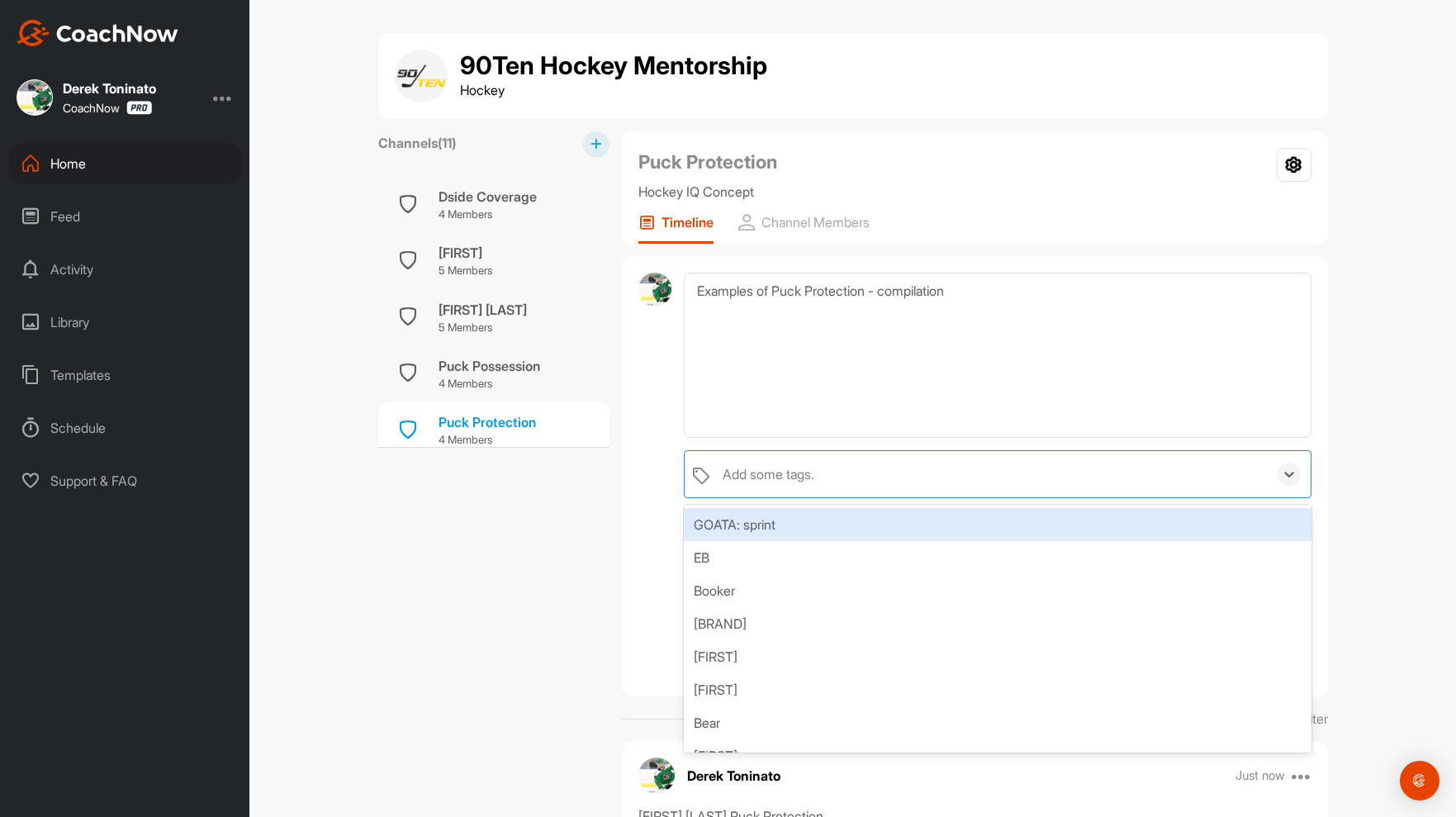 click on "Add some tags." at bounding box center (768, 474) 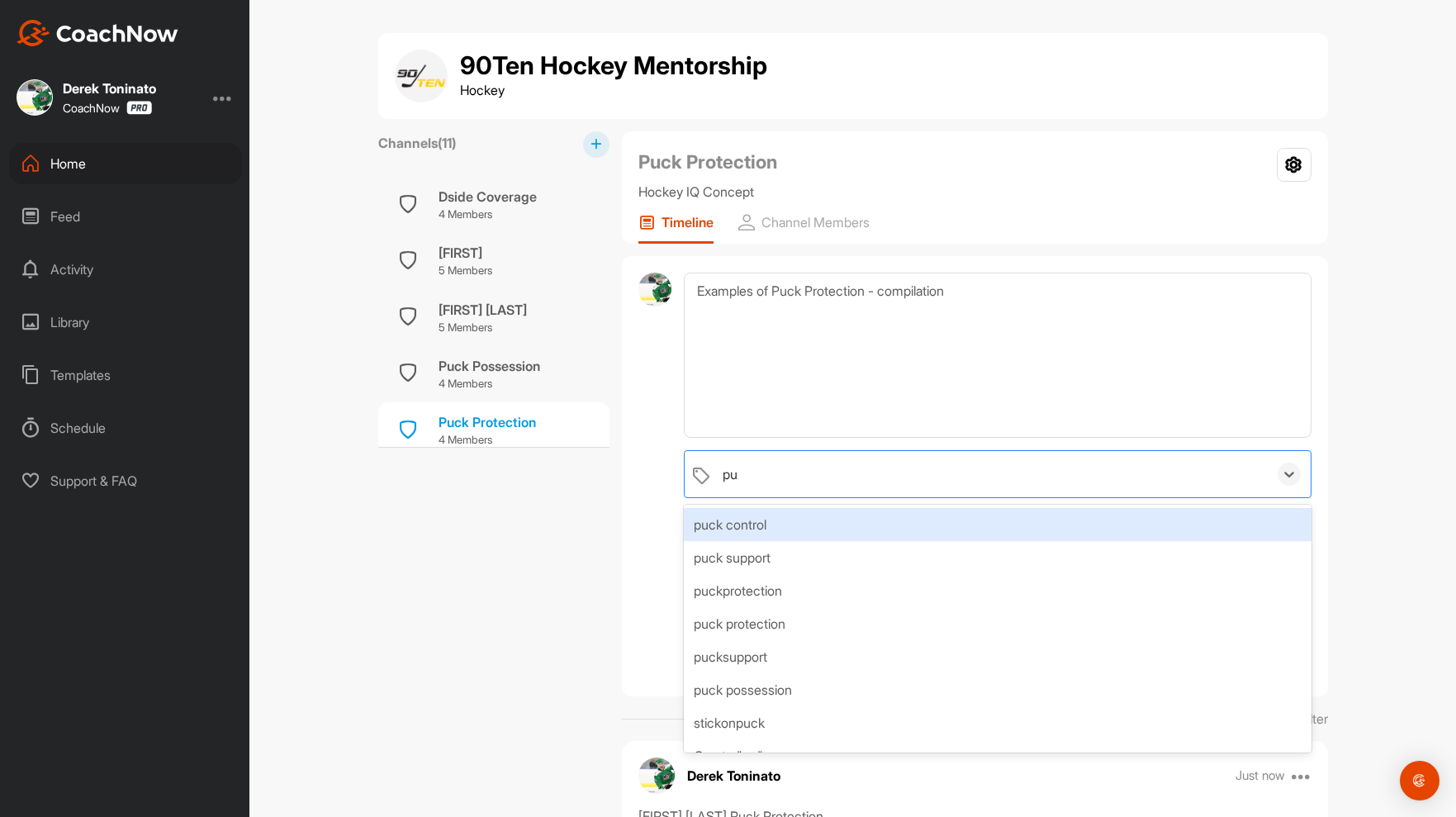 type on "puc" 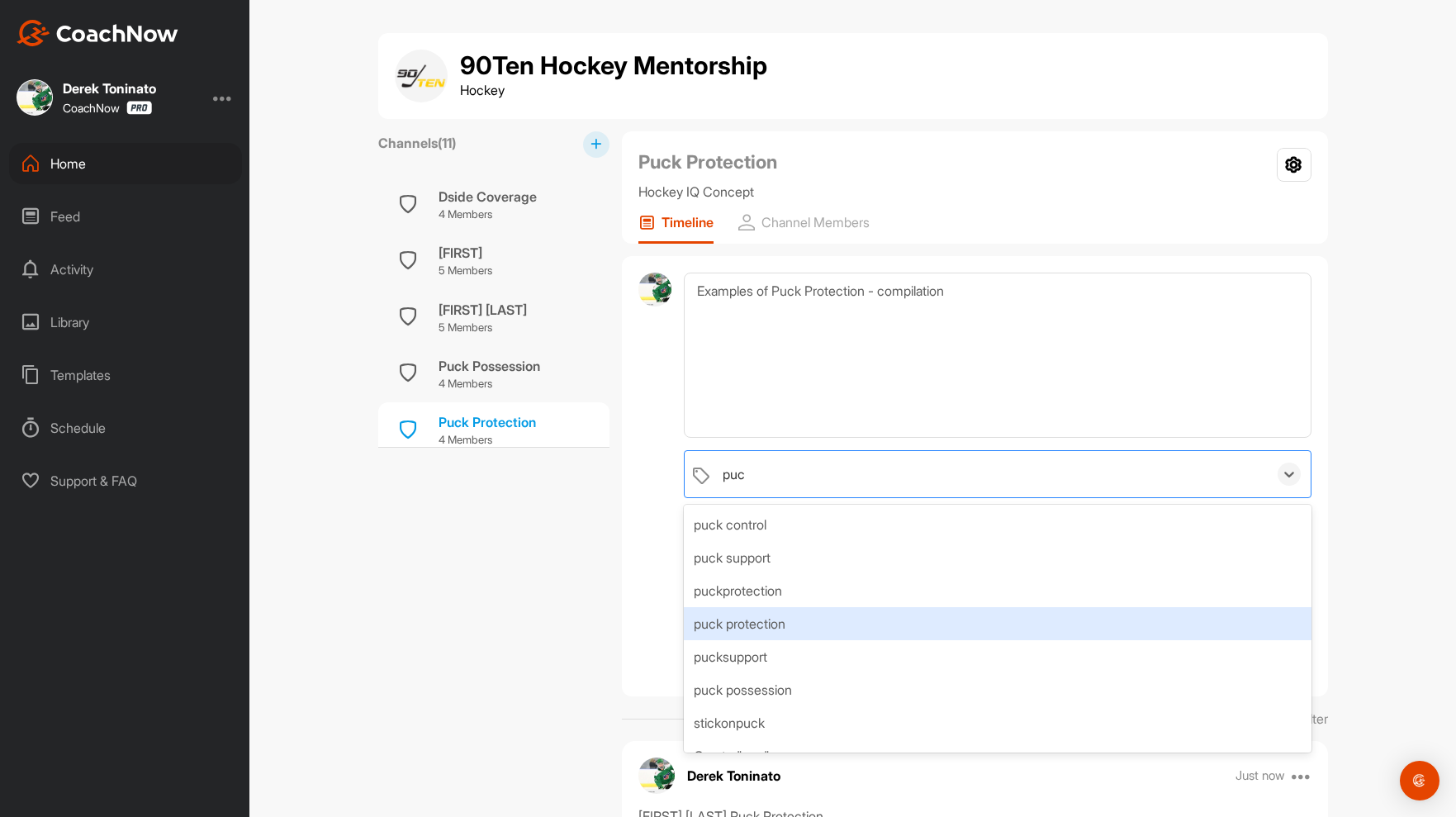 click on "puck protection" at bounding box center [997, 624] 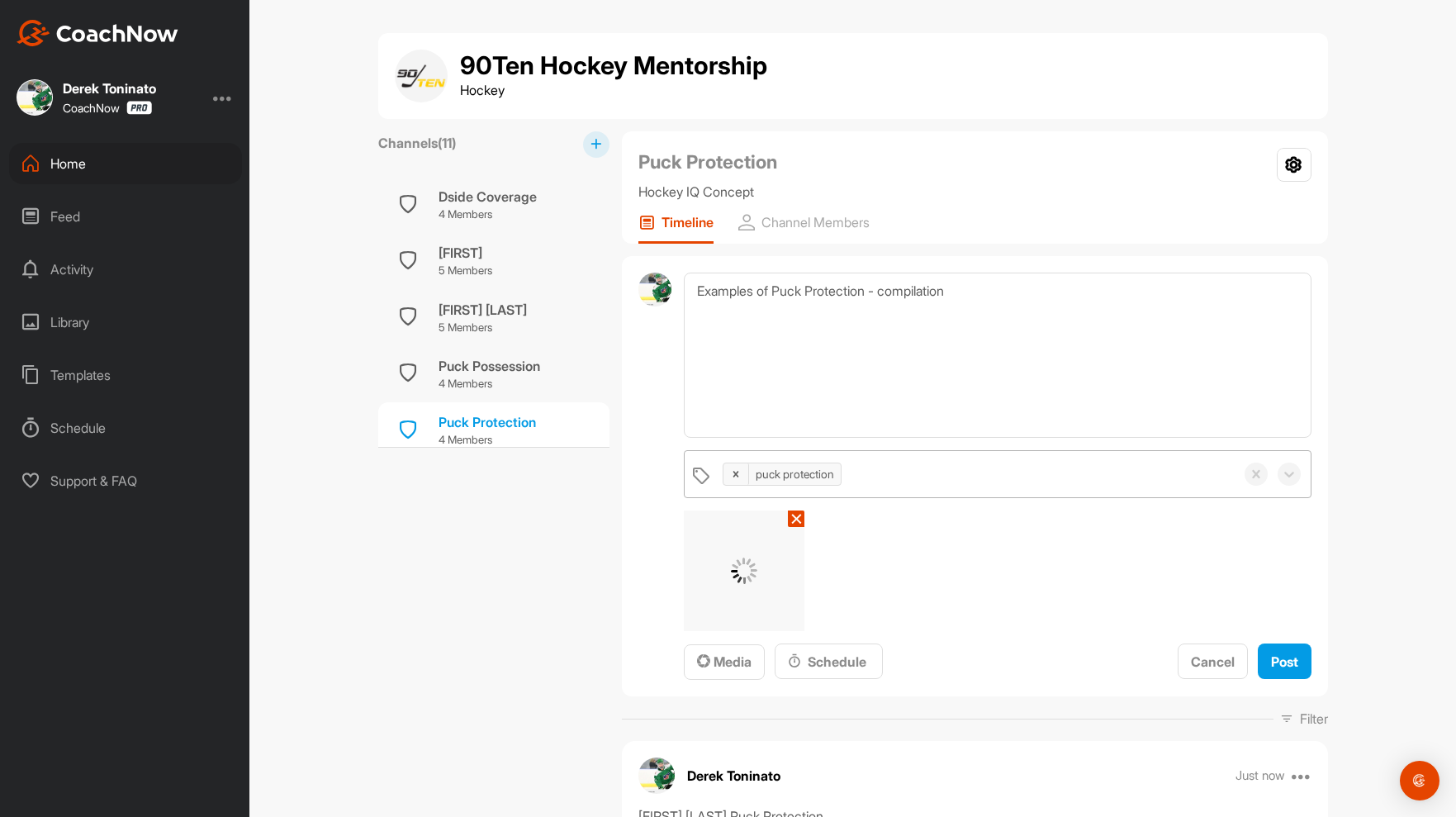 click at bounding box center (655, 476) 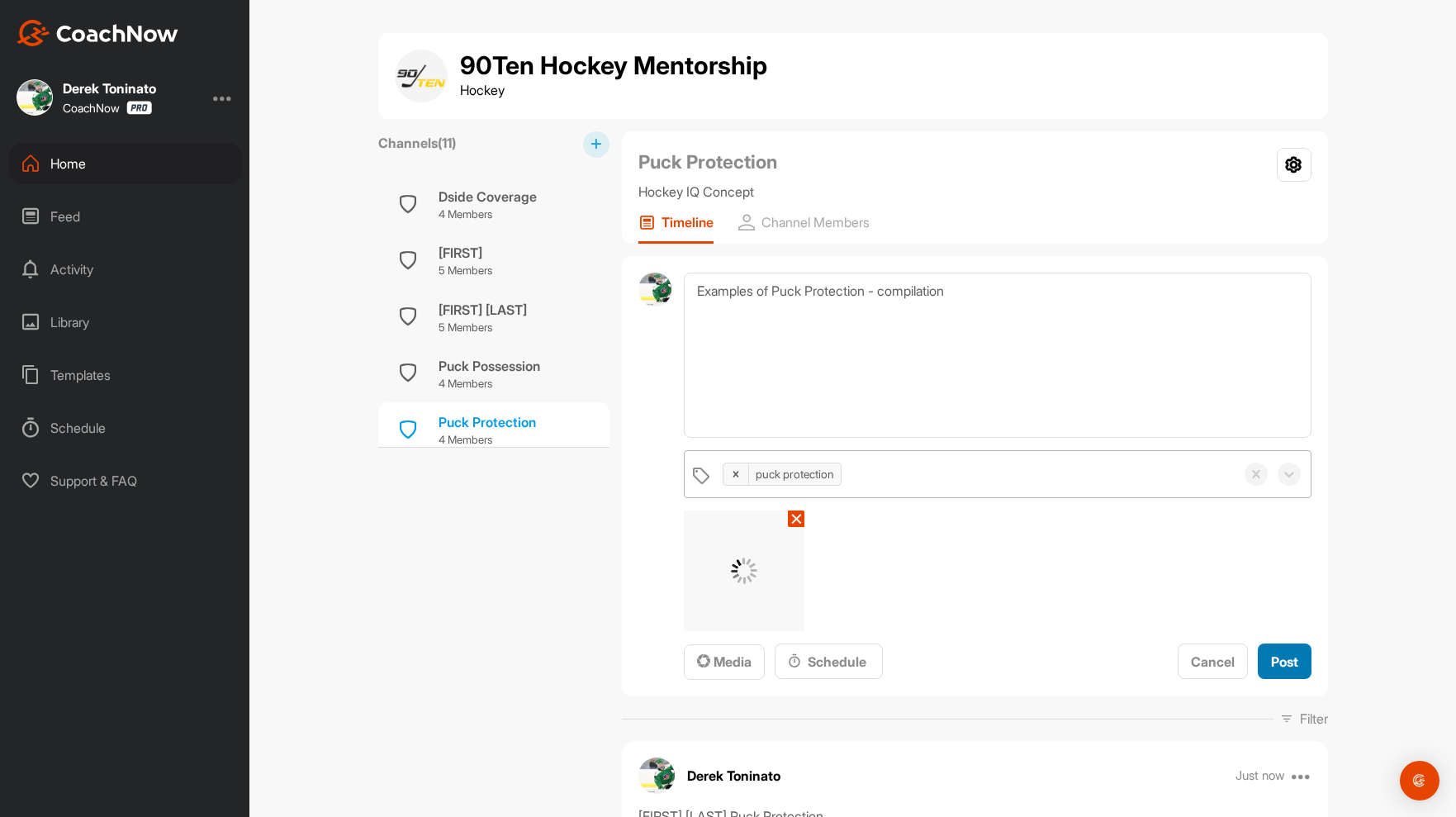 click on "Post" at bounding box center (1284, 662) 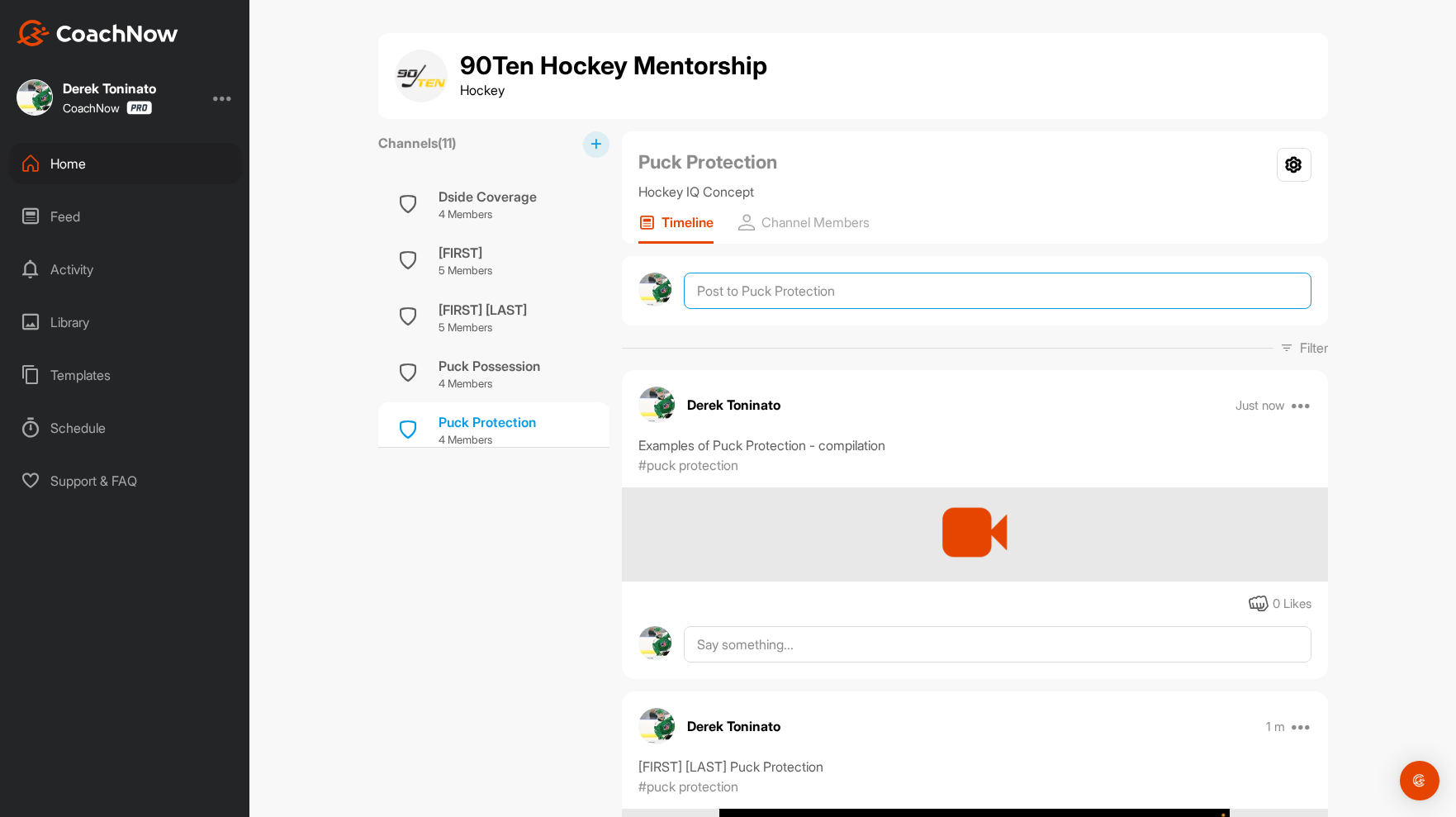 click at bounding box center (997, 291) 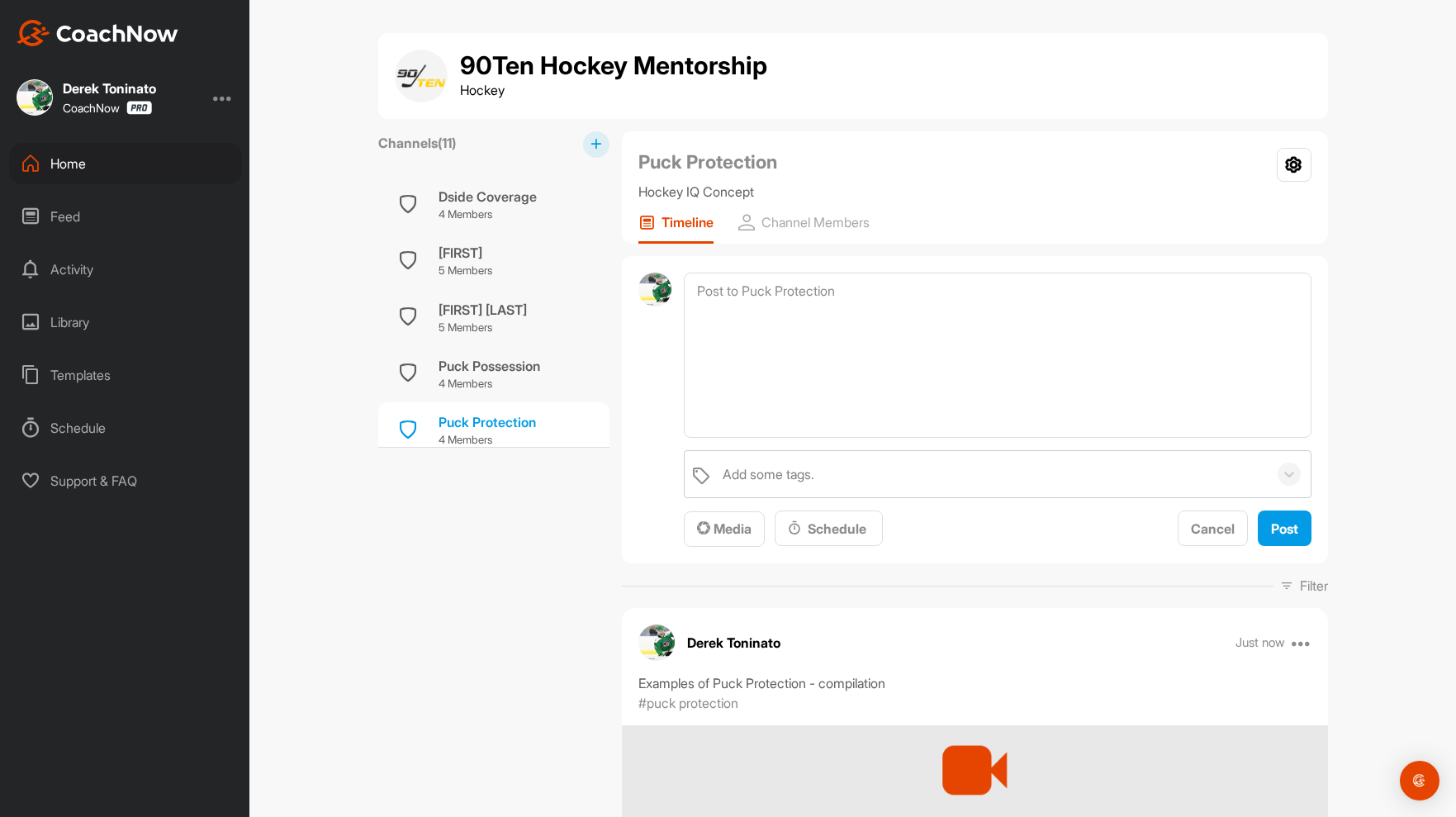 click on "Media" at bounding box center (724, 529) 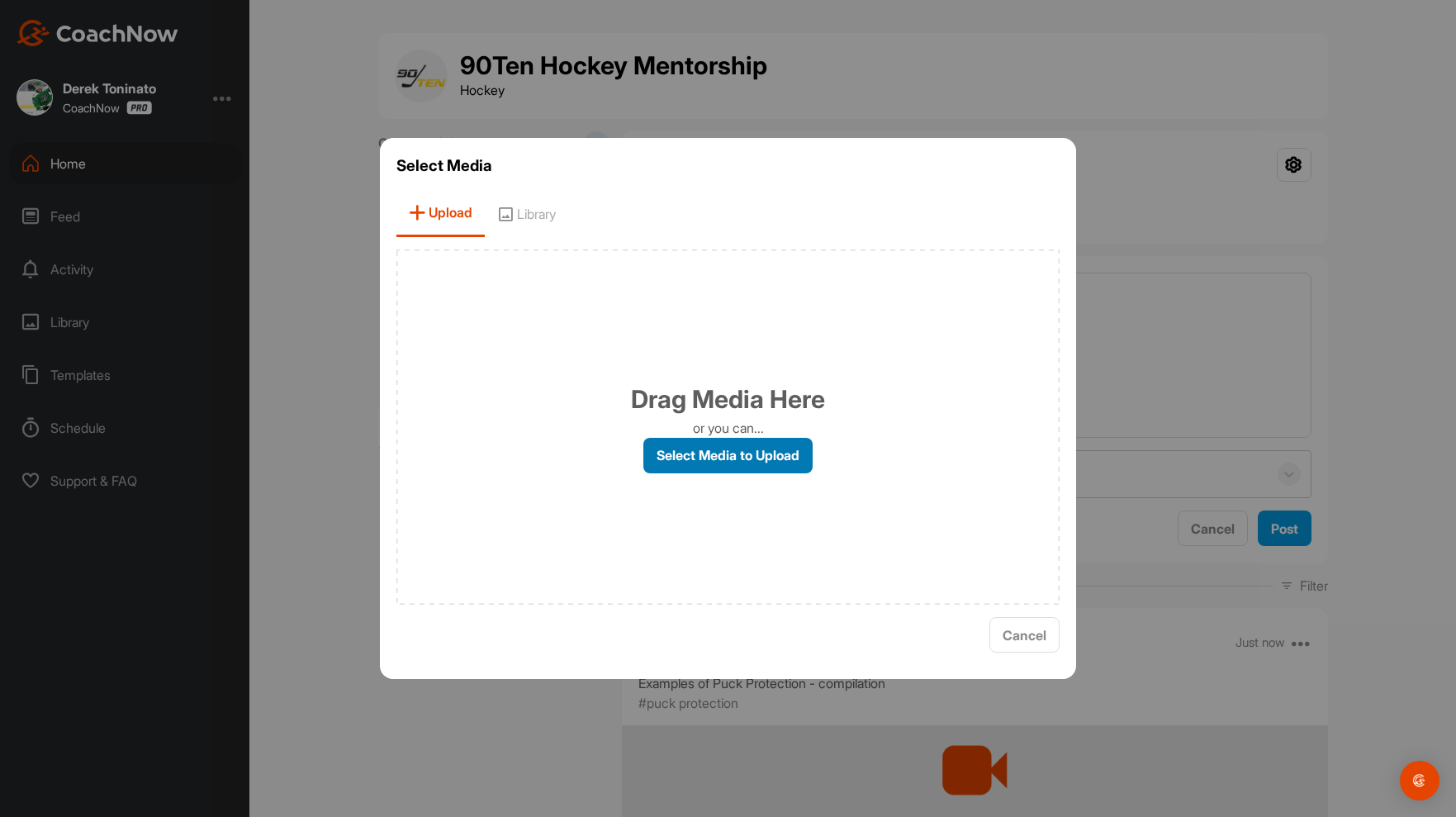 click on "Select Media to Upload" at bounding box center (728, 455) 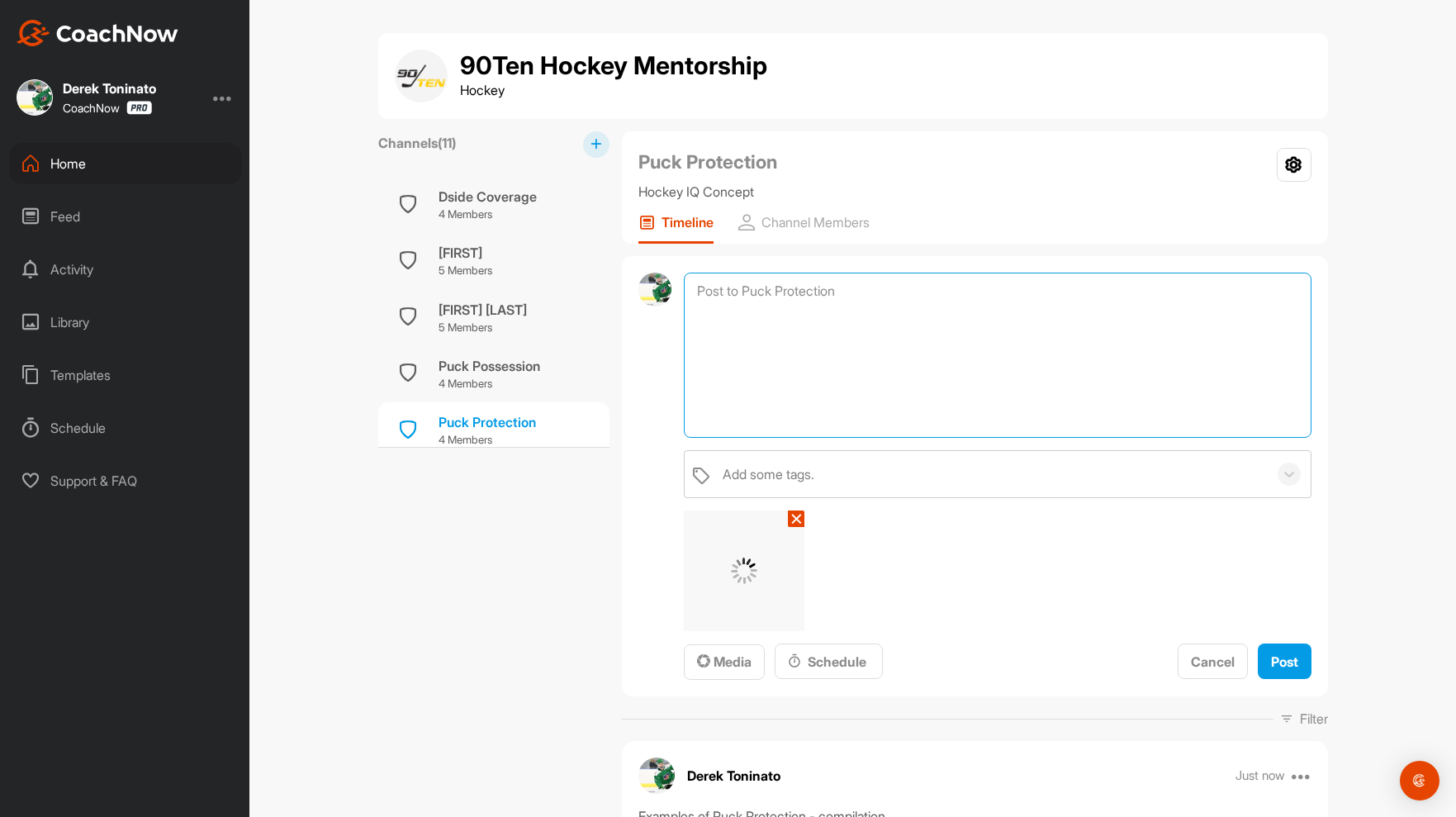 click at bounding box center (997, 355) 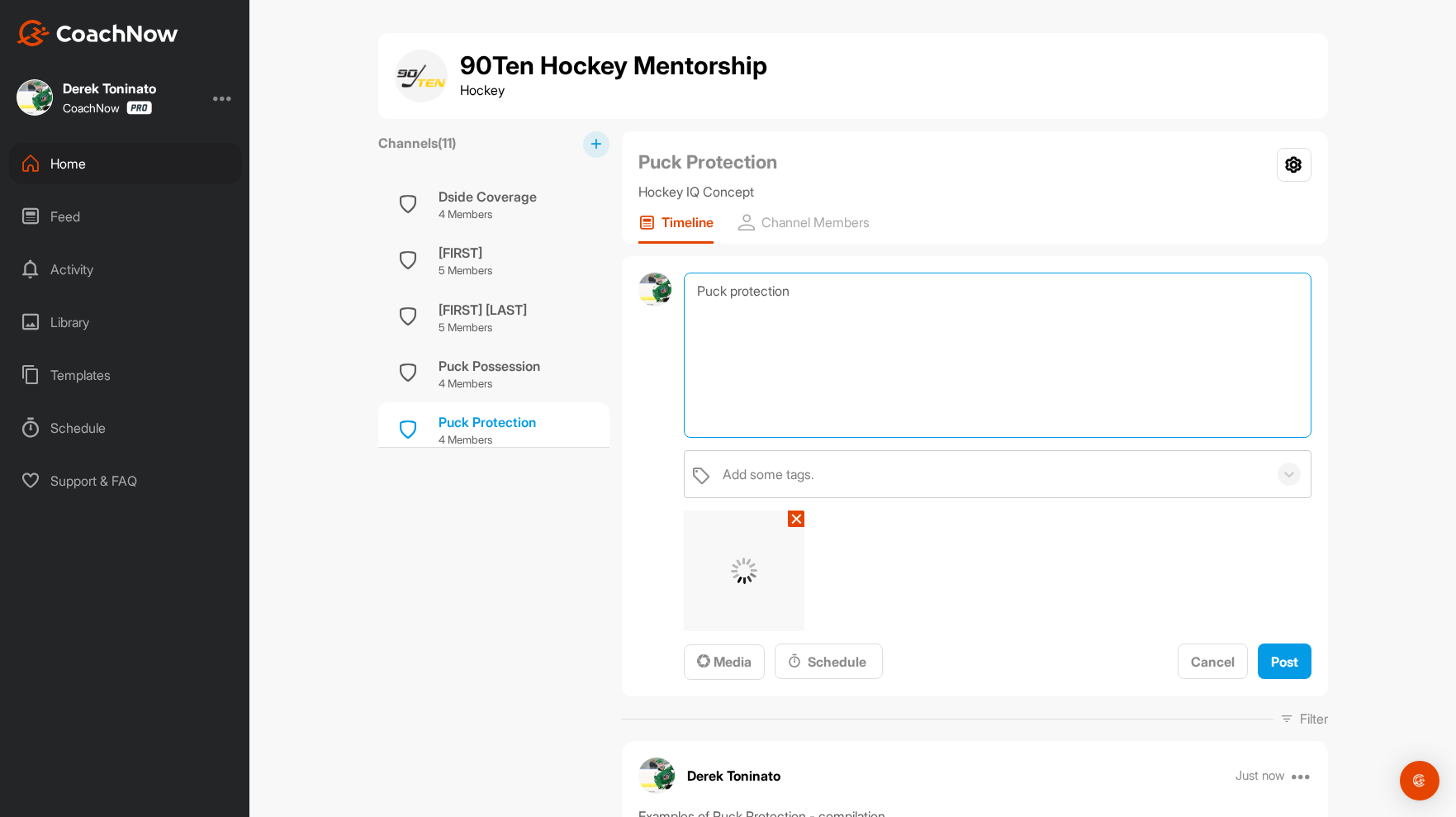 click on "Puck protection" at bounding box center (997, 355) 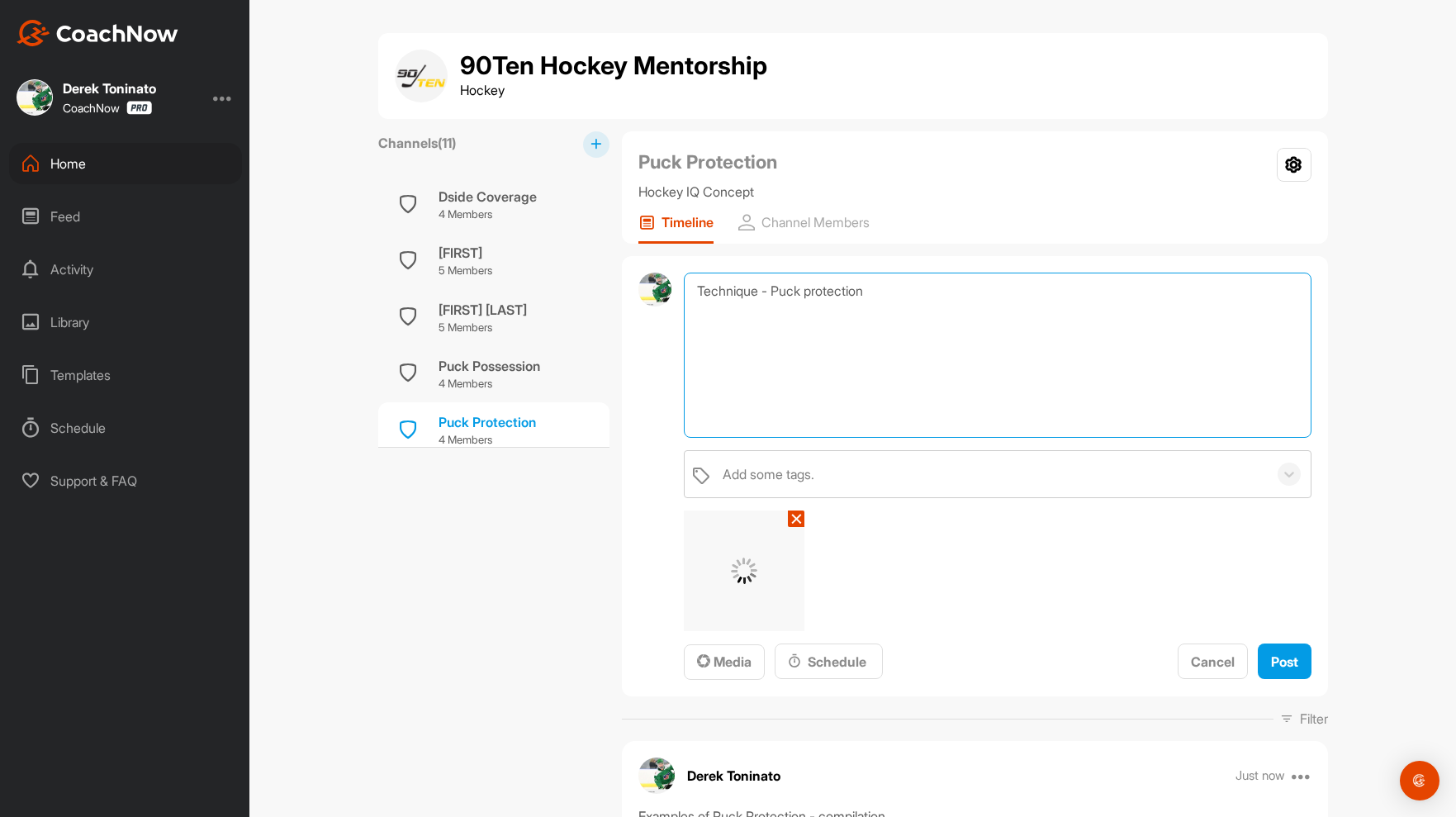 click on "Technique - Puck protection" at bounding box center (997, 355) 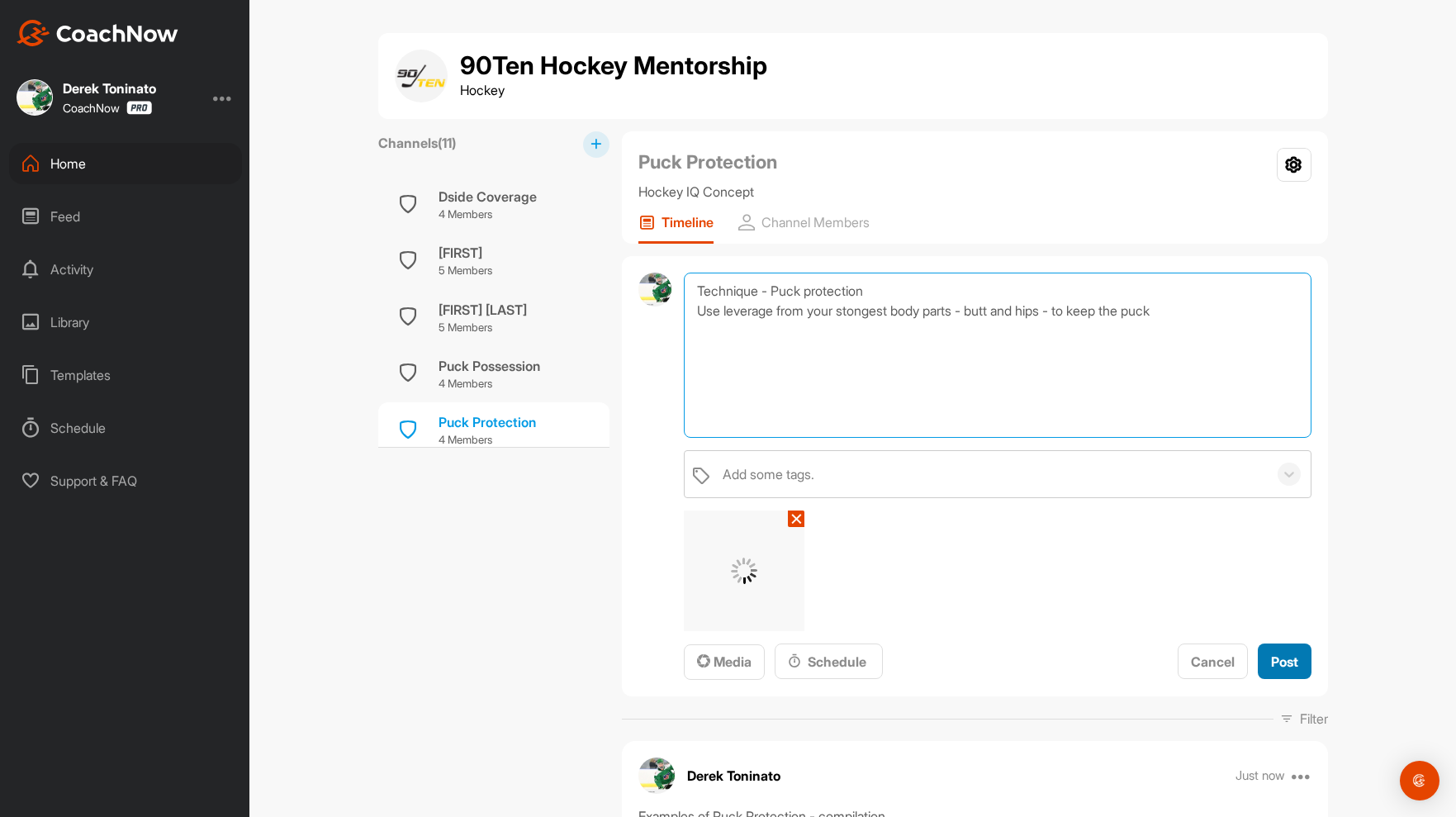 type on "Technique - Puck protection
Use leverage from your stongest body parts - butt and hips - to keep the puck" 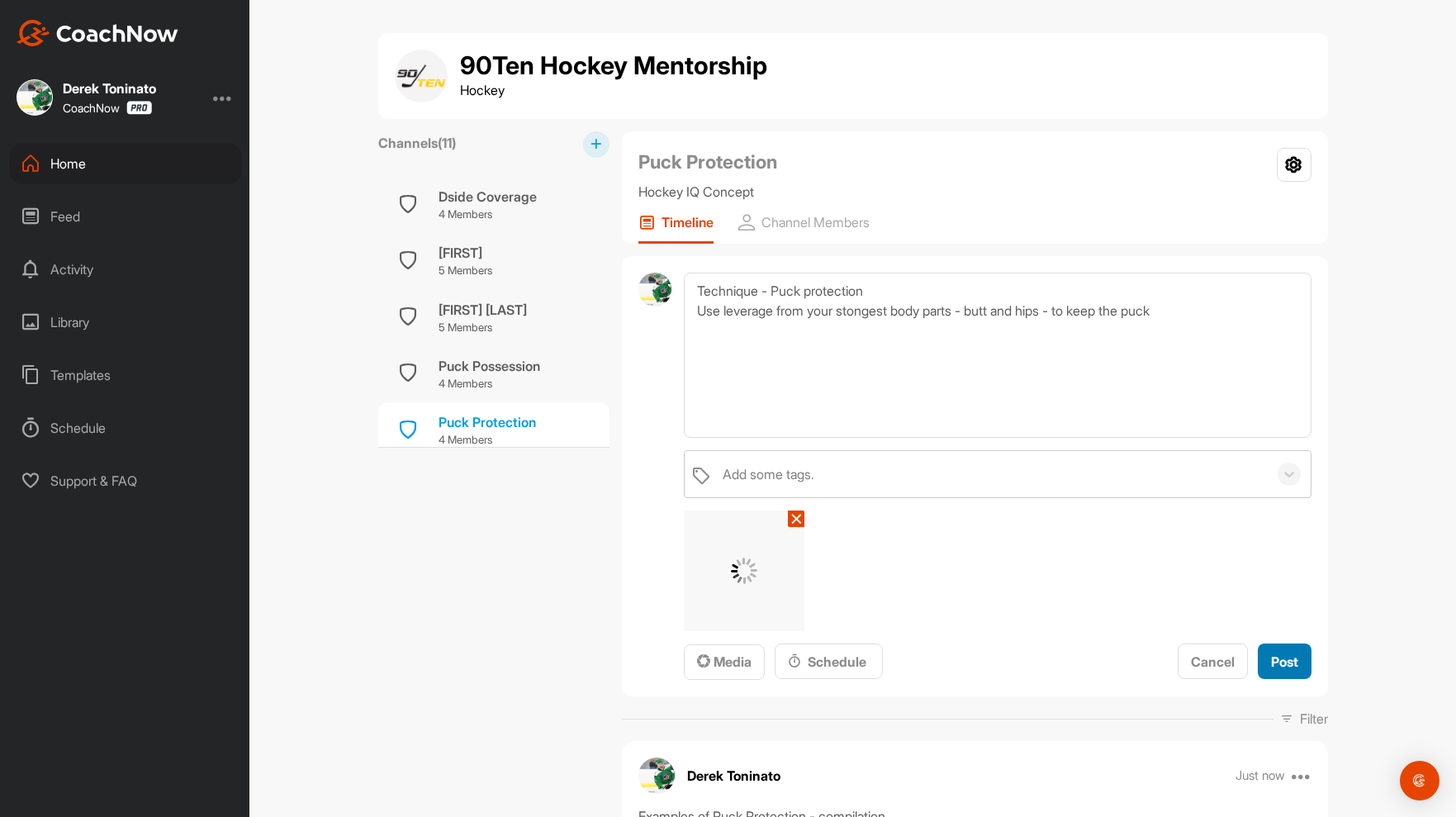 click on "Post" at bounding box center (1284, 662) 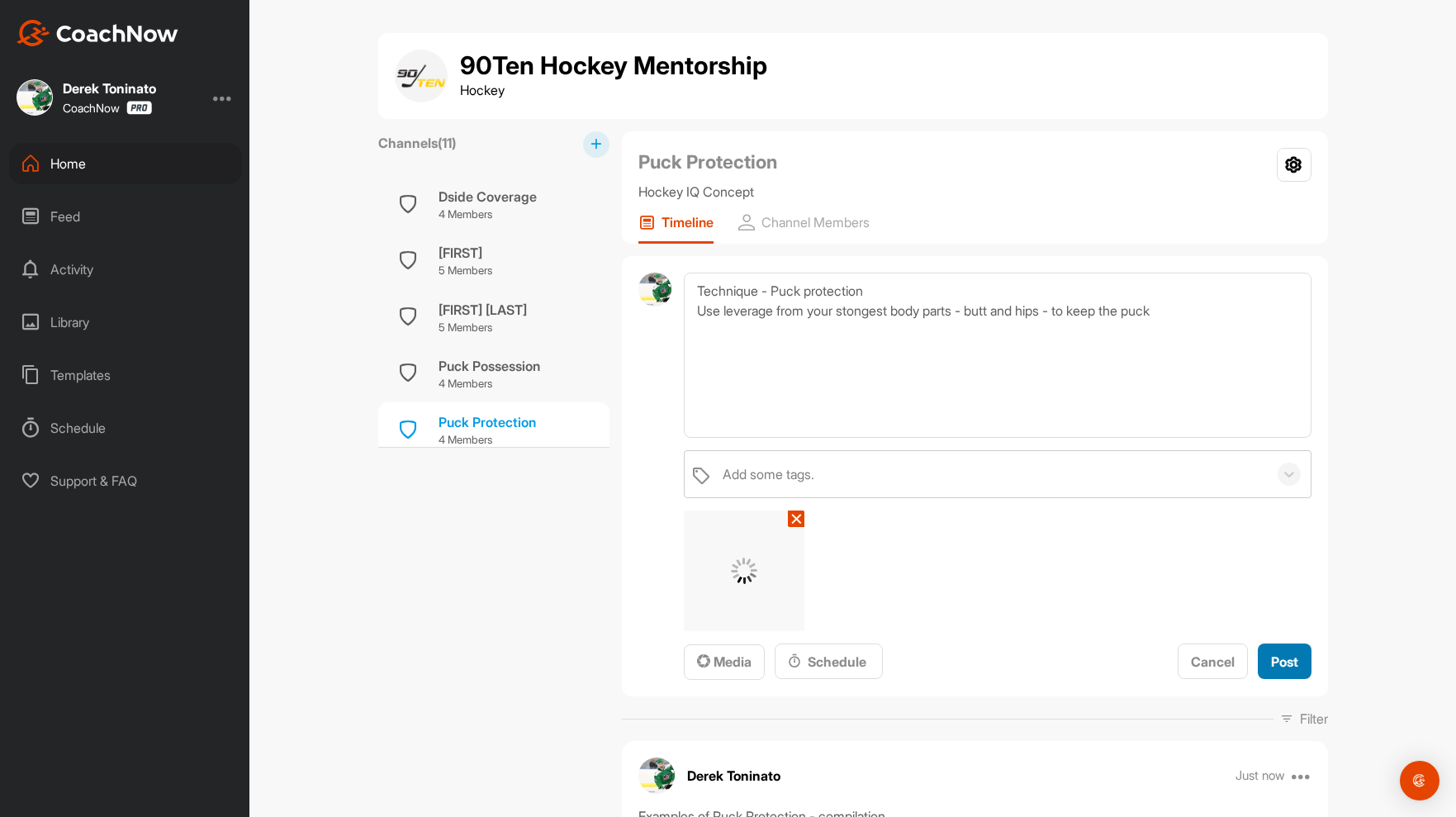type 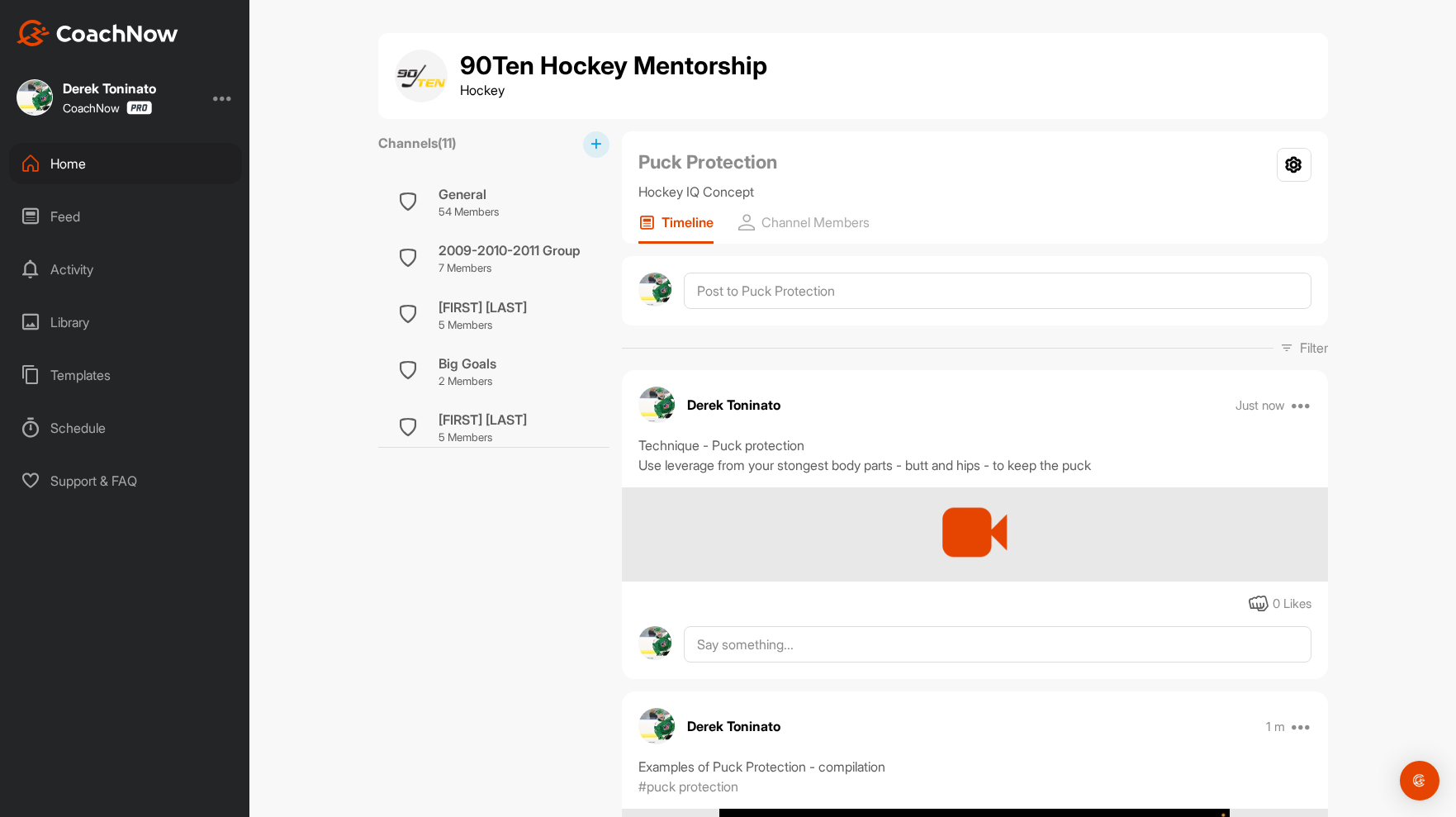 scroll, scrollTop: 0, scrollLeft: 0, axis: both 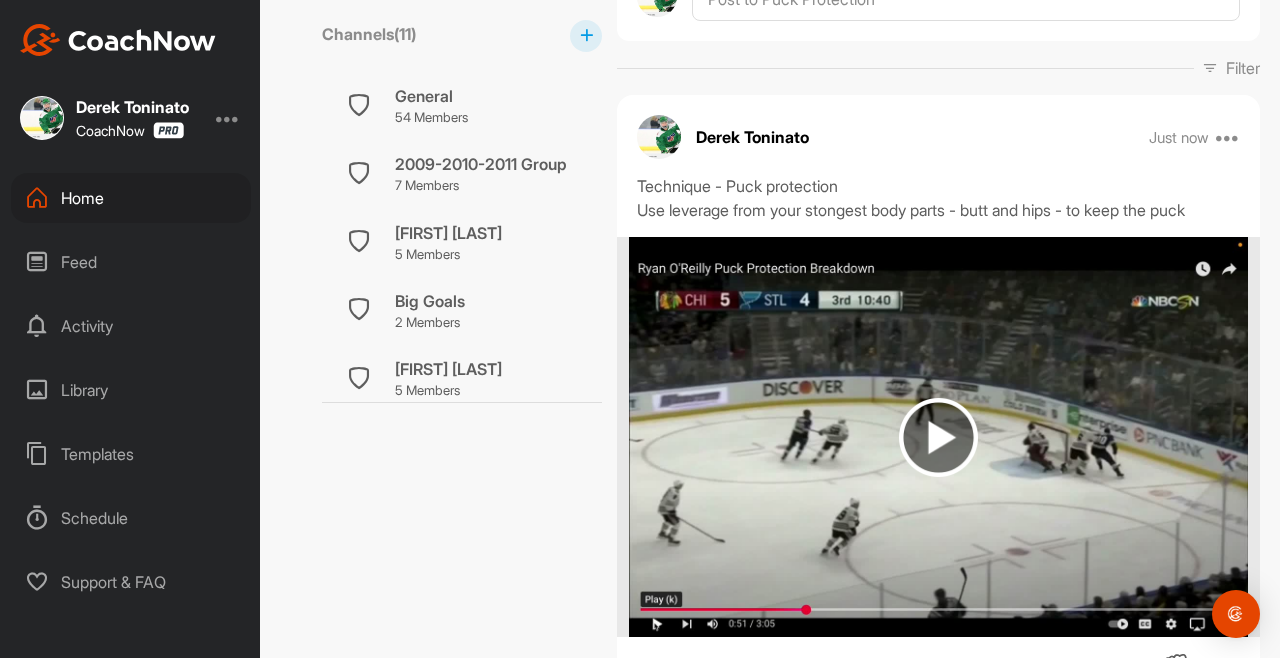 click at bounding box center [938, 437] 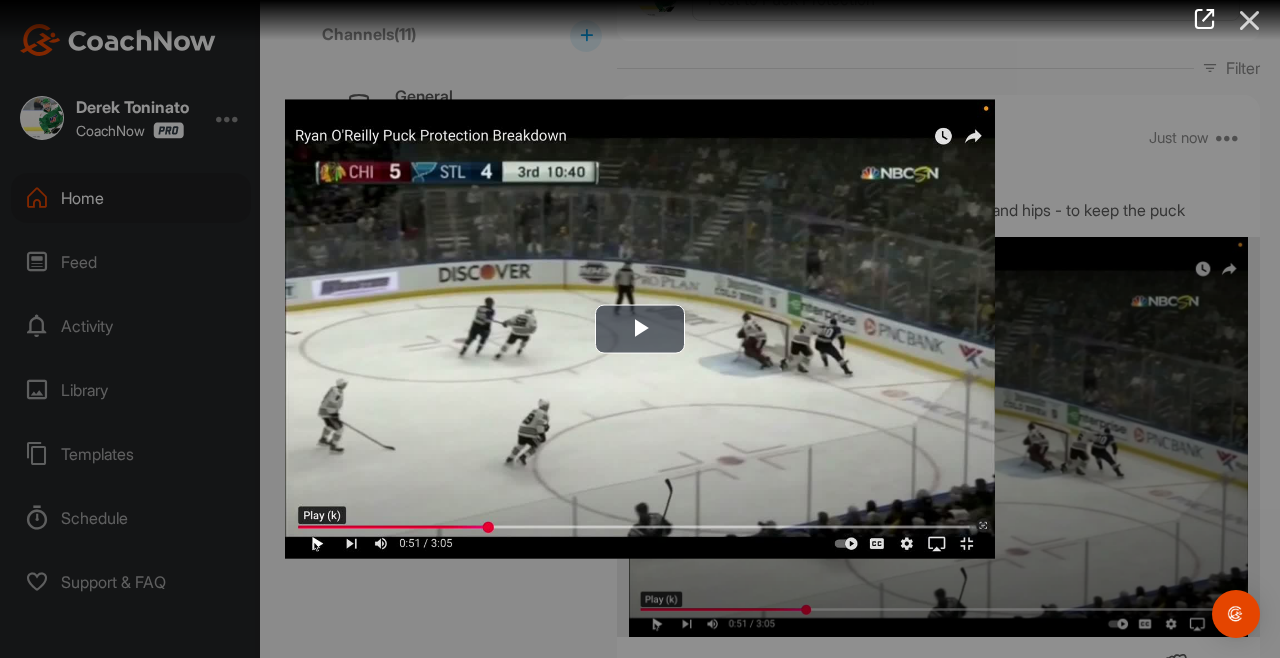 click at bounding box center [1250, 20] 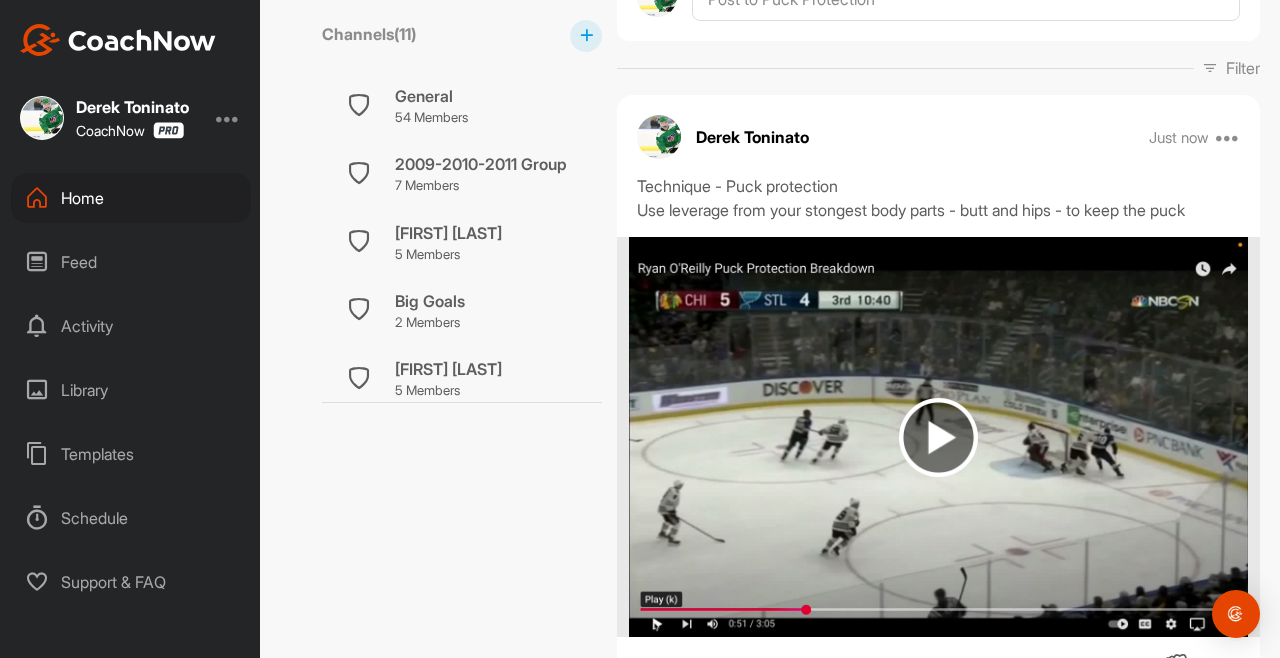click at bounding box center (938, 437) 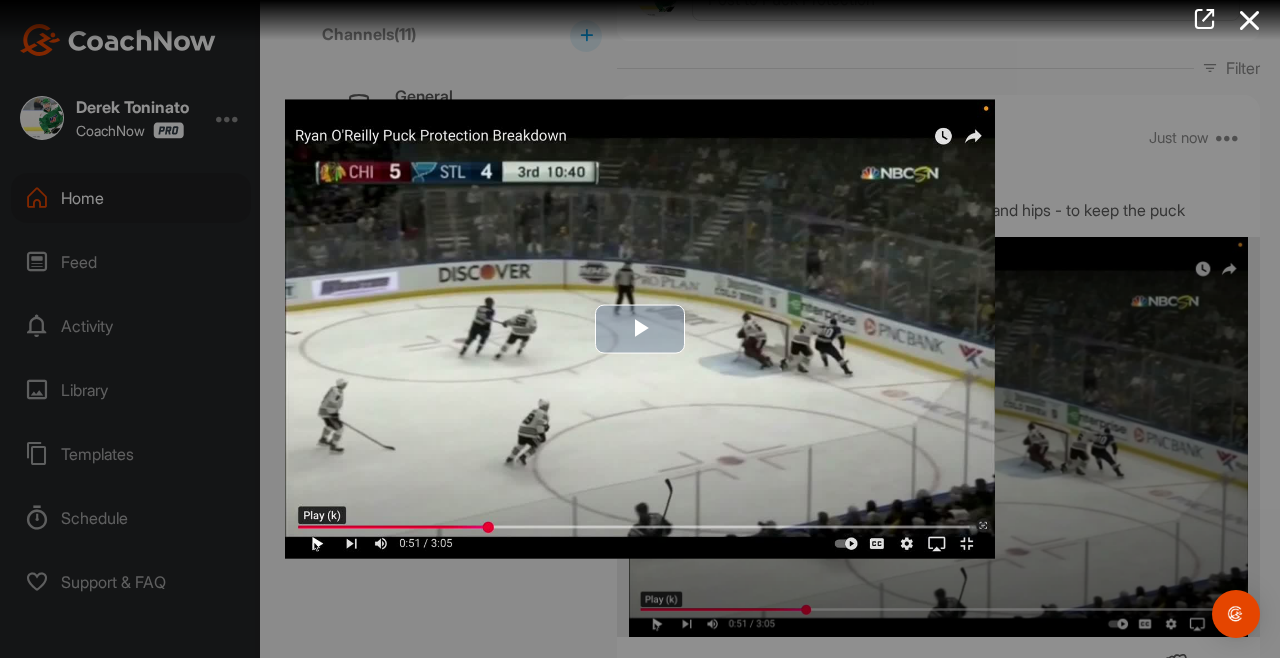 click at bounding box center (640, 329) 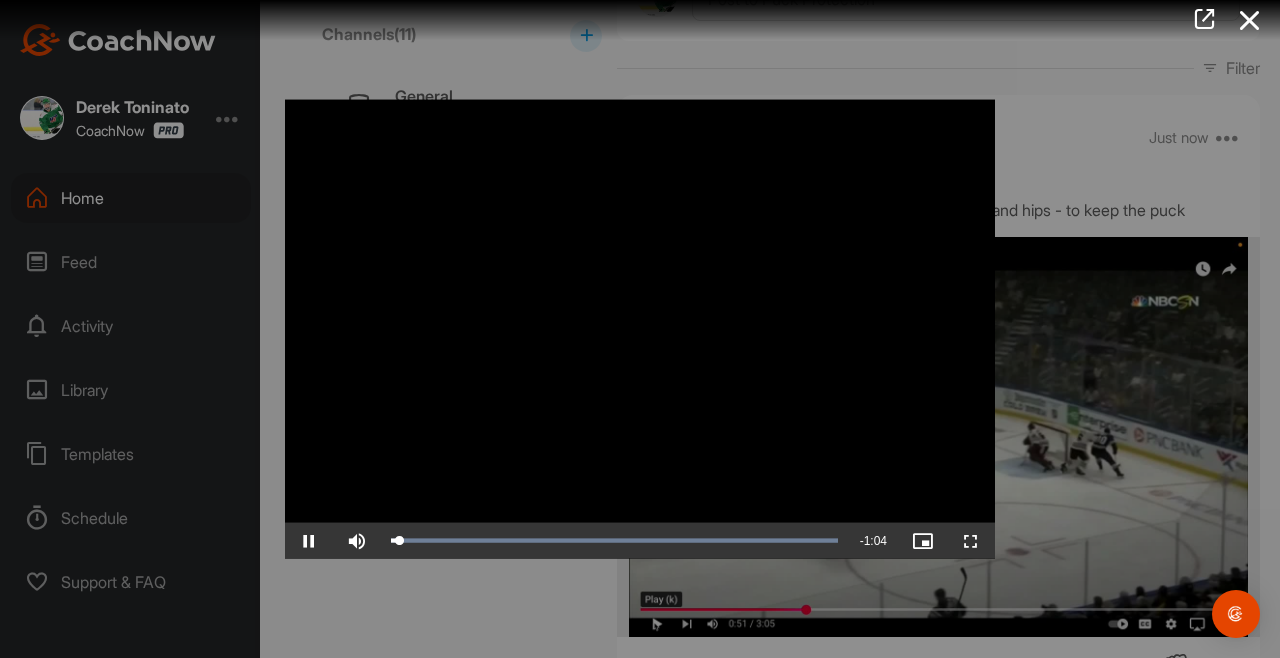 click at bounding box center (971, 540) 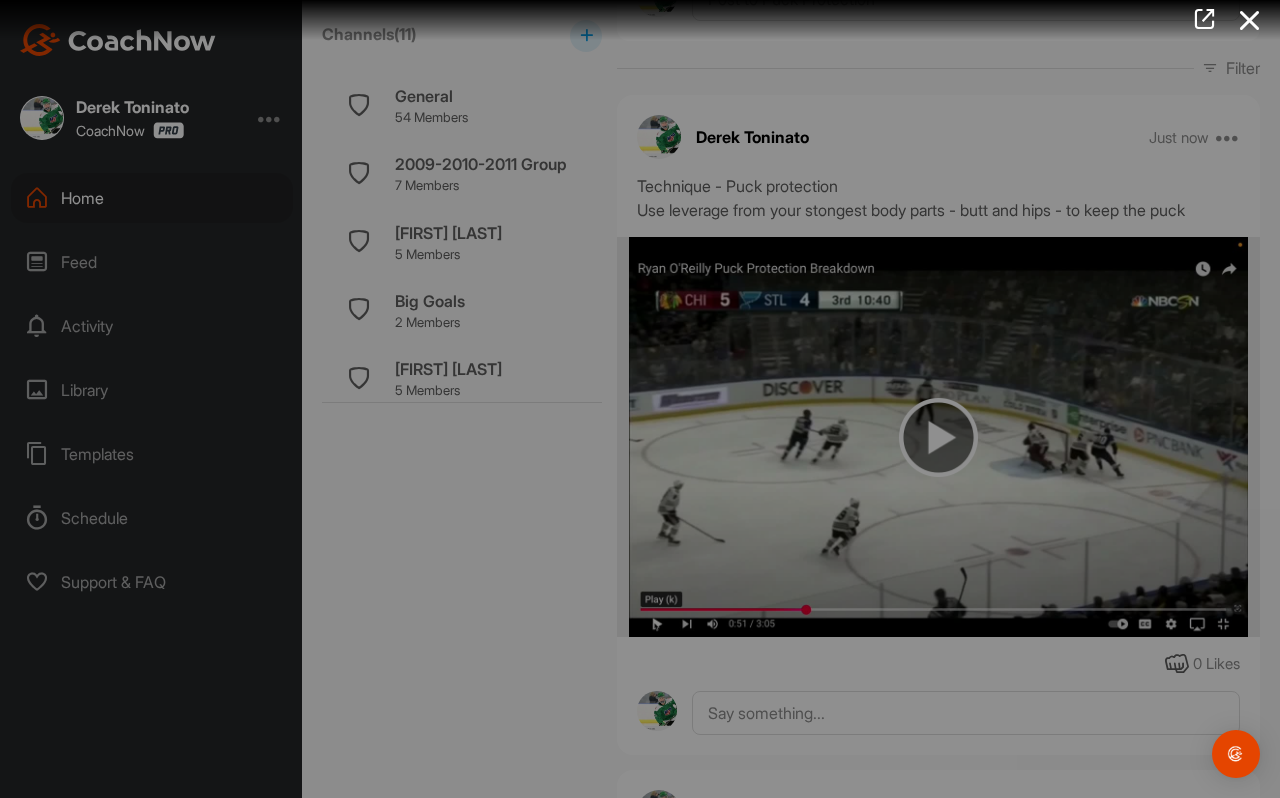 click at bounding box center [640, 399] 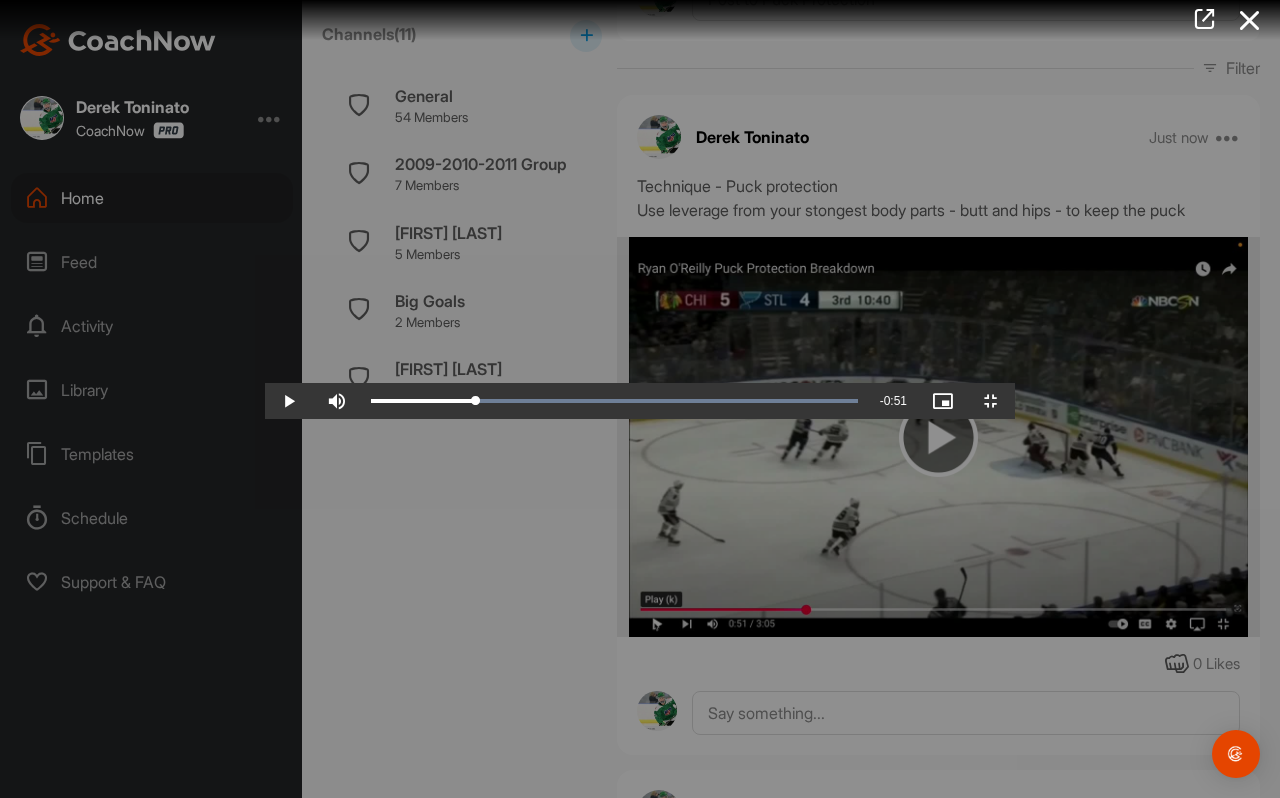 click at bounding box center [640, 399] 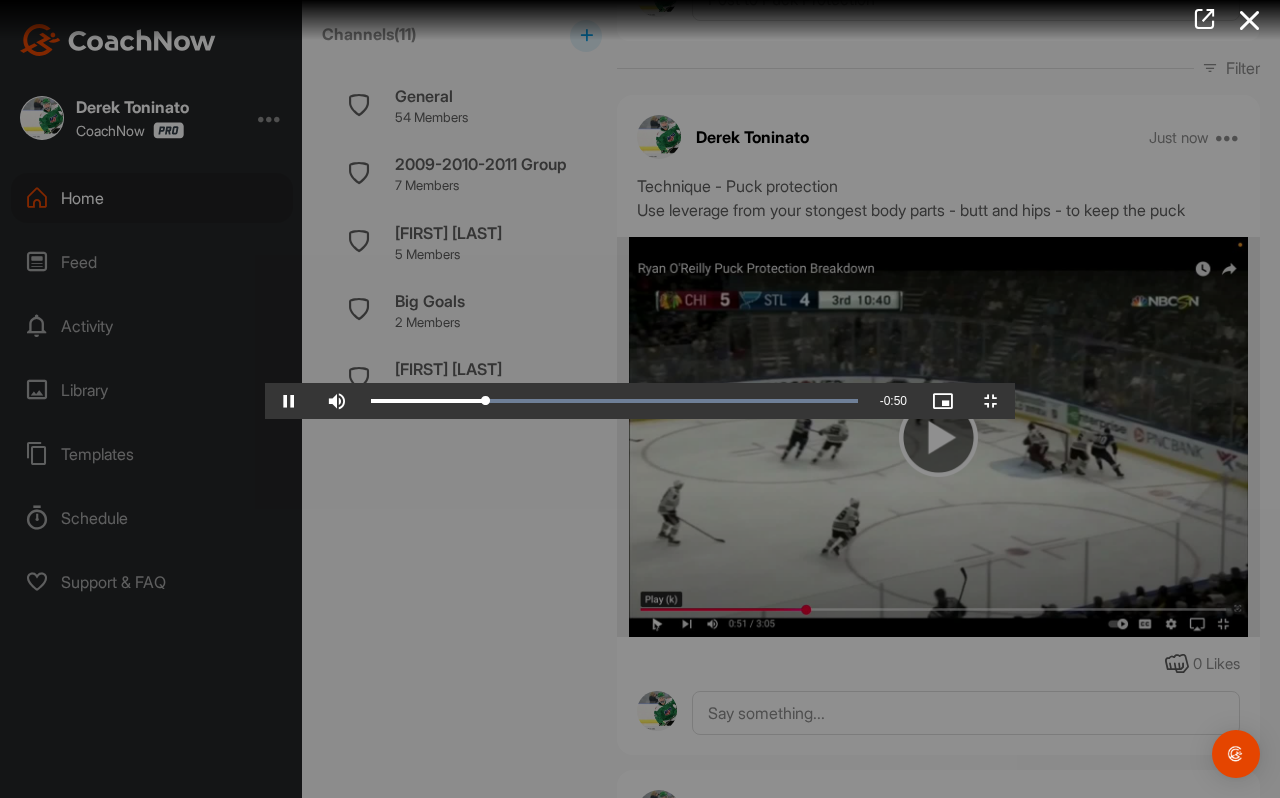 click at bounding box center (640, 399) 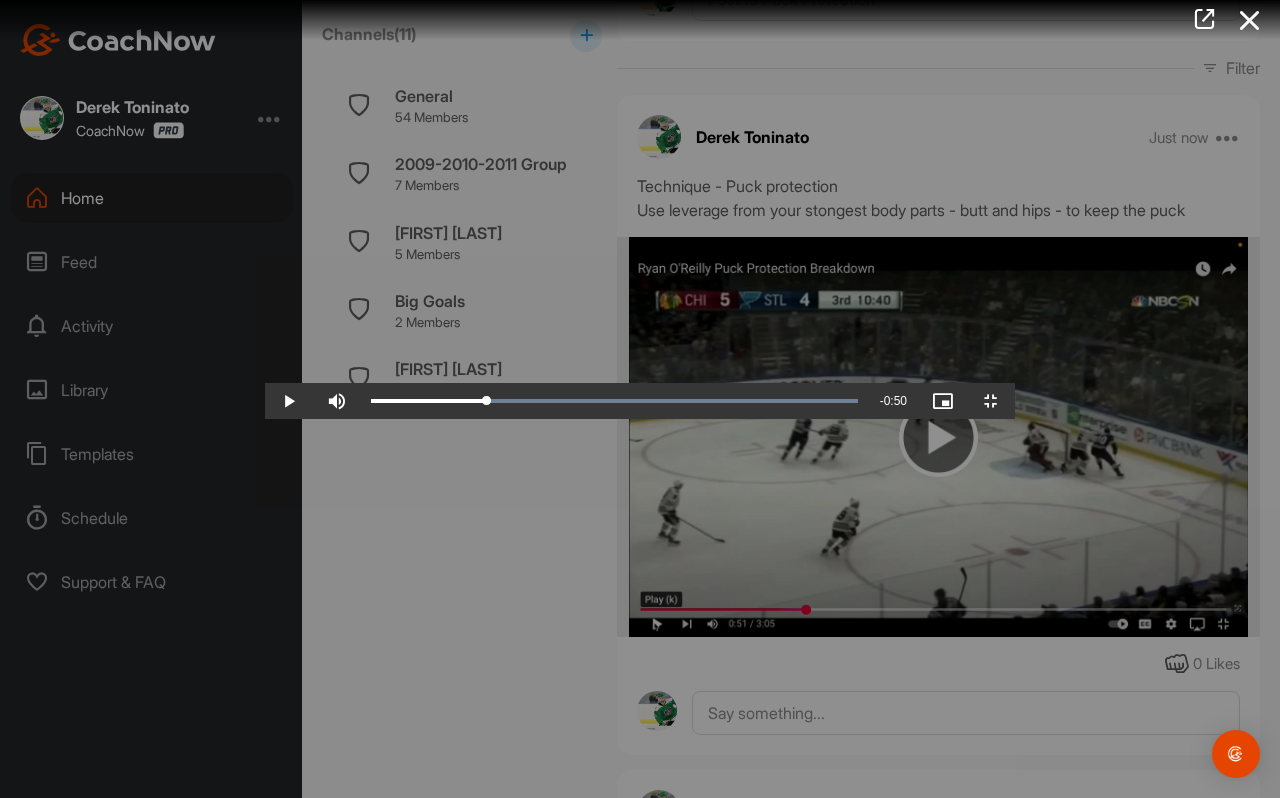 click at bounding box center [640, 399] 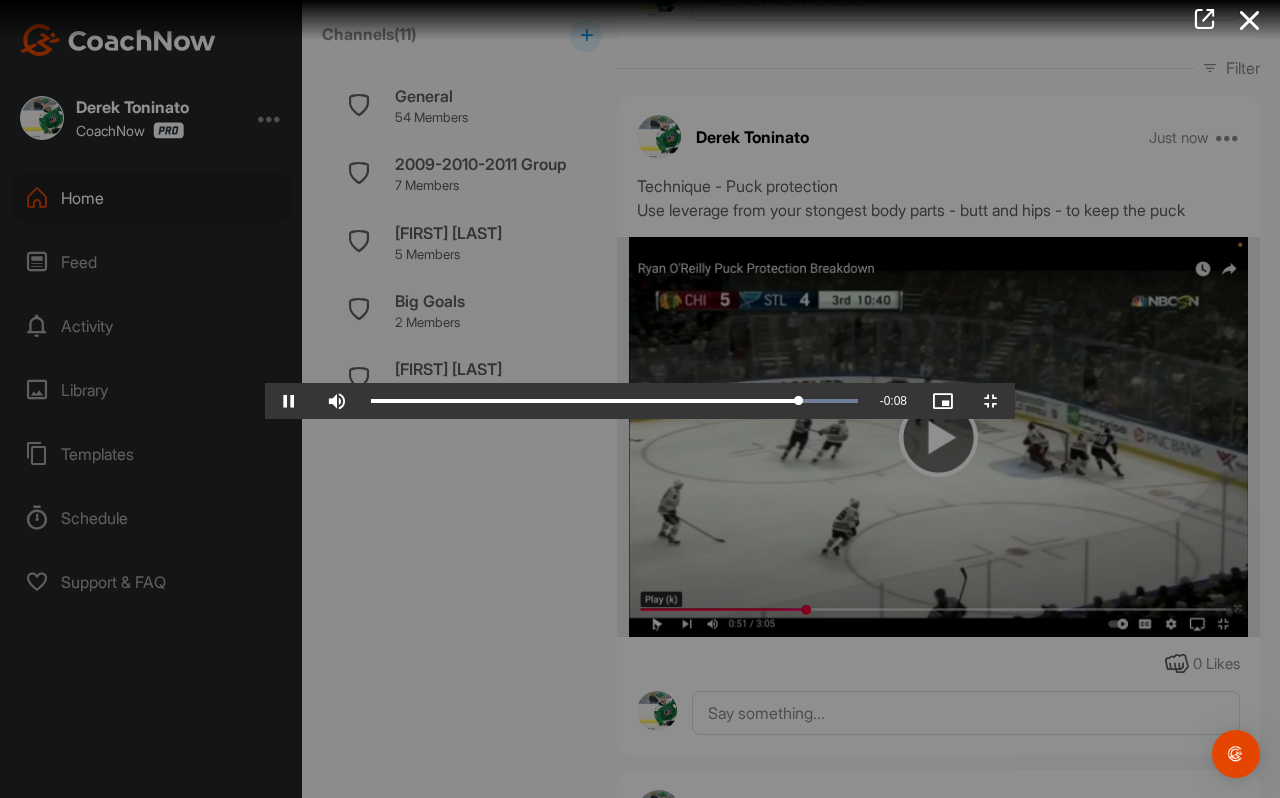 click at bounding box center (640, 399) 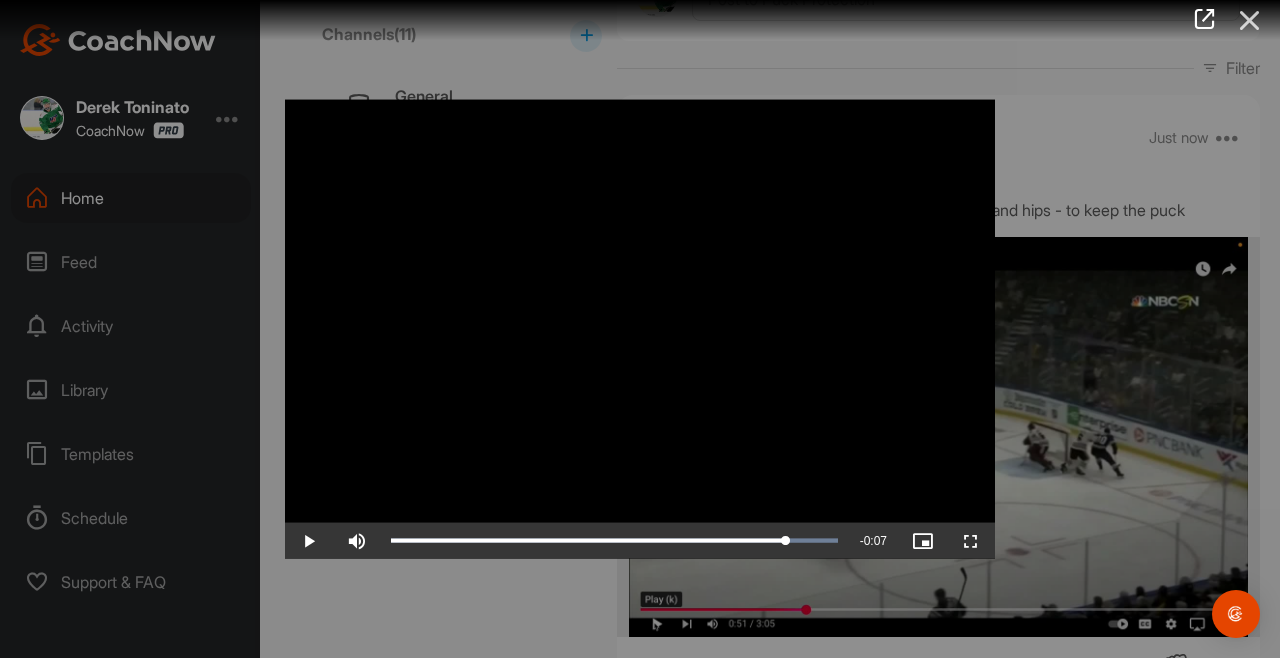click at bounding box center (1250, 20) 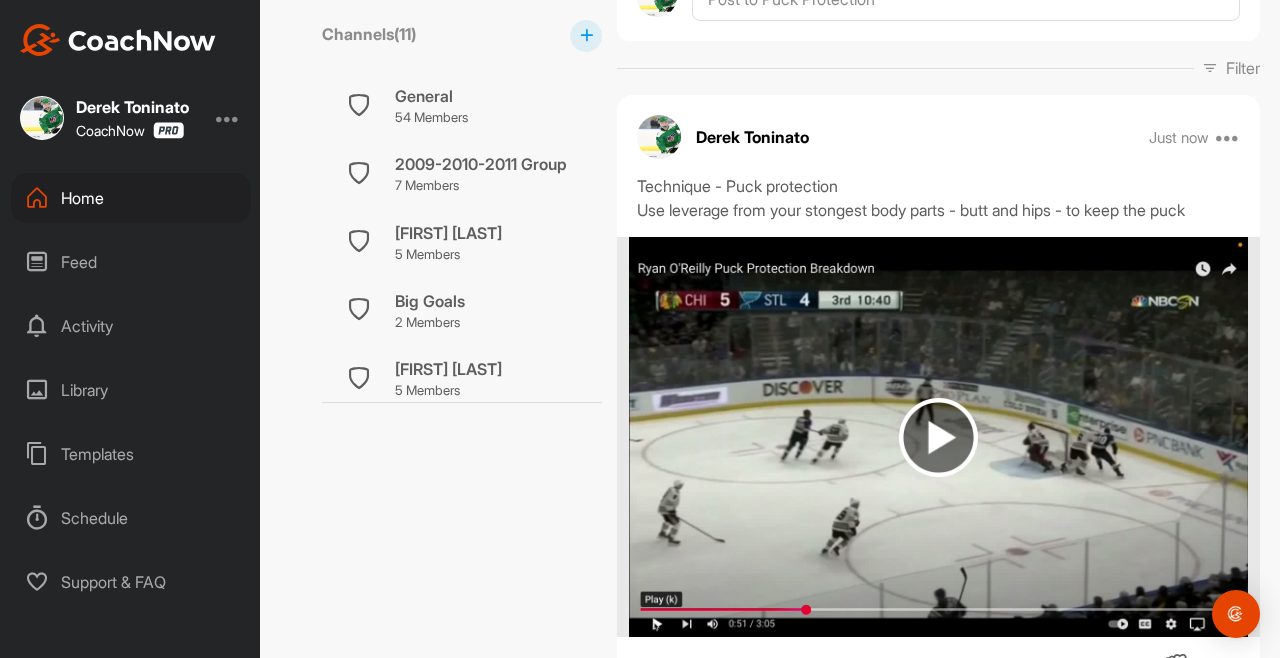 scroll, scrollTop: -1, scrollLeft: 0, axis: vertical 